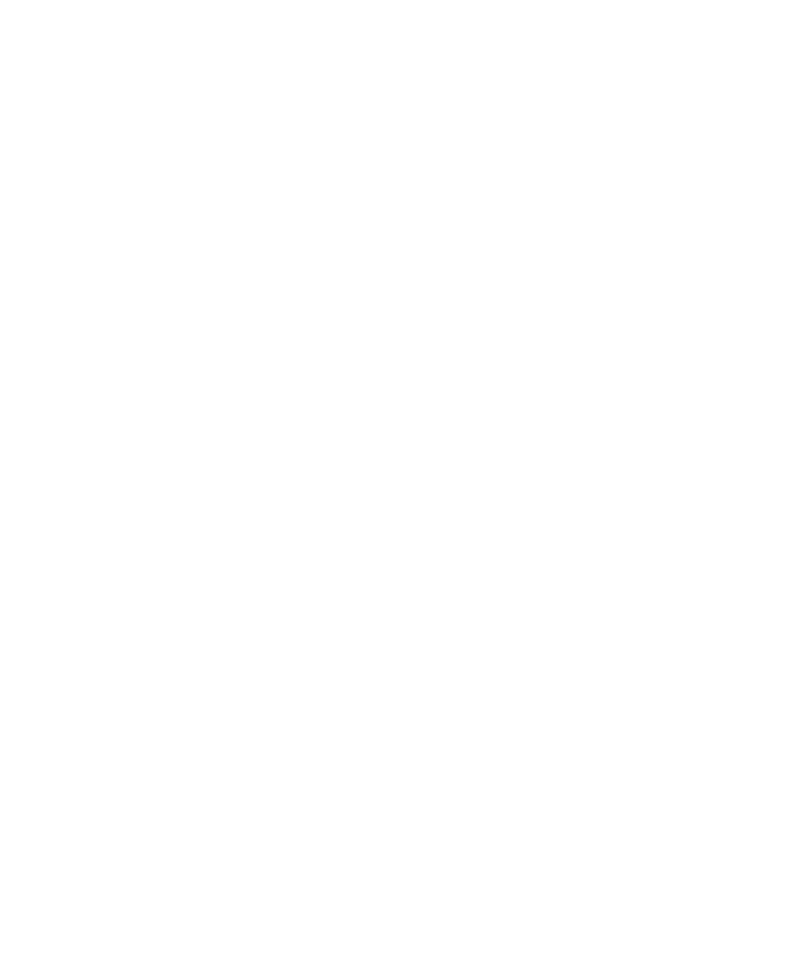 scroll, scrollTop: 0, scrollLeft: 0, axis: both 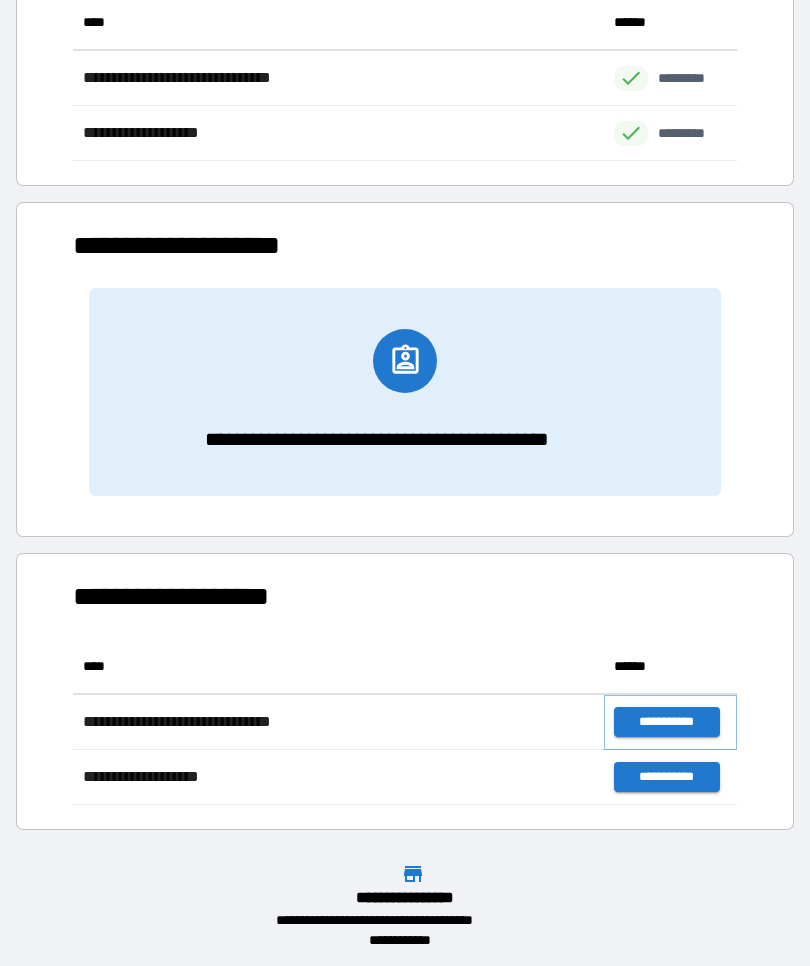 click on "**********" at bounding box center (666, 722) 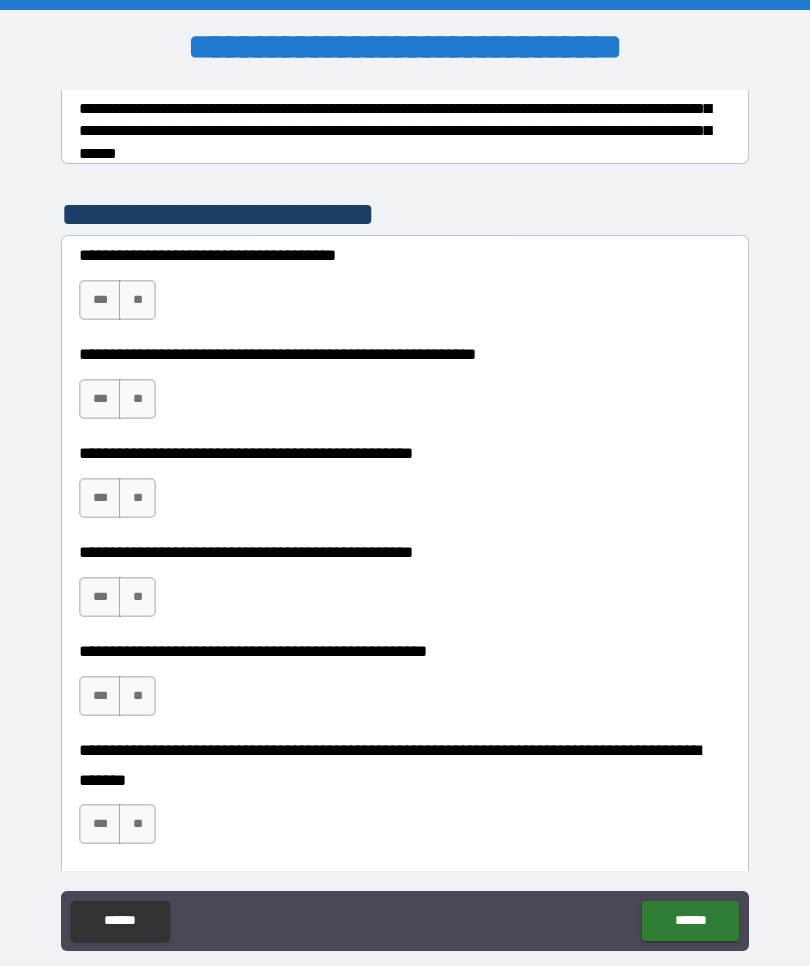 scroll, scrollTop: 358, scrollLeft: 0, axis: vertical 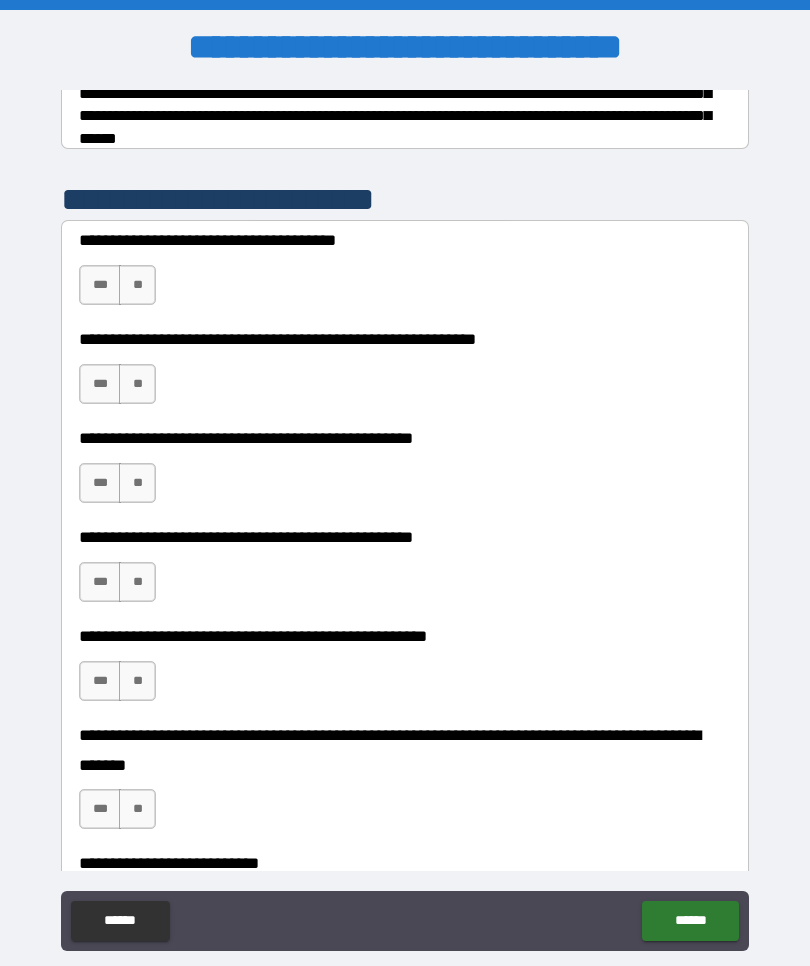 click on "**" at bounding box center [137, 285] 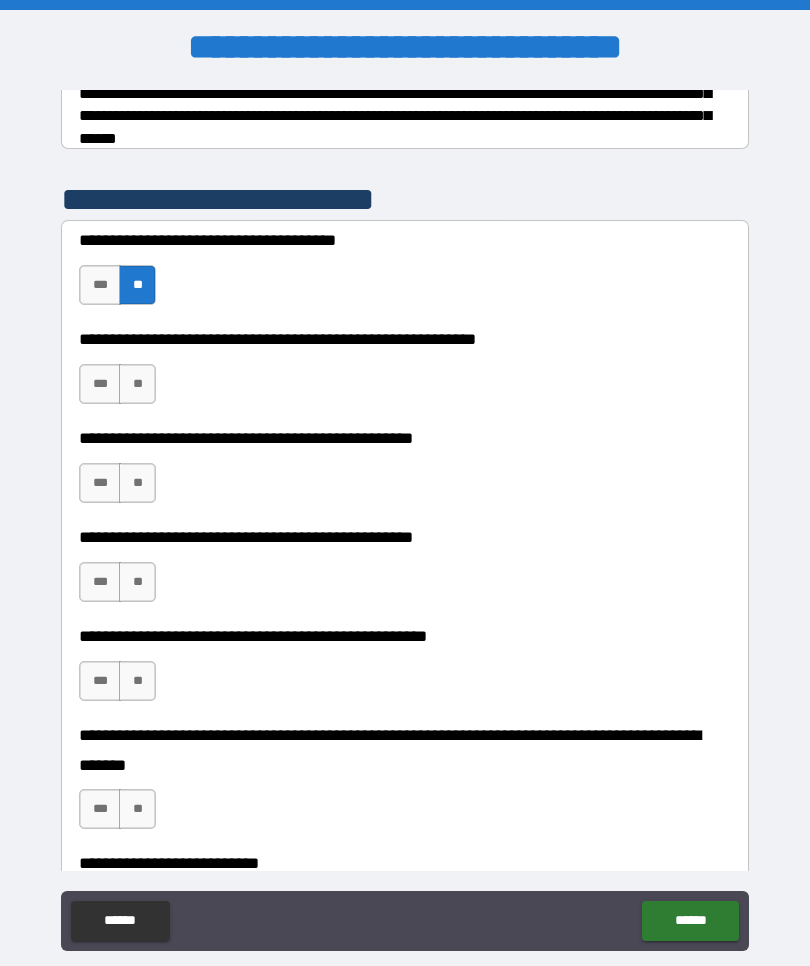 click on "**" at bounding box center [137, 384] 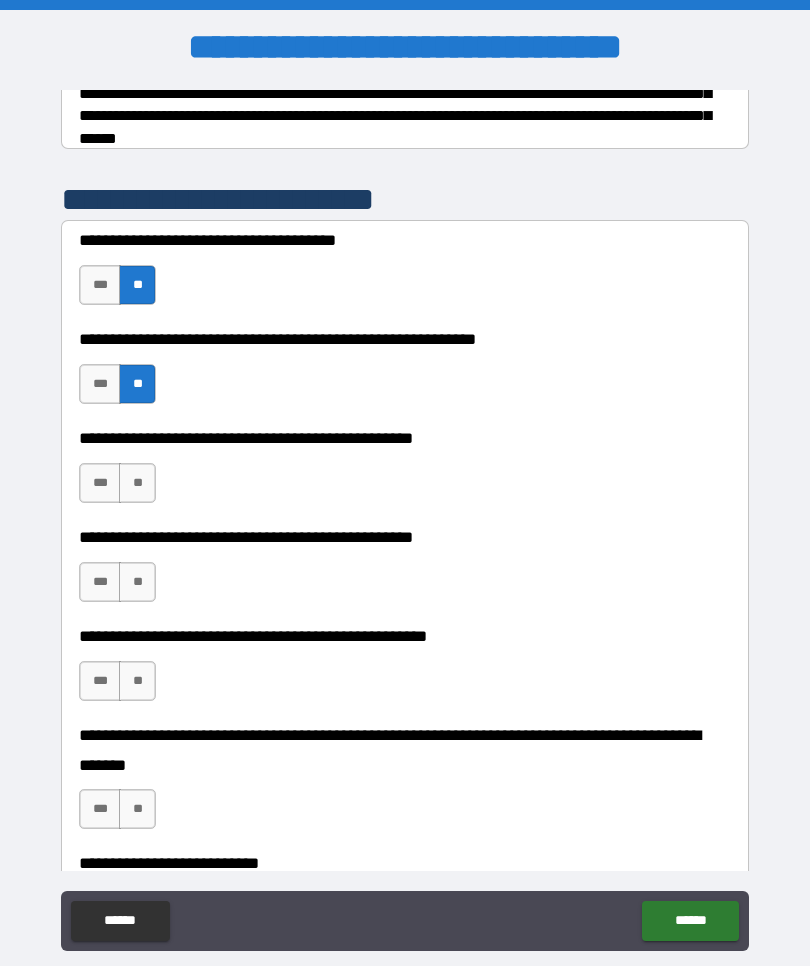 click on "**" at bounding box center [137, 483] 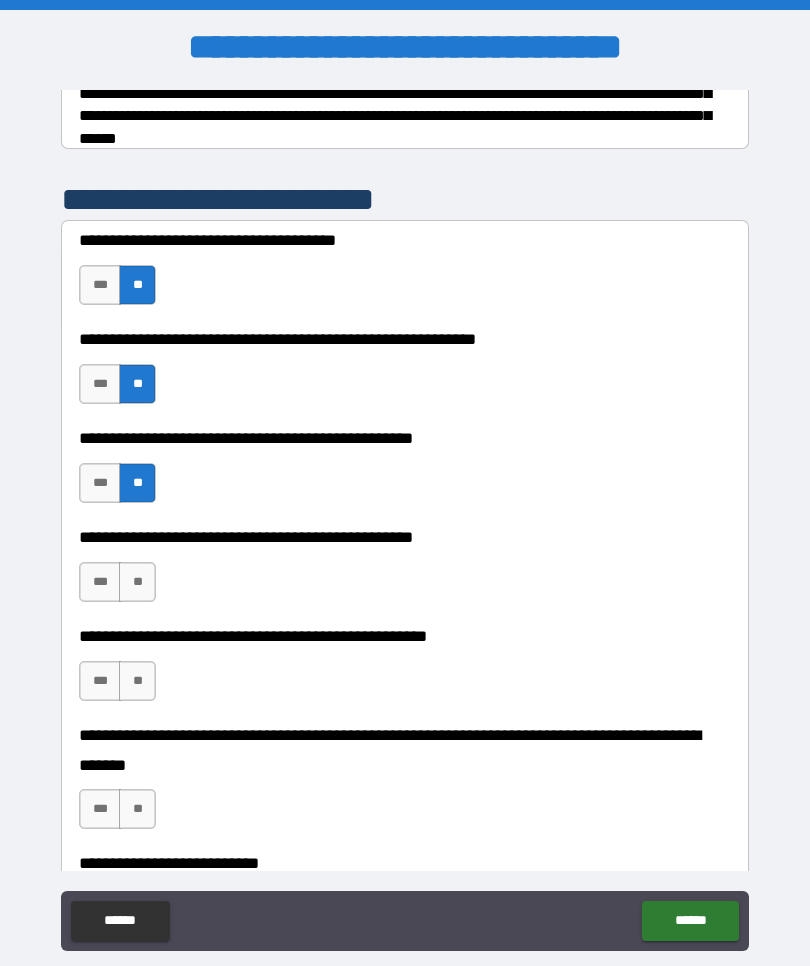 click on "**" at bounding box center [137, 582] 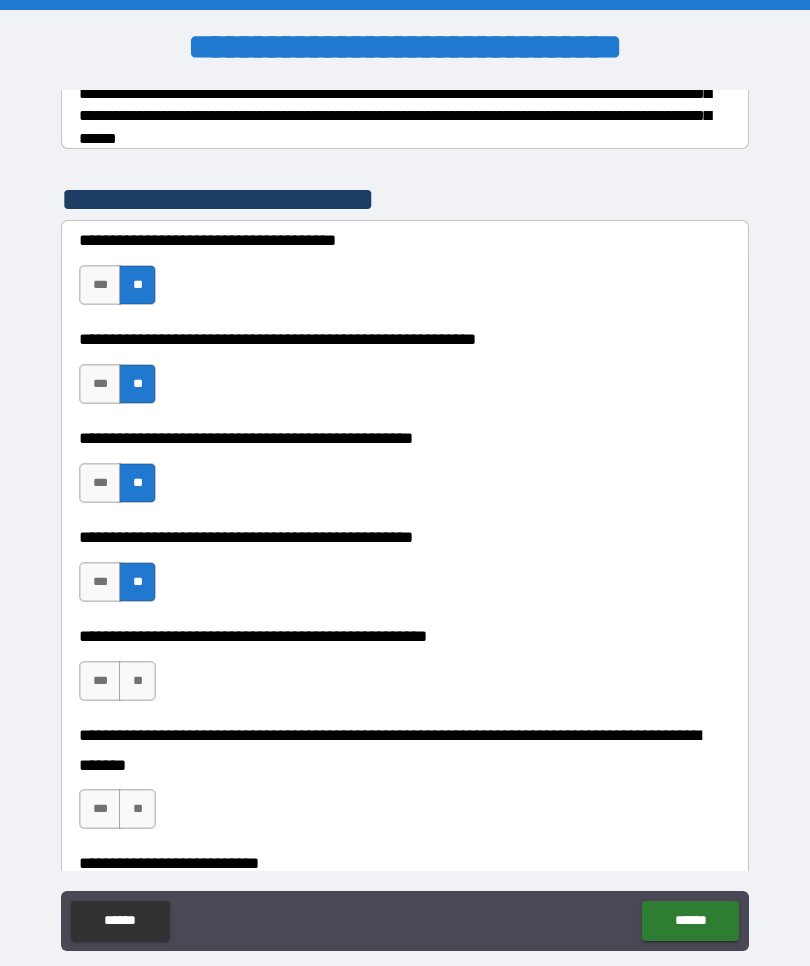 click on "**" at bounding box center (137, 681) 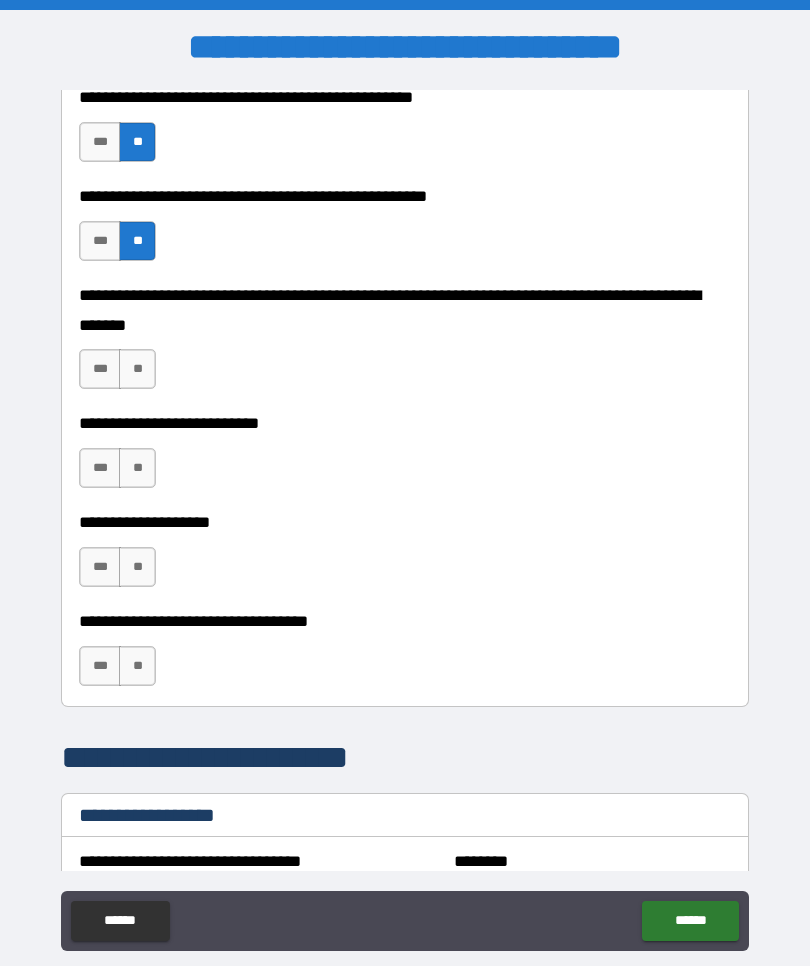 scroll, scrollTop: 820, scrollLeft: 0, axis: vertical 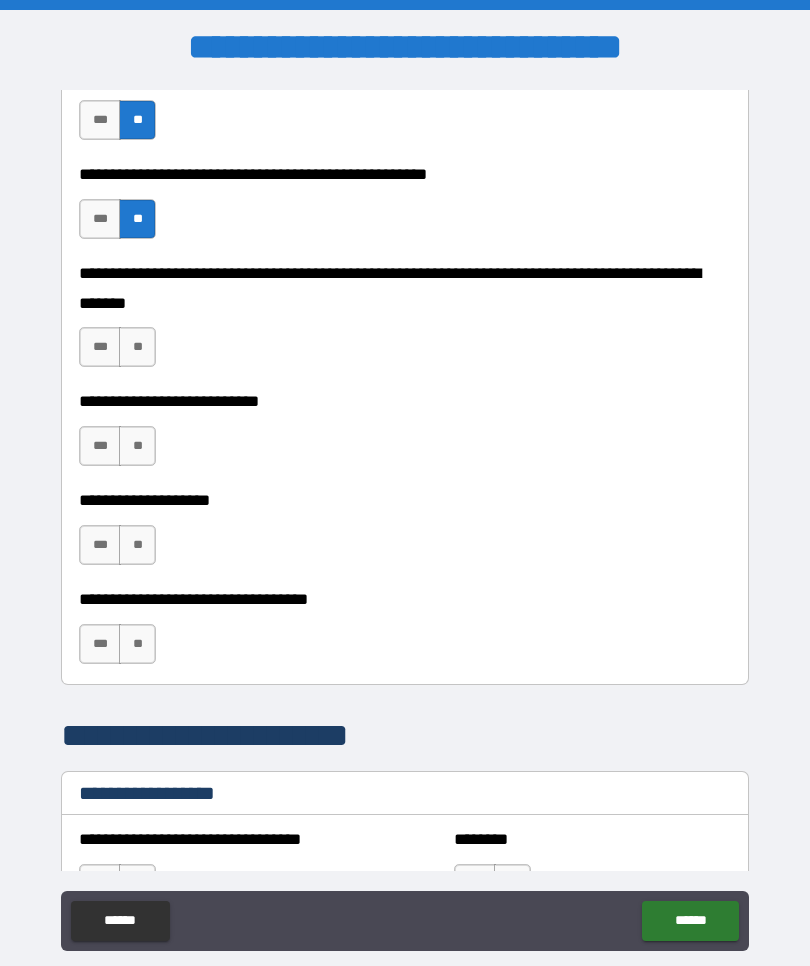 click on "**" at bounding box center (137, 347) 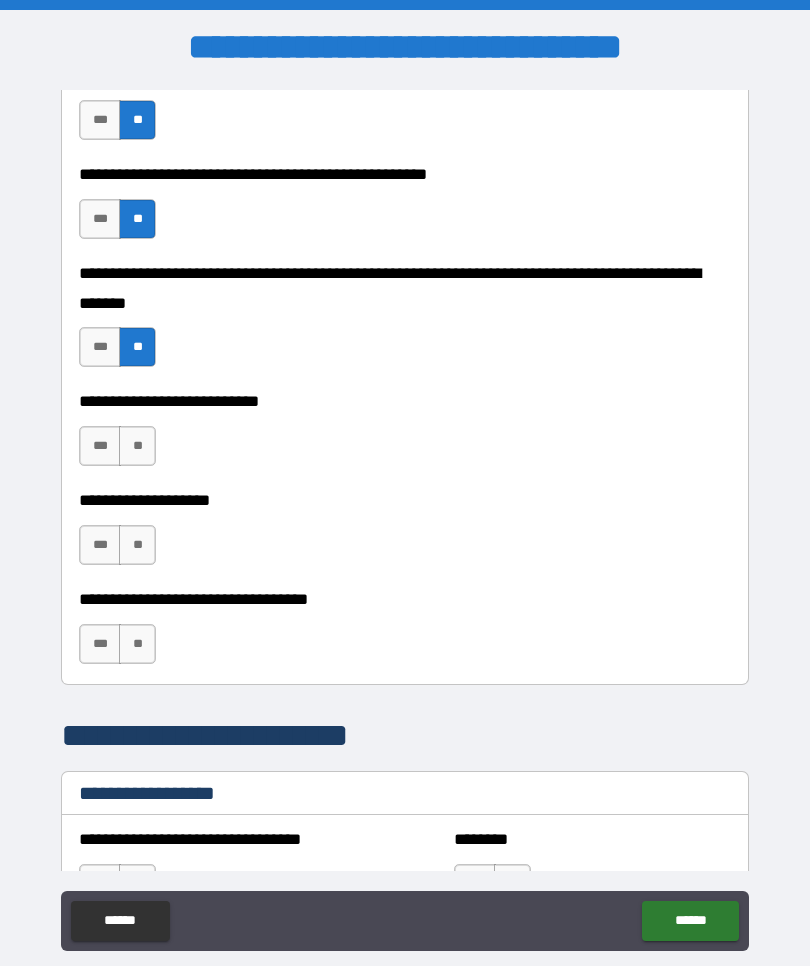 click on "**" at bounding box center (137, 446) 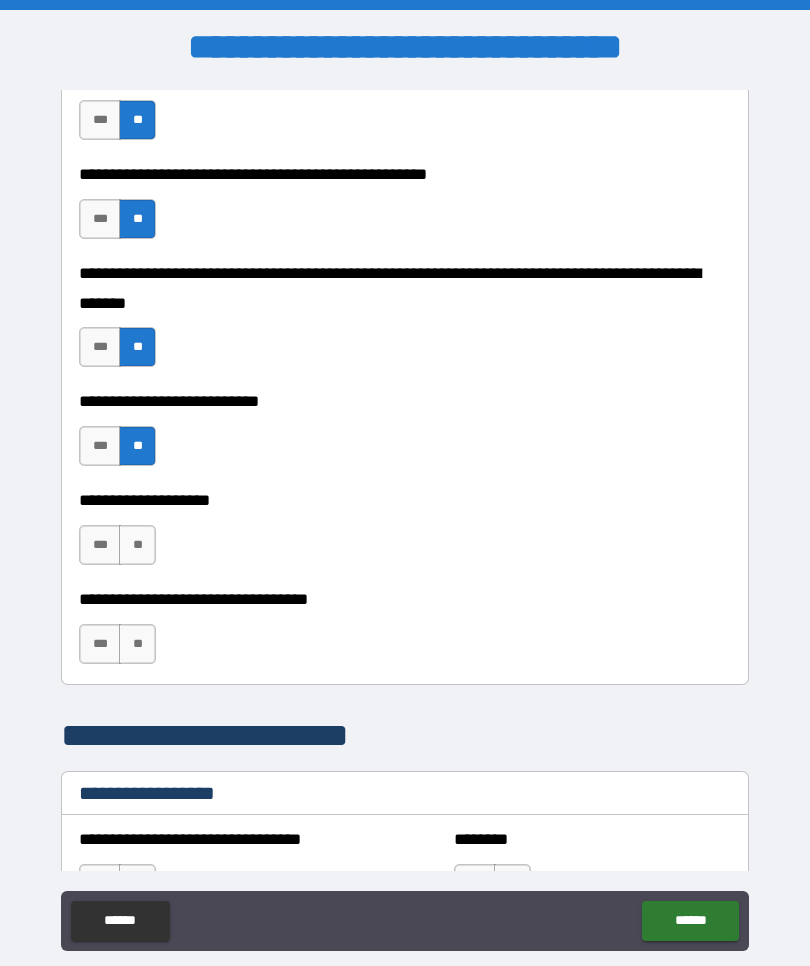 click on "**" at bounding box center (137, 545) 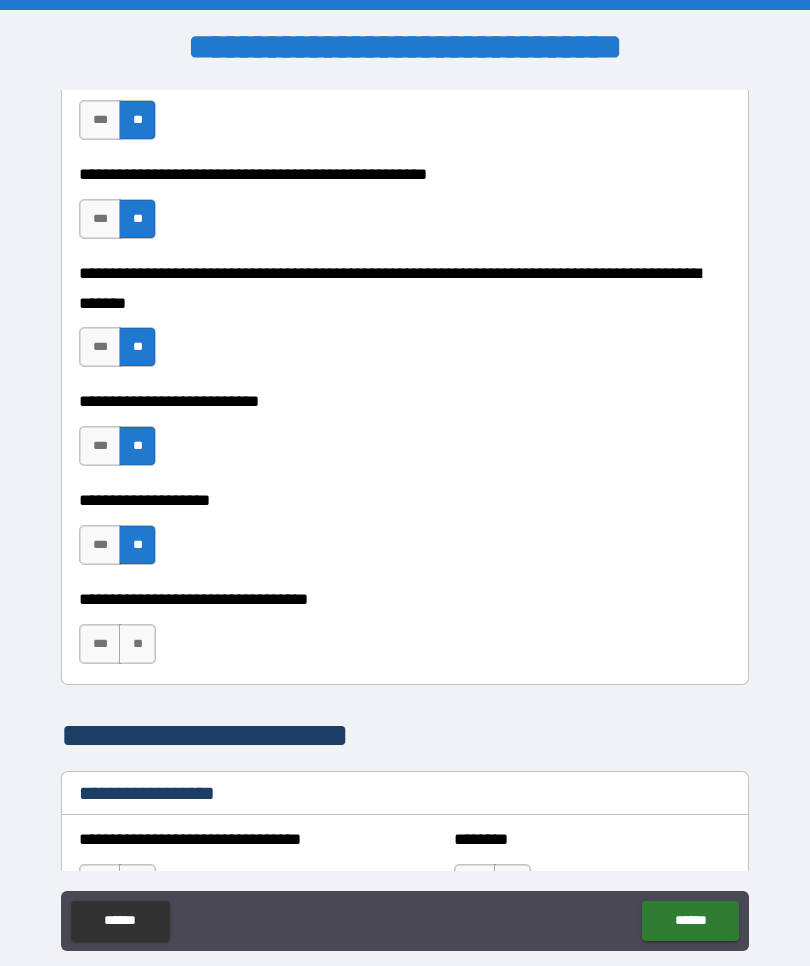 click on "**" at bounding box center [137, 644] 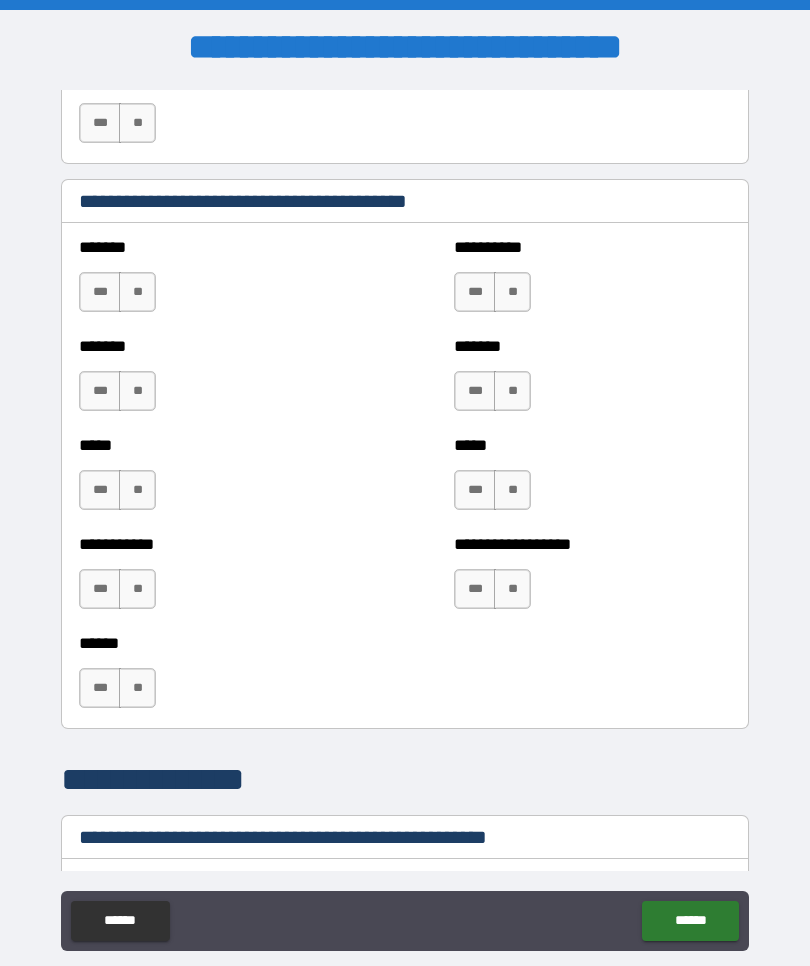 scroll, scrollTop: 1679, scrollLeft: 0, axis: vertical 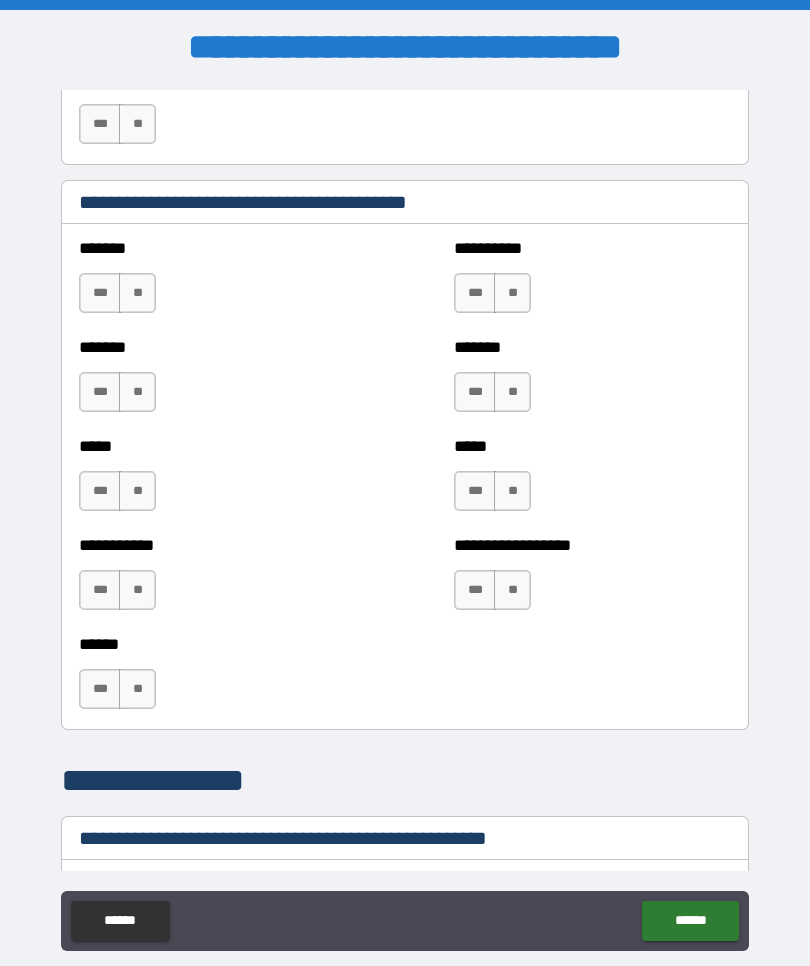 click on "**" at bounding box center [137, 293] 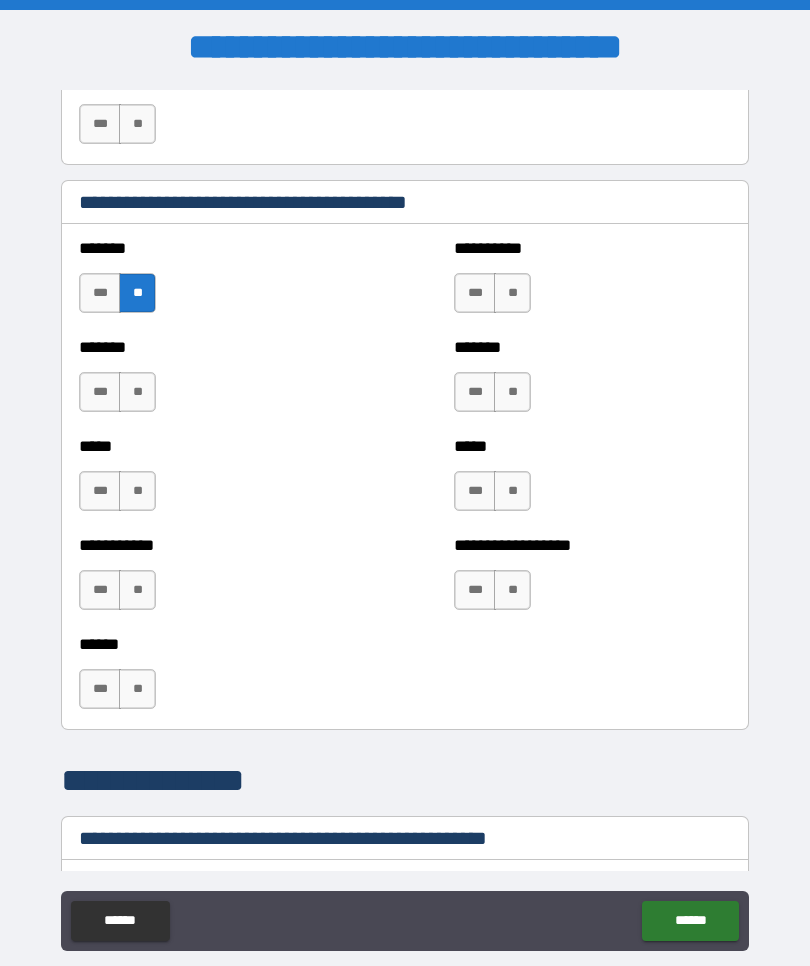 click on "**" at bounding box center (137, 392) 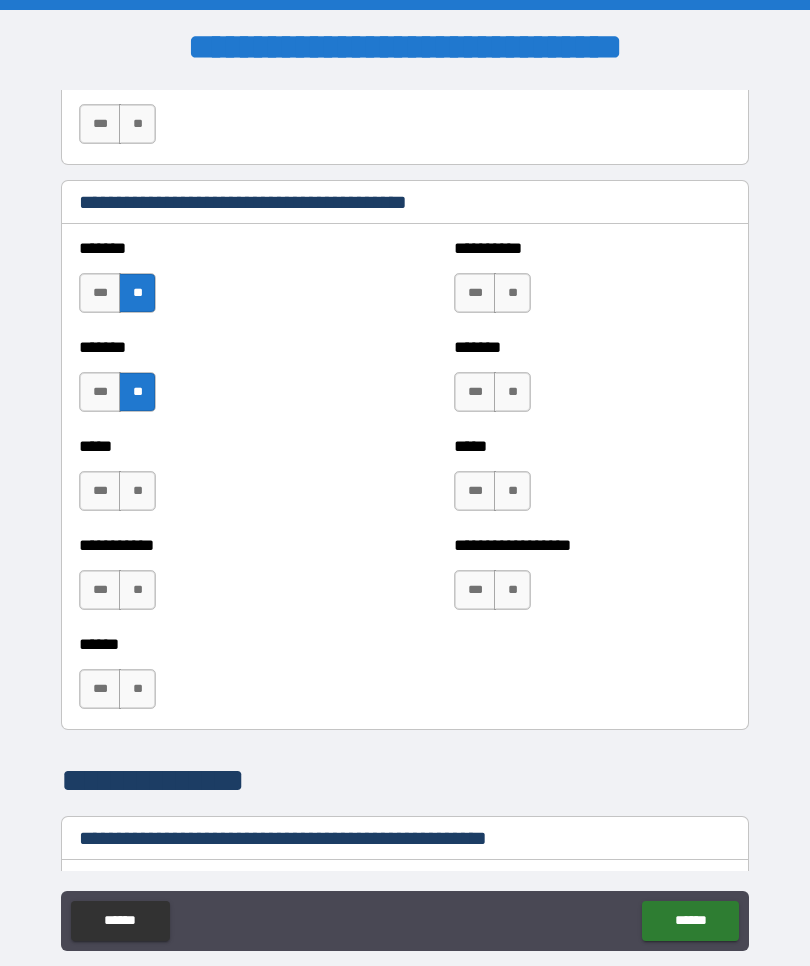 click on "**" at bounding box center (512, 293) 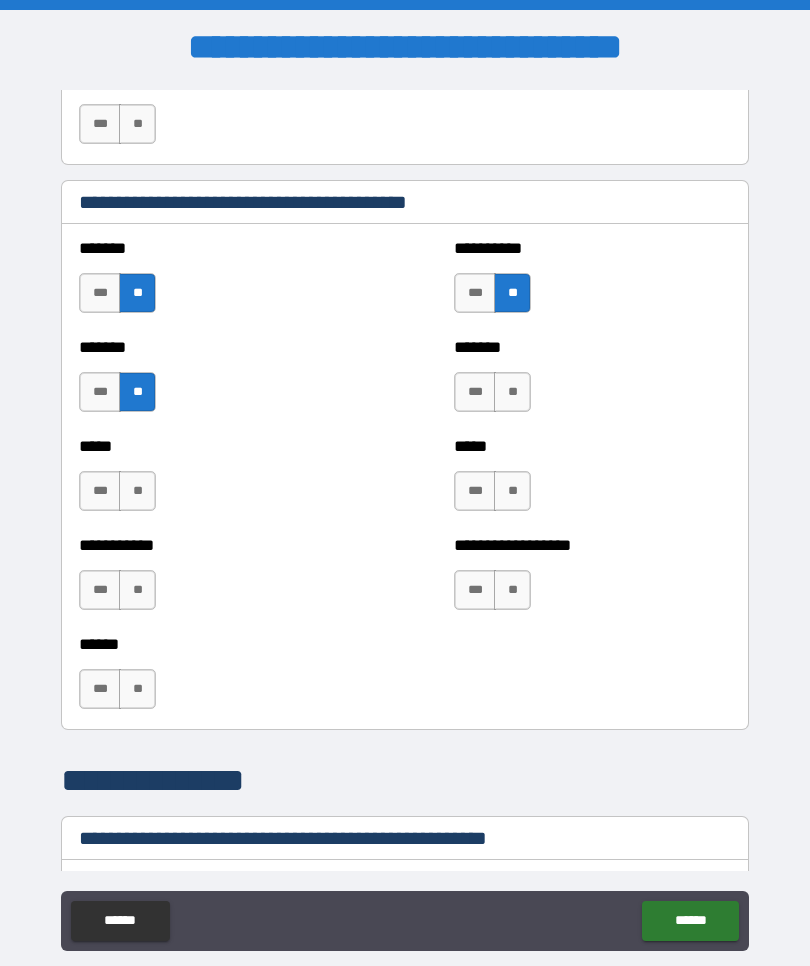 click on "**" at bounding box center (512, 392) 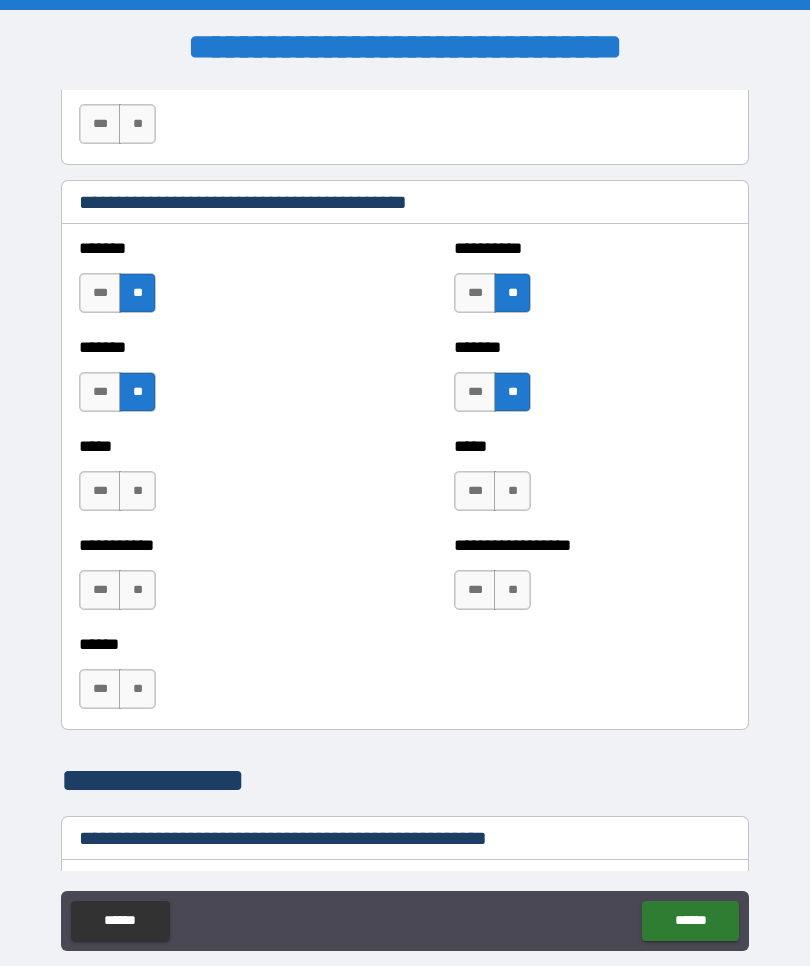 click on "**" at bounding box center [512, 491] 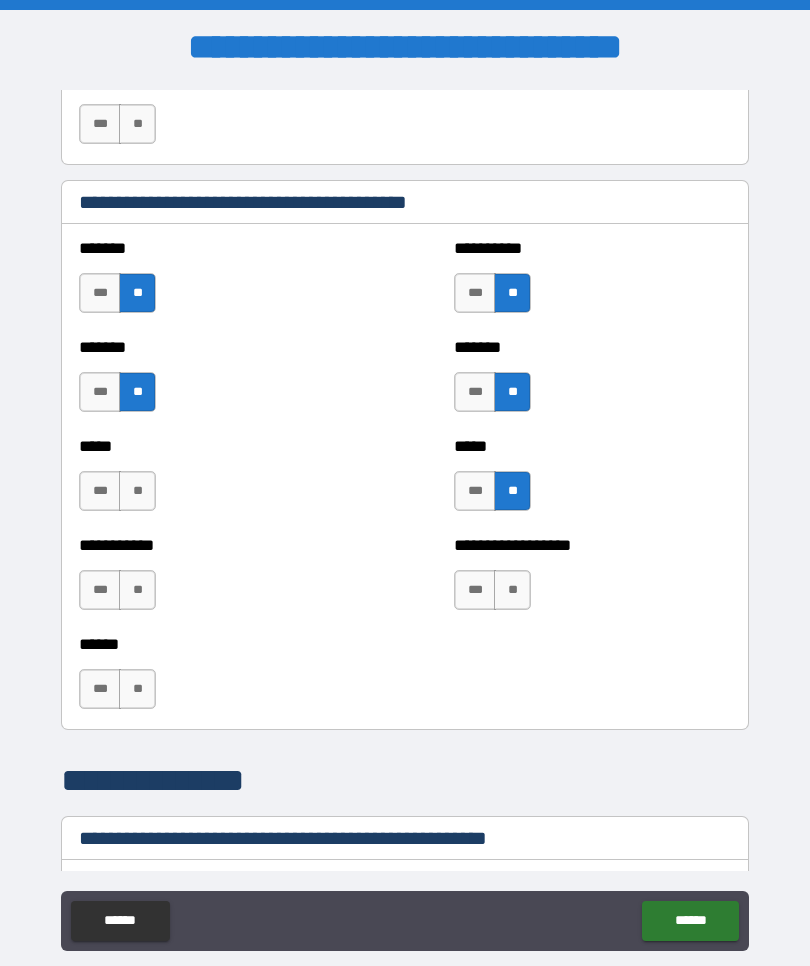 click on "**" at bounding box center [512, 590] 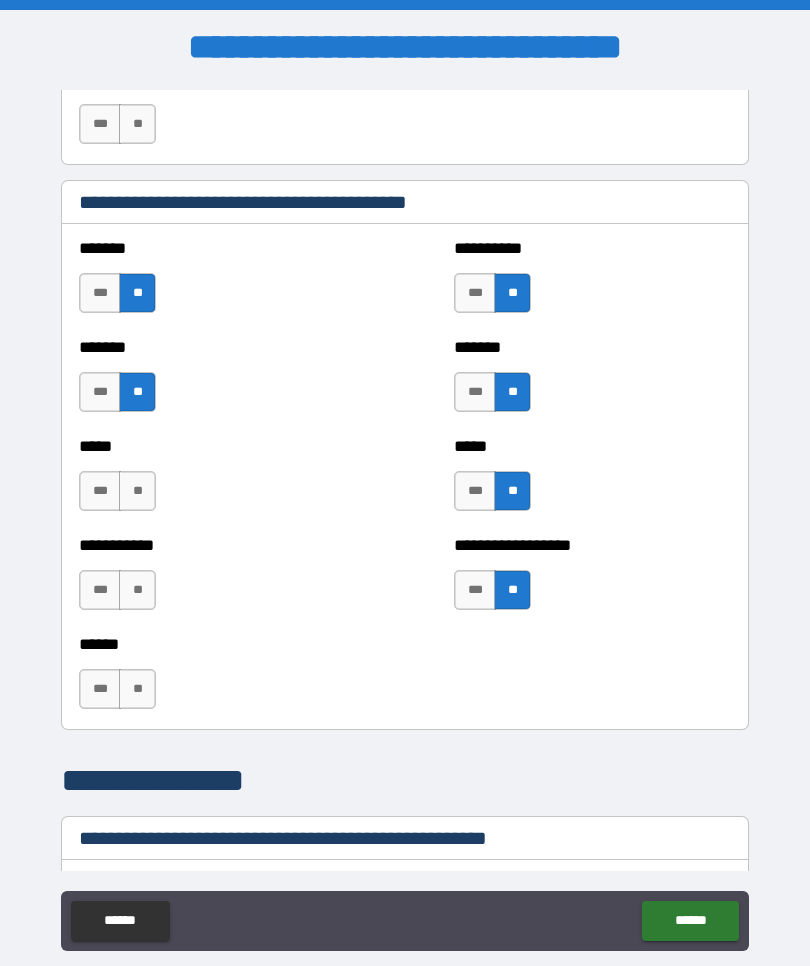 click on "**" at bounding box center (137, 689) 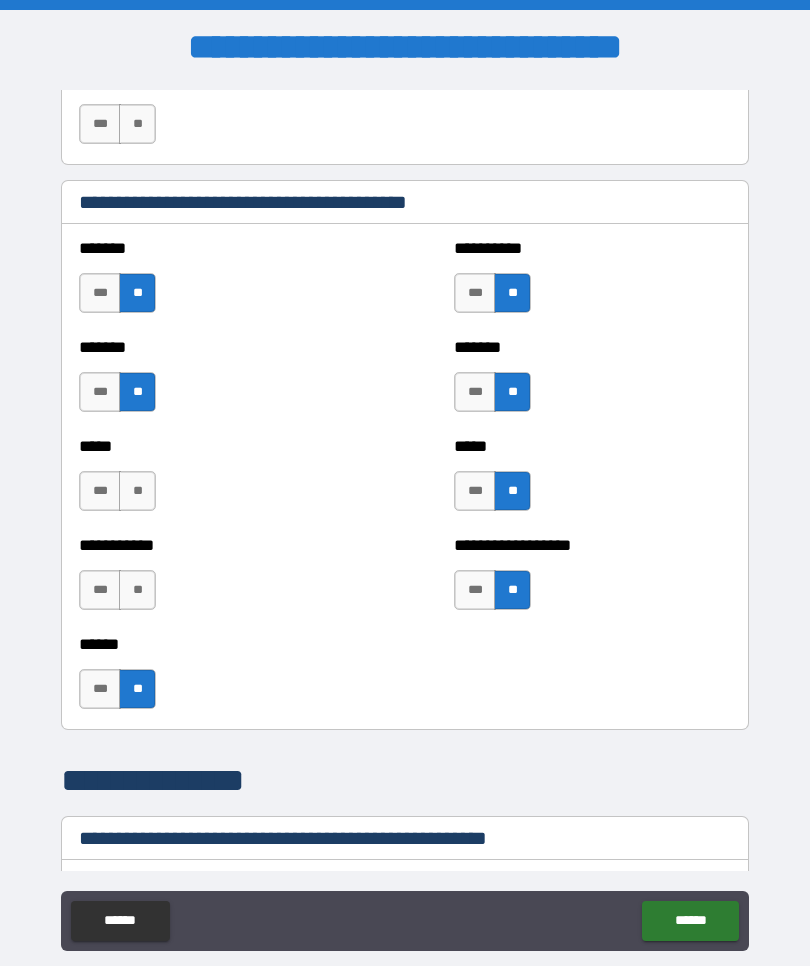 click on "**" at bounding box center [137, 590] 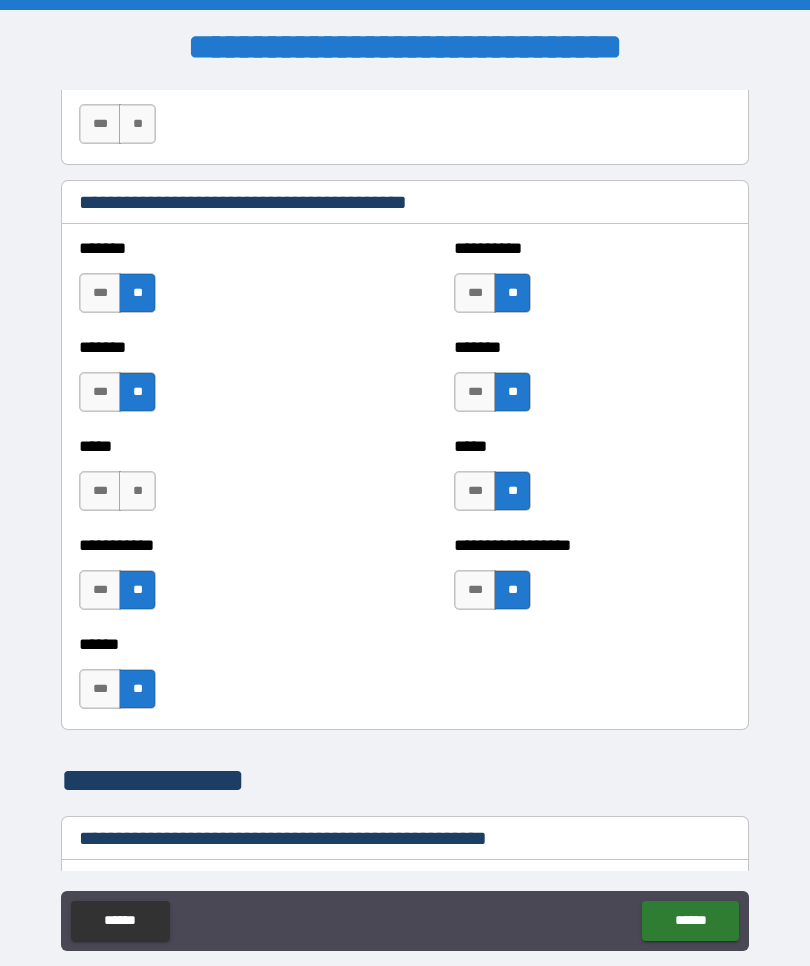 click on "**" at bounding box center [137, 491] 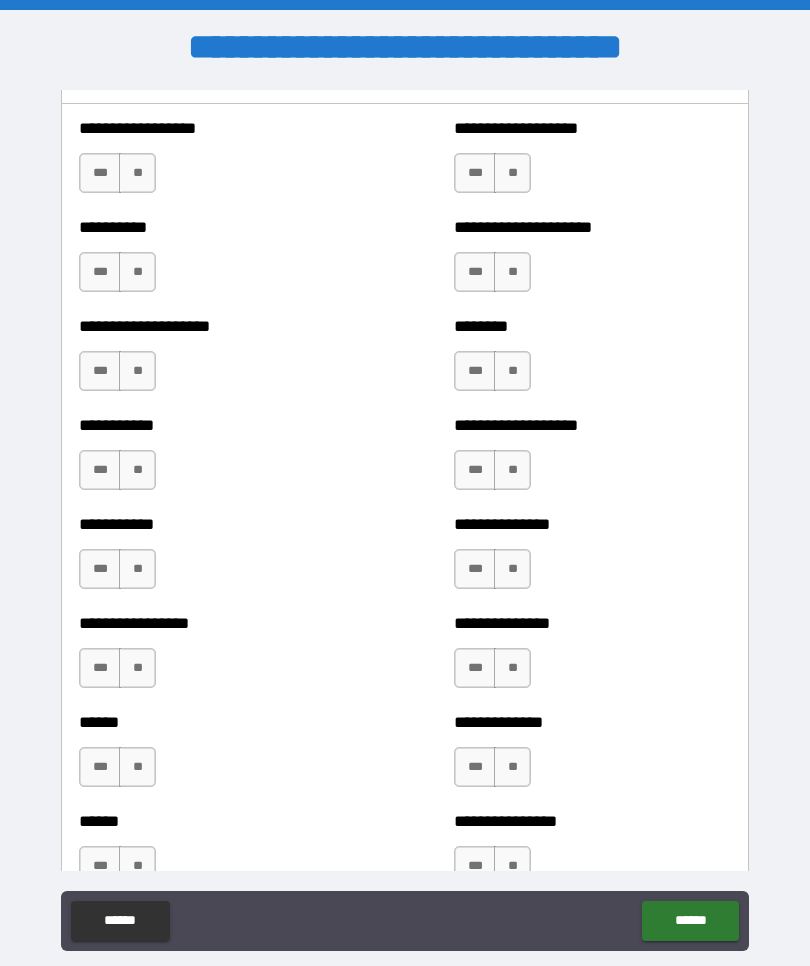 scroll, scrollTop: 2479, scrollLeft: 0, axis: vertical 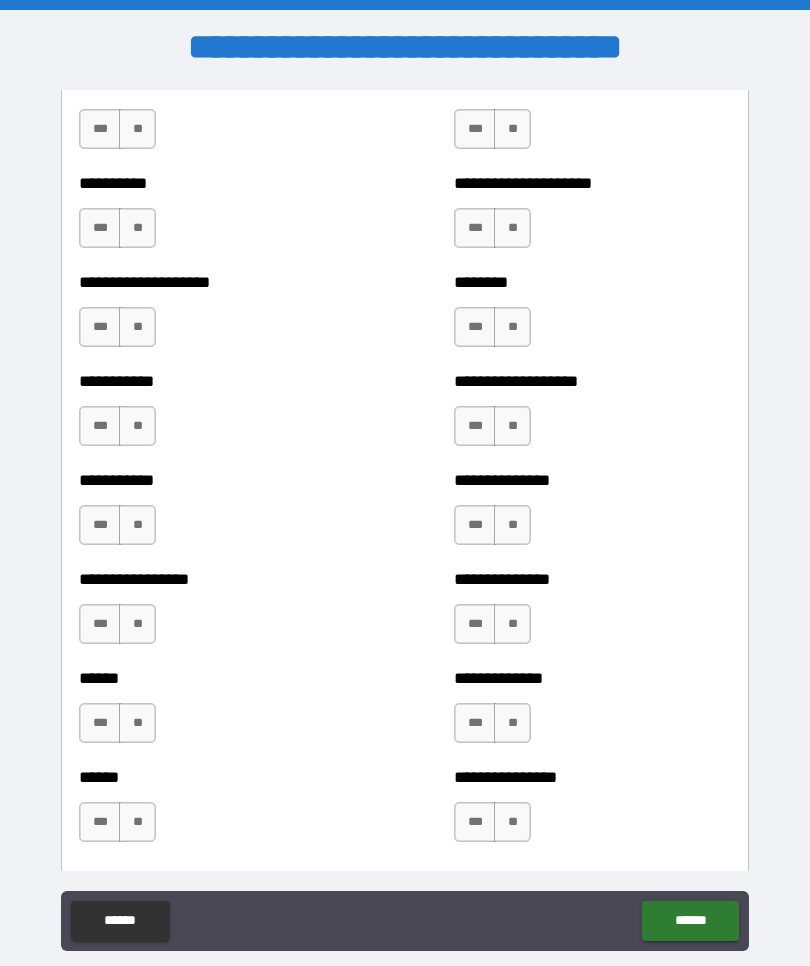 click on "**" at bounding box center (137, 129) 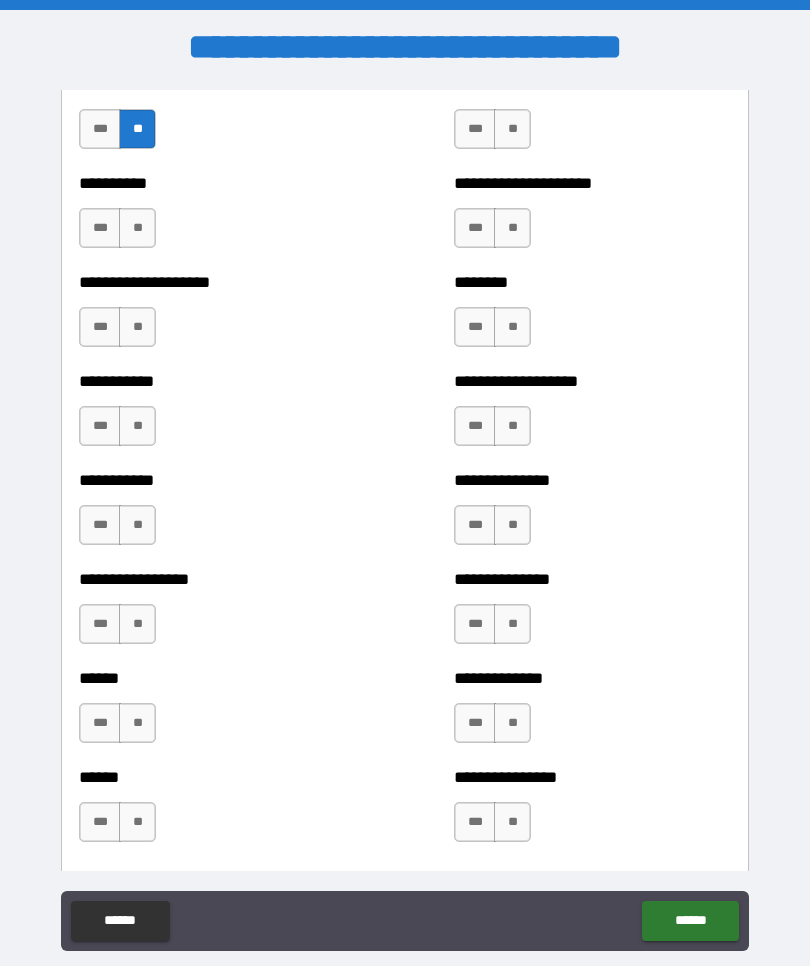 click on "**" at bounding box center (137, 228) 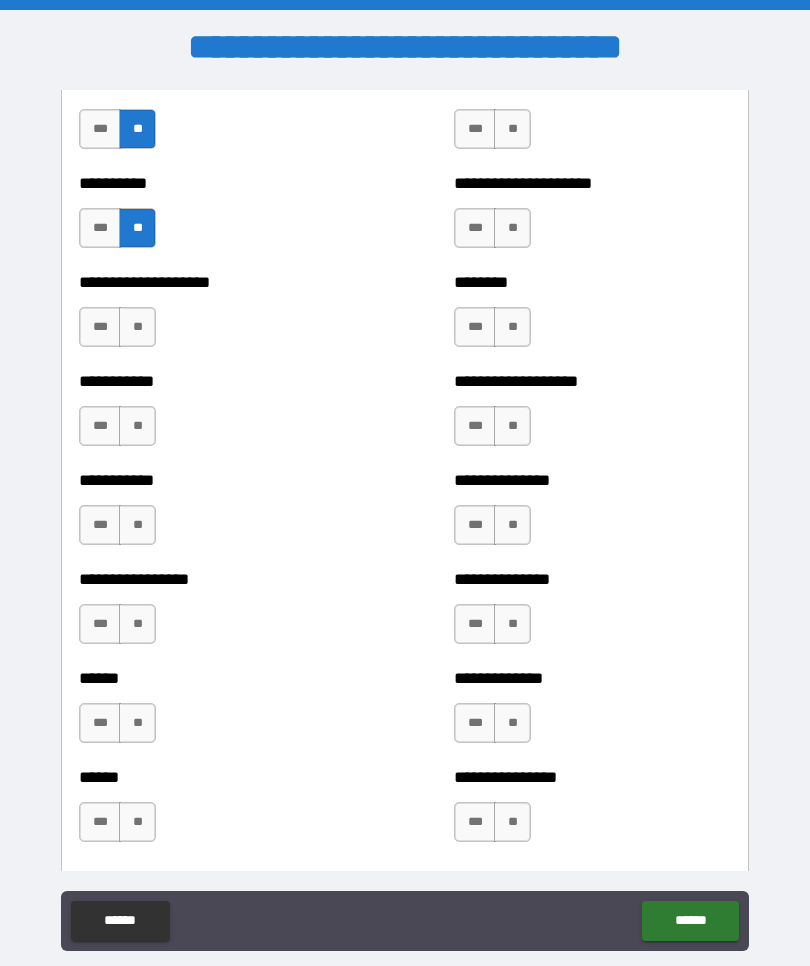 click on "**" at bounding box center (137, 327) 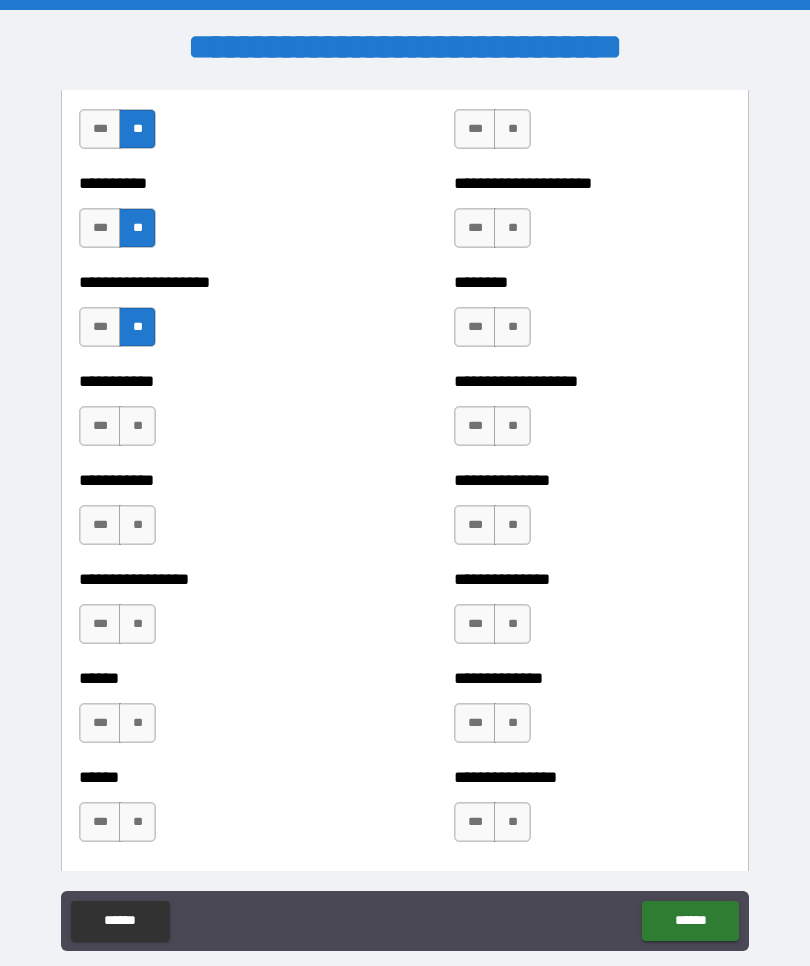 click on "**" at bounding box center [137, 426] 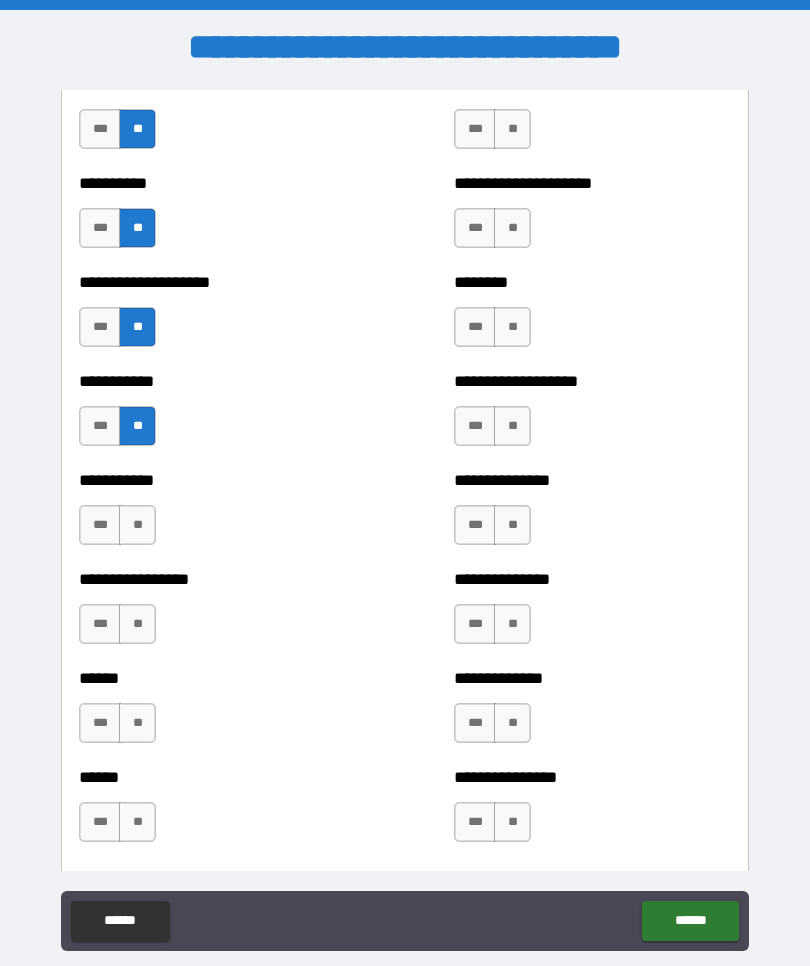 click on "**" at bounding box center [137, 525] 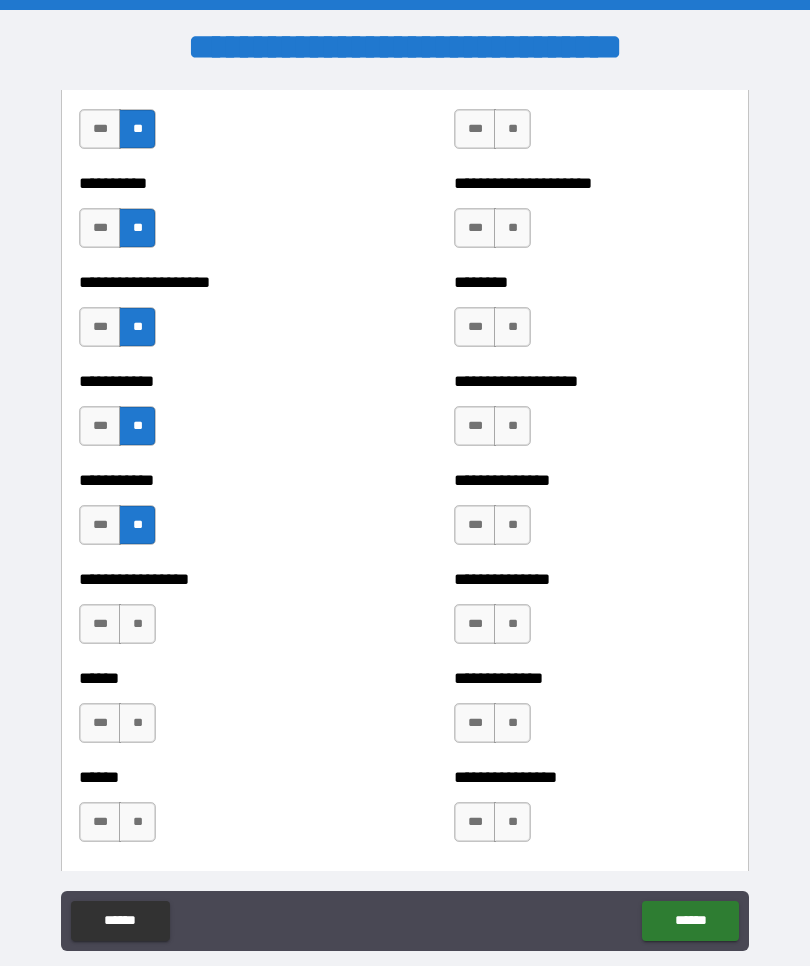 click on "**" at bounding box center [137, 624] 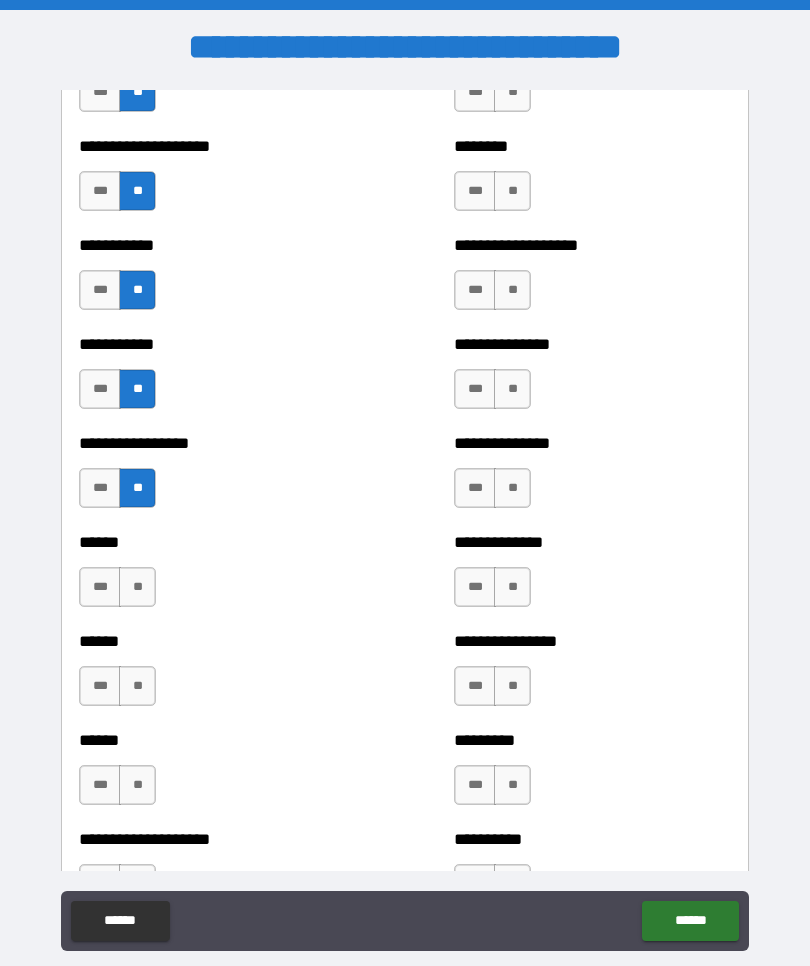 scroll, scrollTop: 2699, scrollLeft: 0, axis: vertical 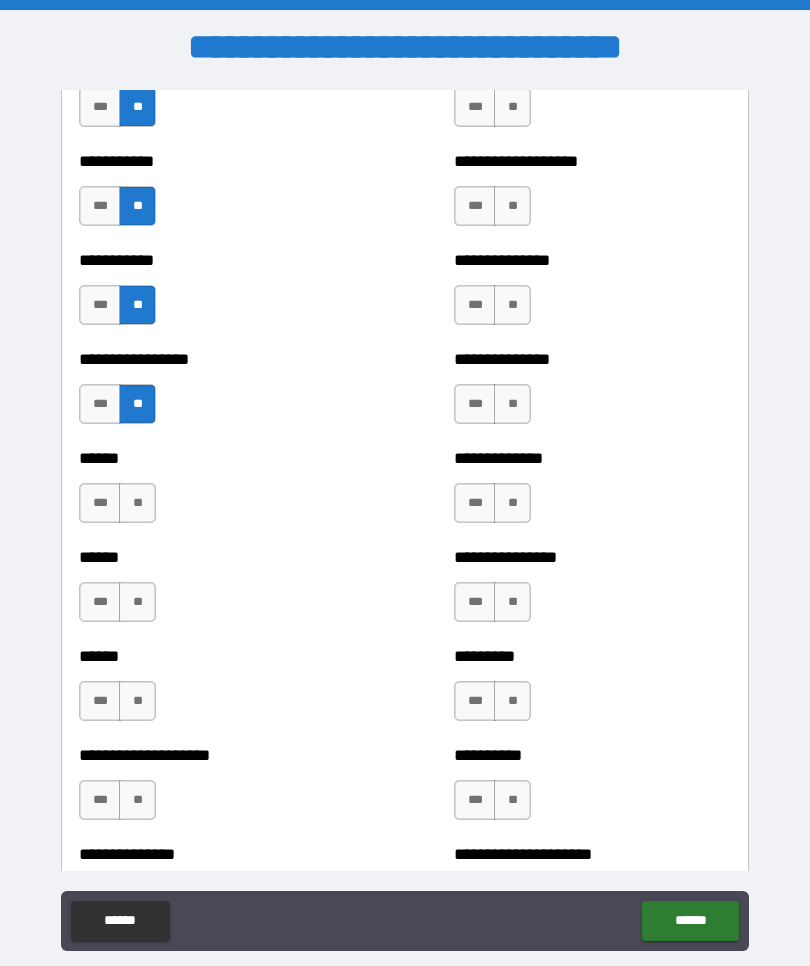 click on "**" at bounding box center [137, 503] 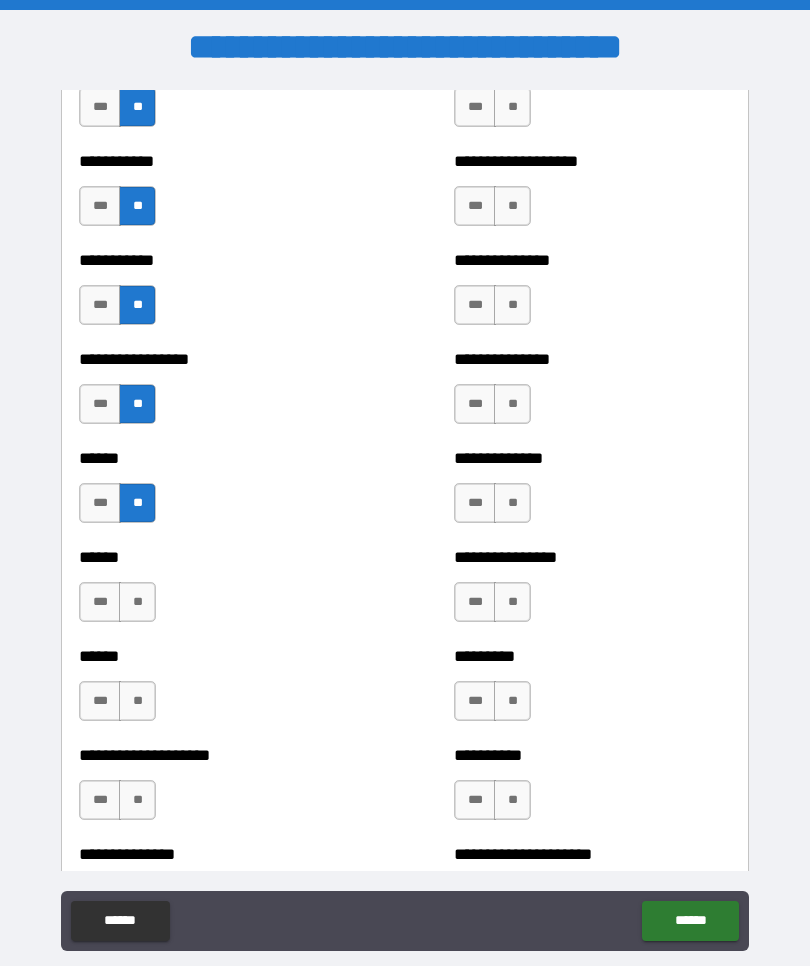 click on "**" at bounding box center (137, 602) 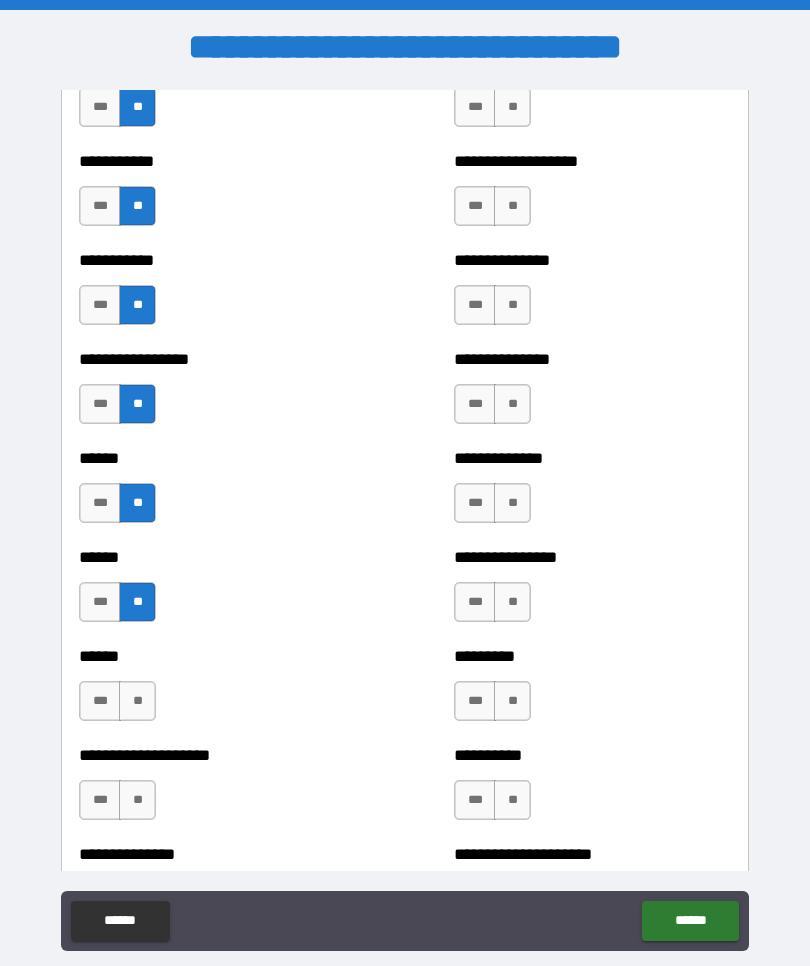 click on "**" at bounding box center (137, 701) 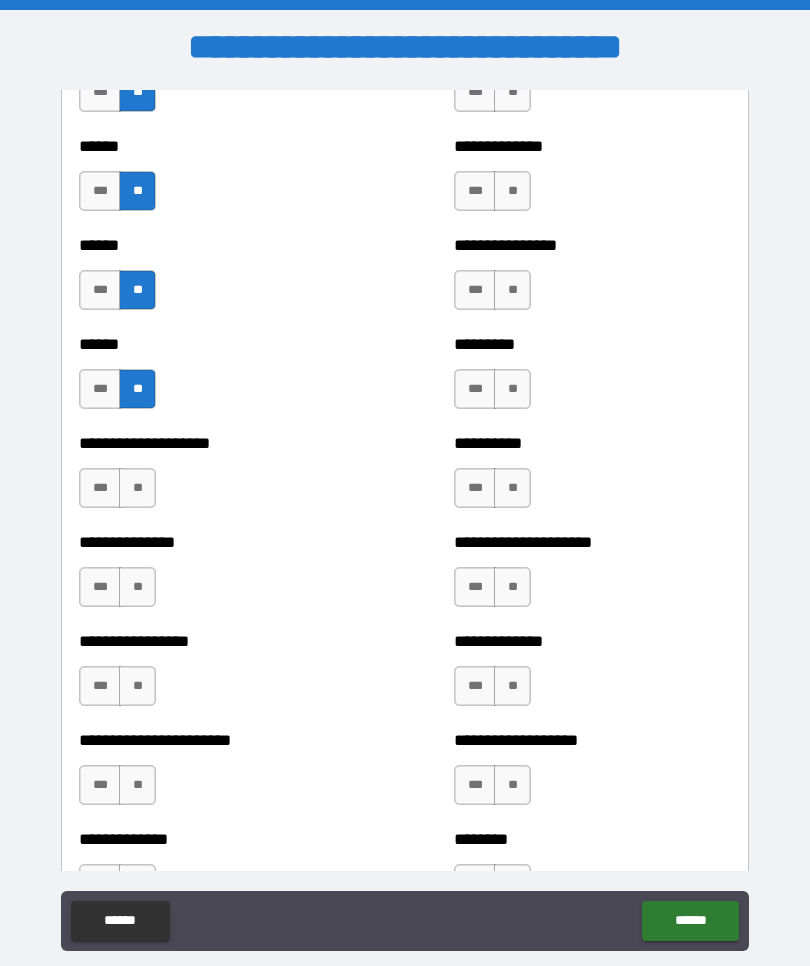 scroll, scrollTop: 3070, scrollLeft: 0, axis: vertical 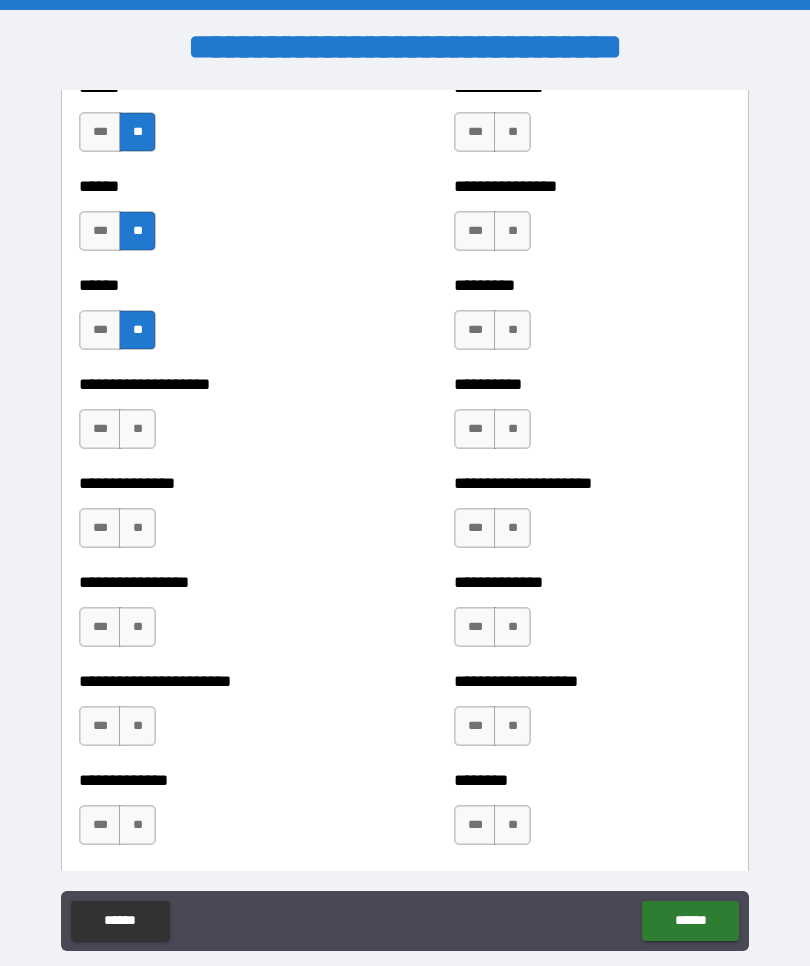 click on "**" at bounding box center (137, 429) 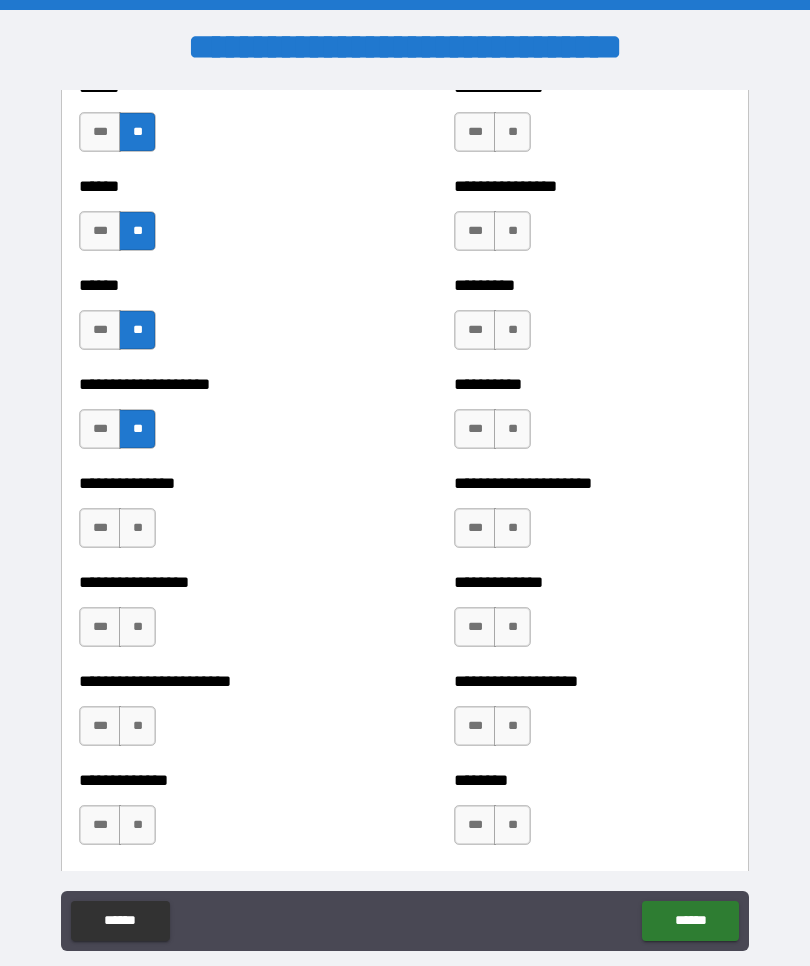 click on "**" at bounding box center [137, 528] 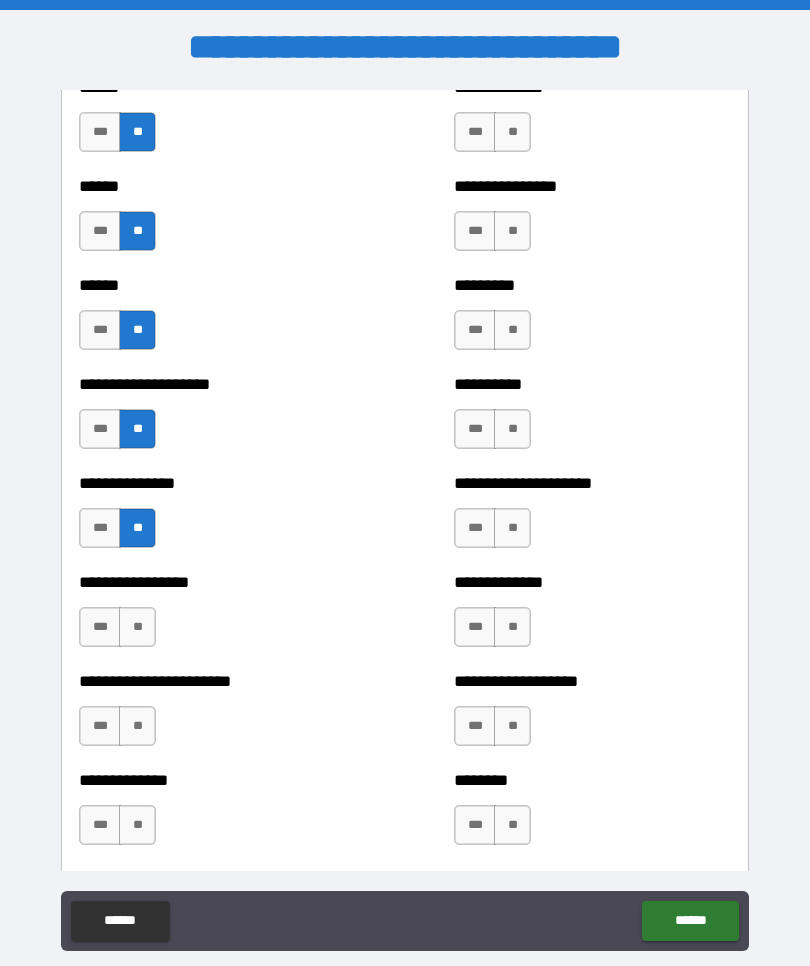 click on "**" at bounding box center (137, 627) 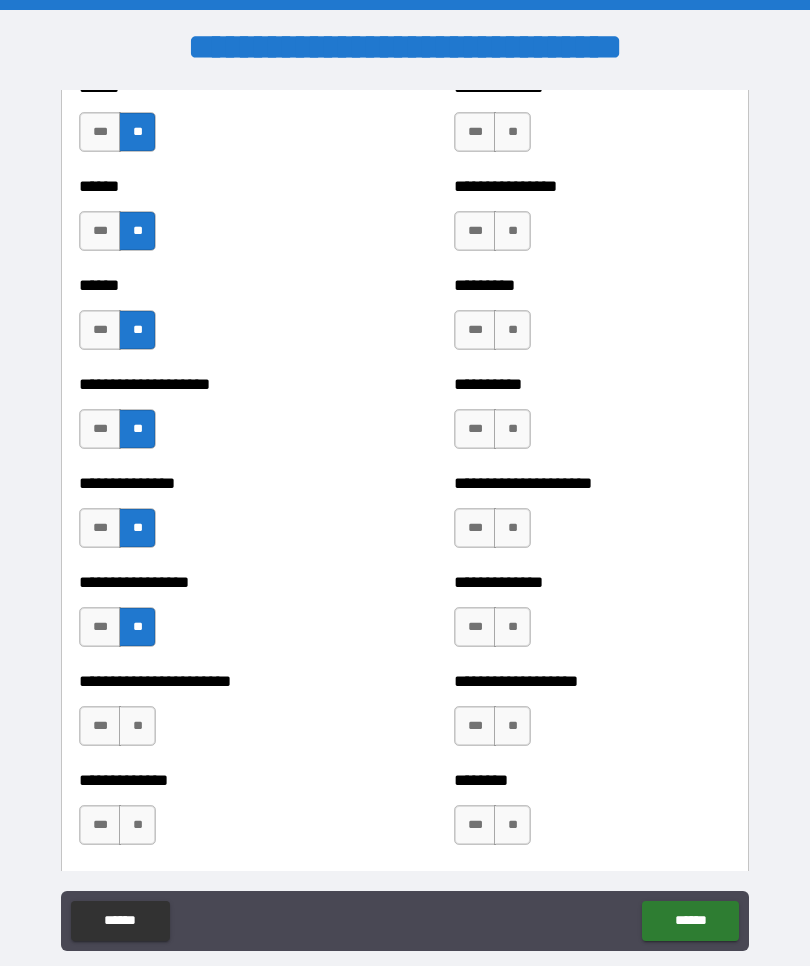 click on "**" at bounding box center [137, 726] 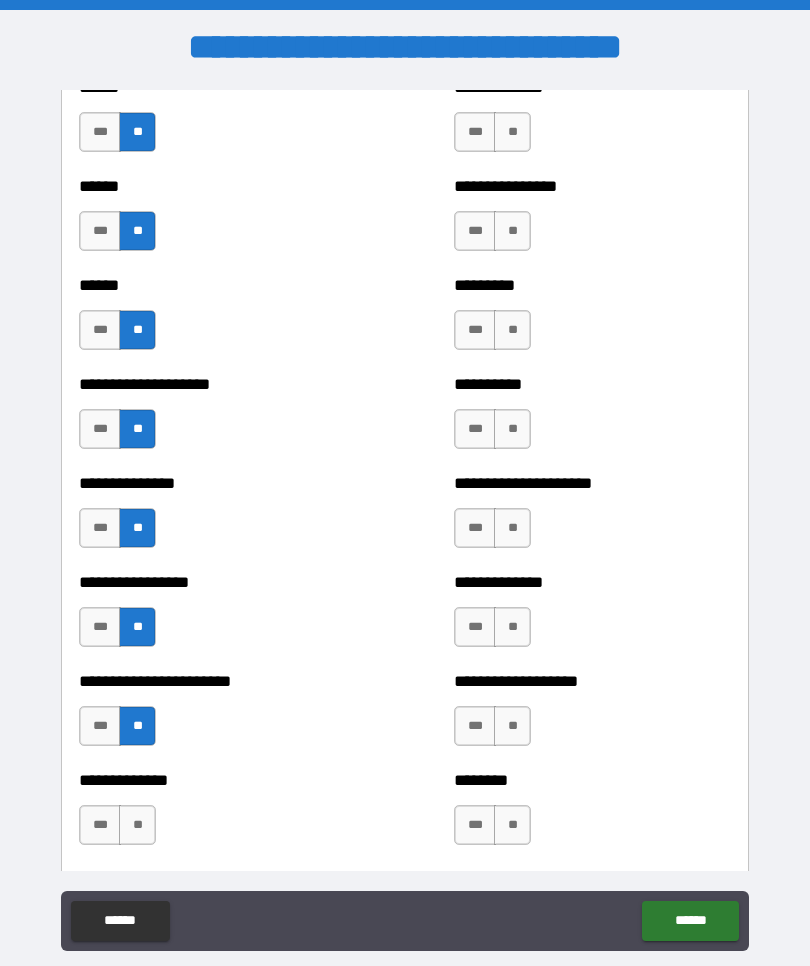 click on "**" at bounding box center [137, 825] 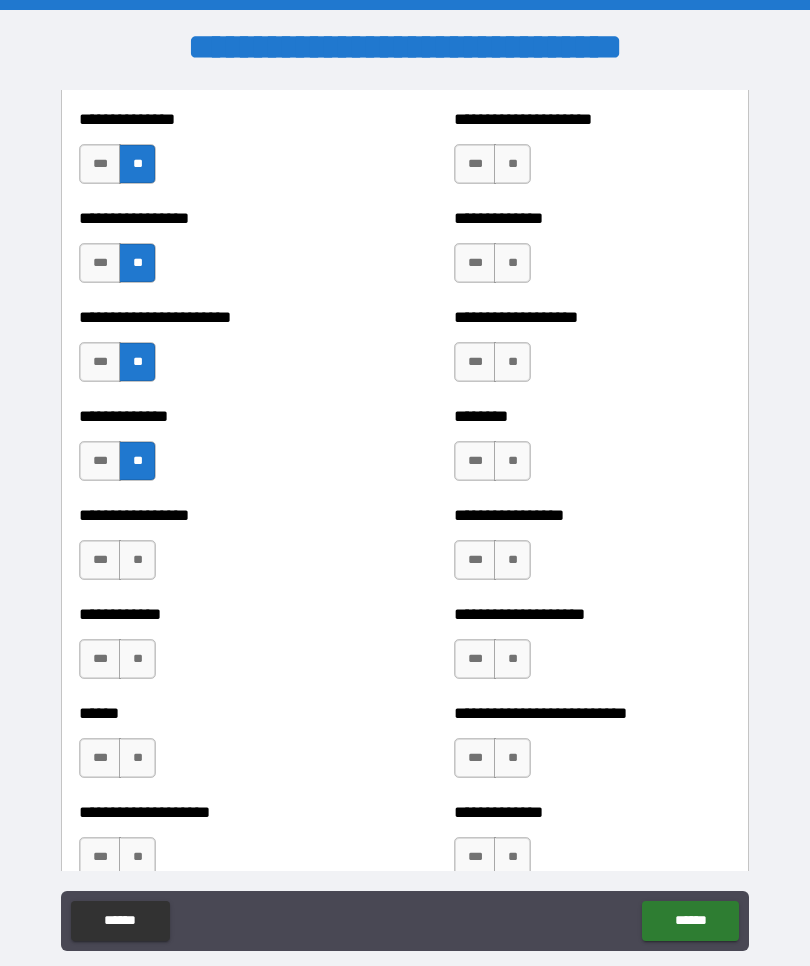 scroll, scrollTop: 3440, scrollLeft: 0, axis: vertical 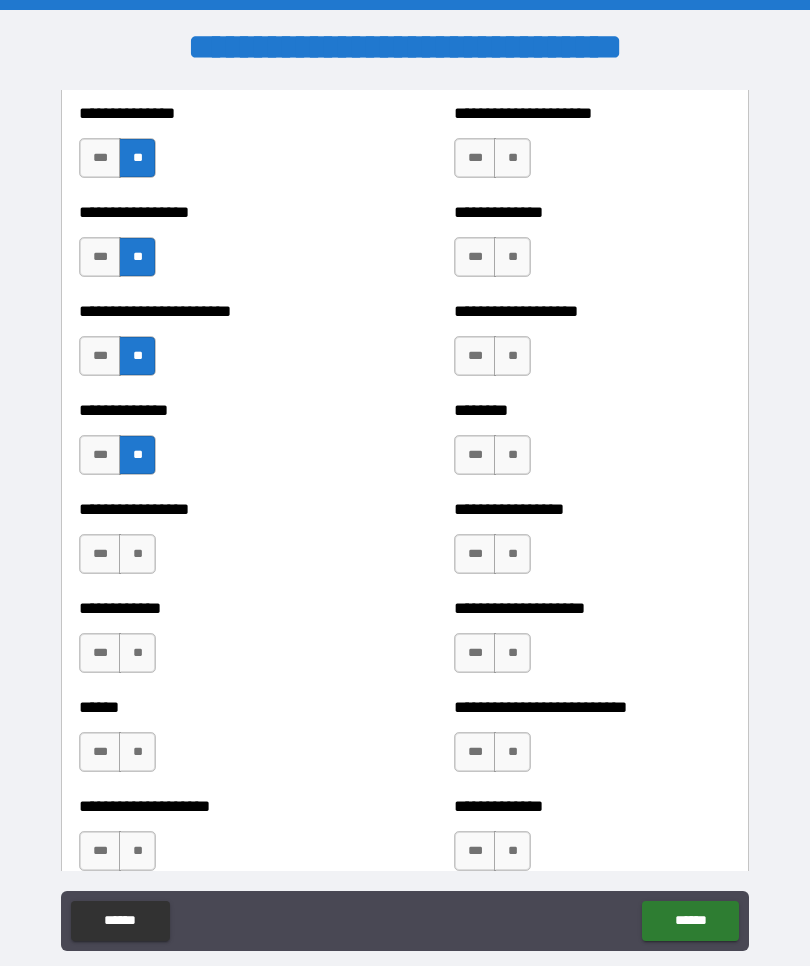 click on "**" at bounding box center (137, 554) 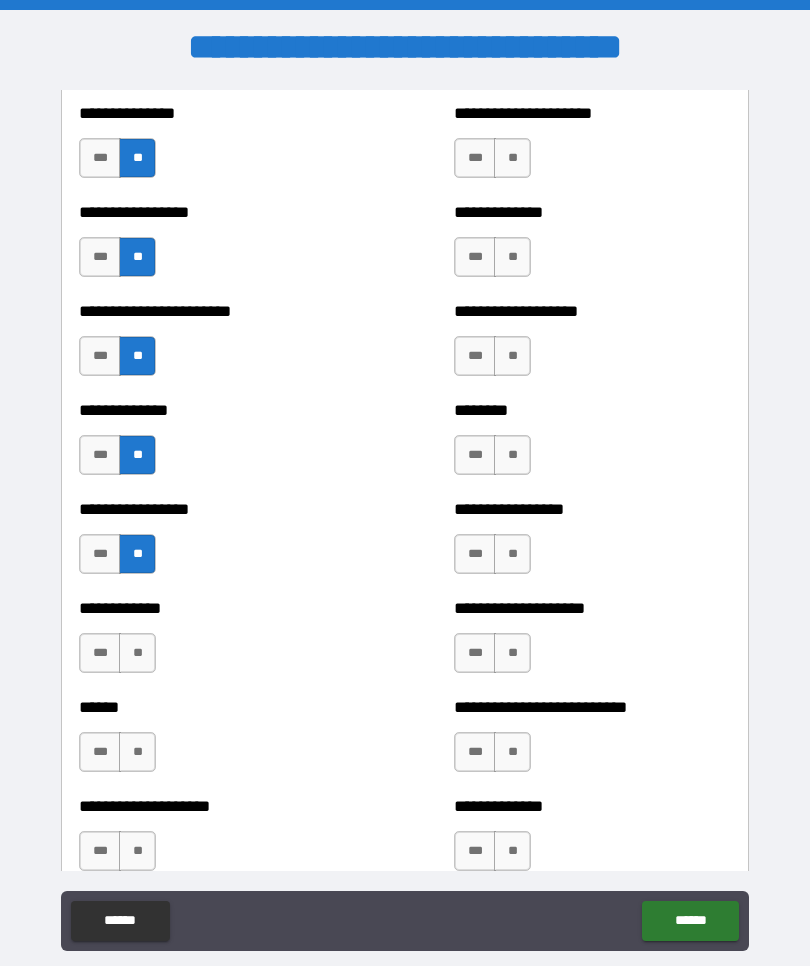 click on "**" at bounding box center (137, 653) 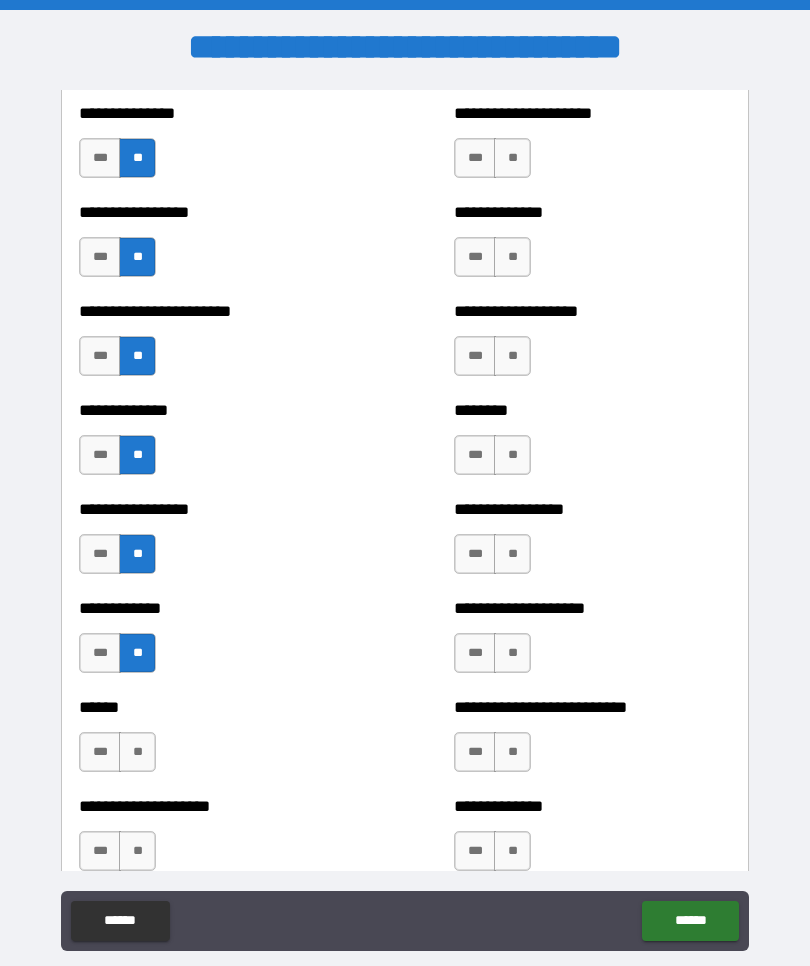 click on "**" at bounding box center [137, 752] 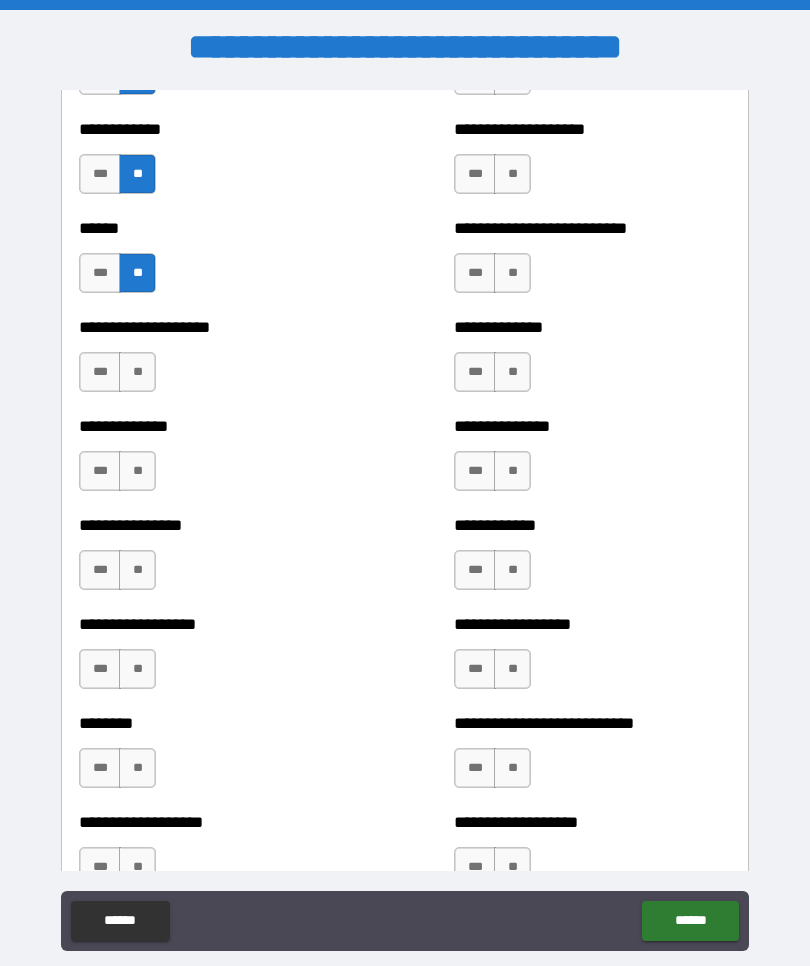 scroll, scrollTop: 3922, scrollLeft: 0, axis: vertical 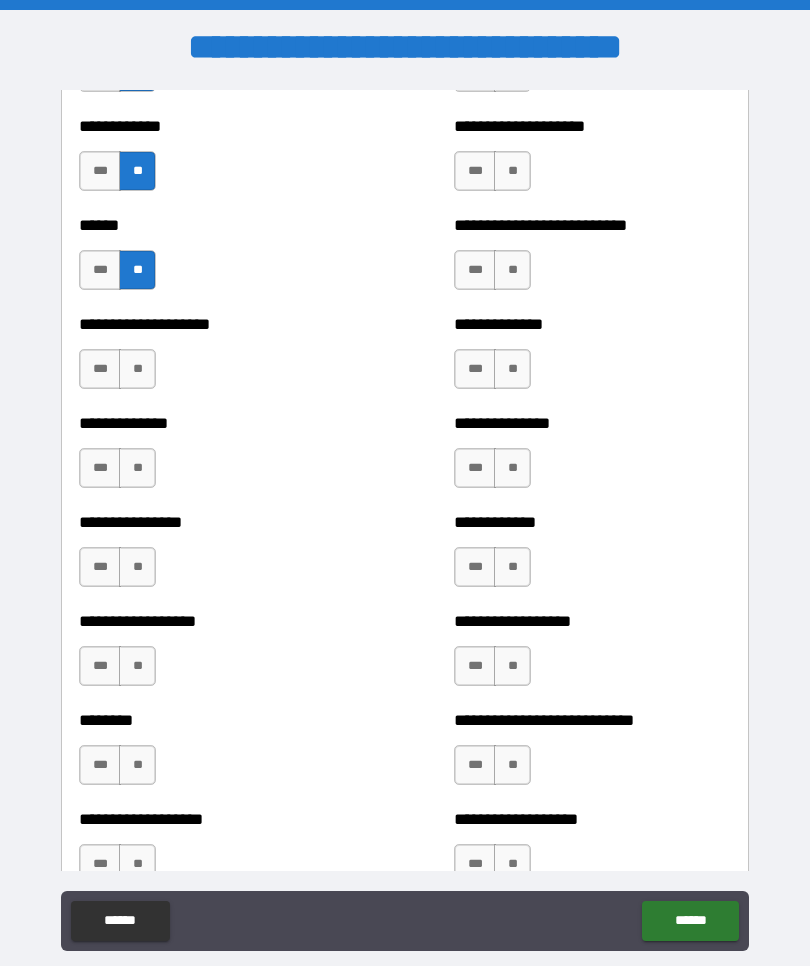 click on "**" at bounding box center [137, 369] 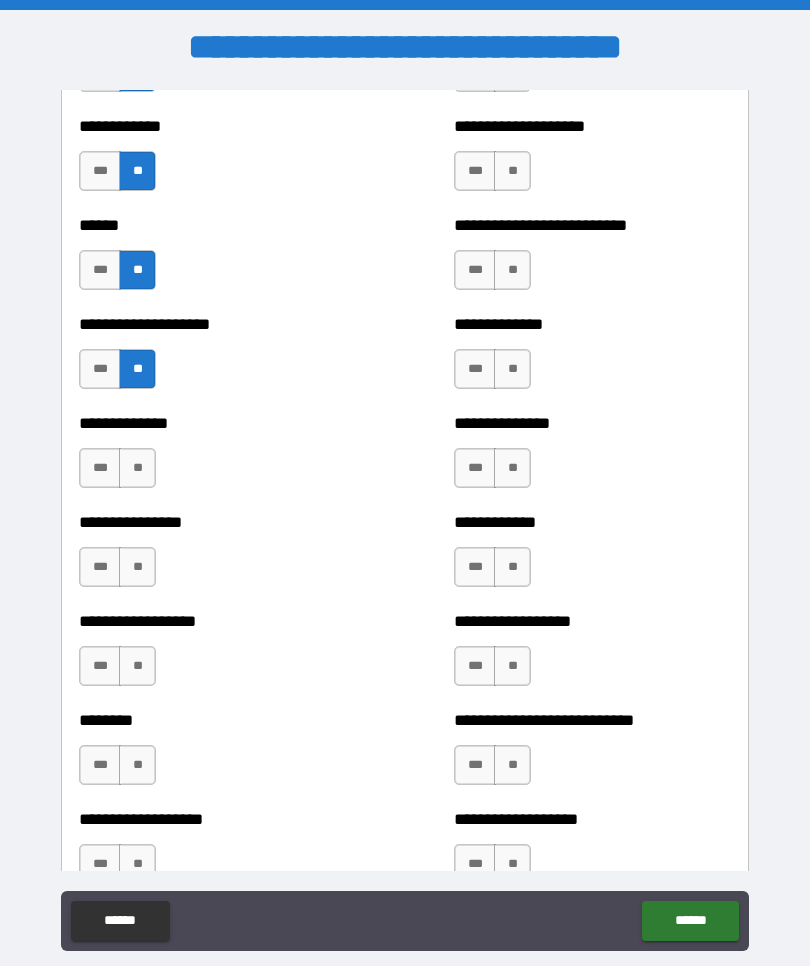 click on "**" at bounding box center [137, 468] 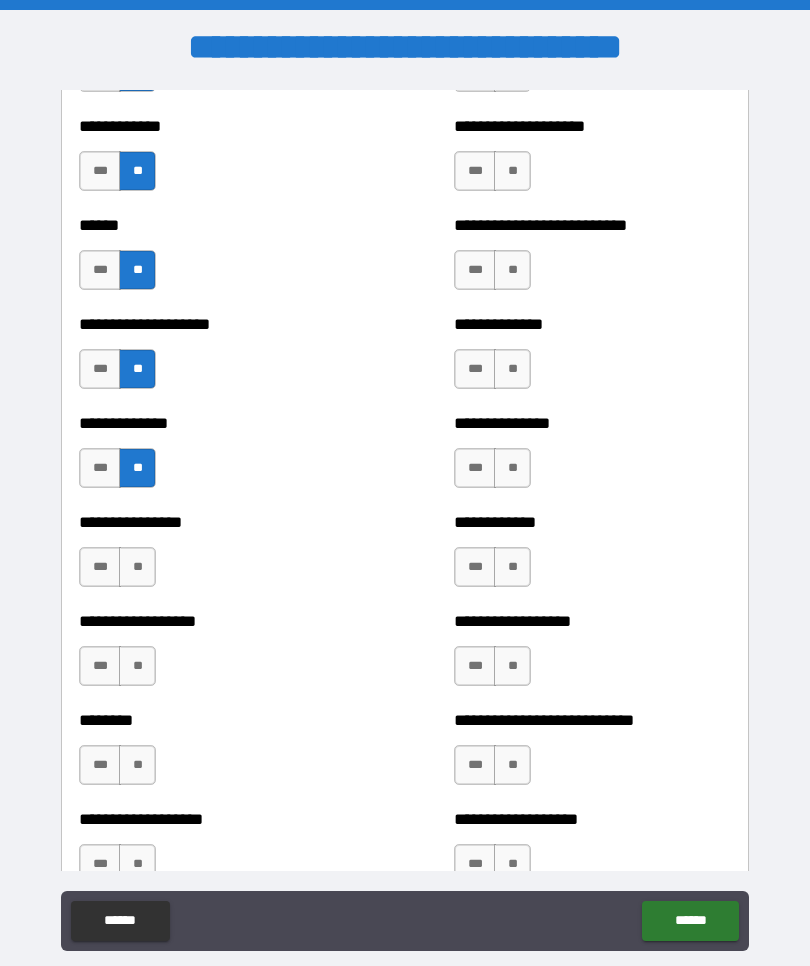 click on "**" at bounding box center (137, 567) 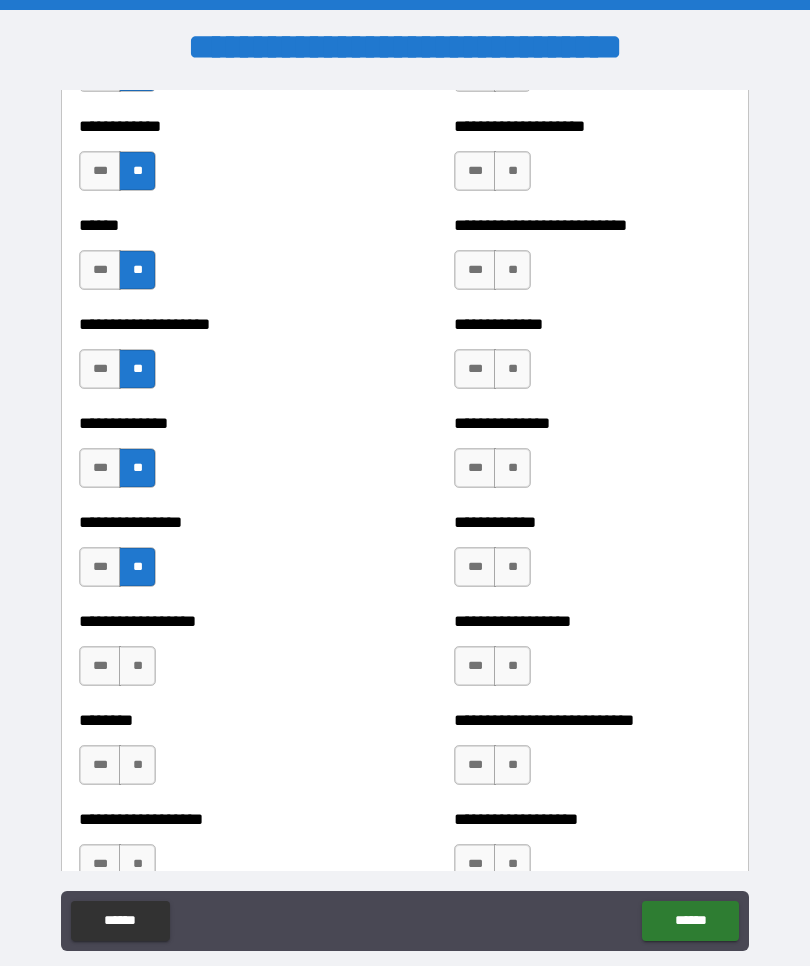 click on "**" at bounding box center (137, 666) 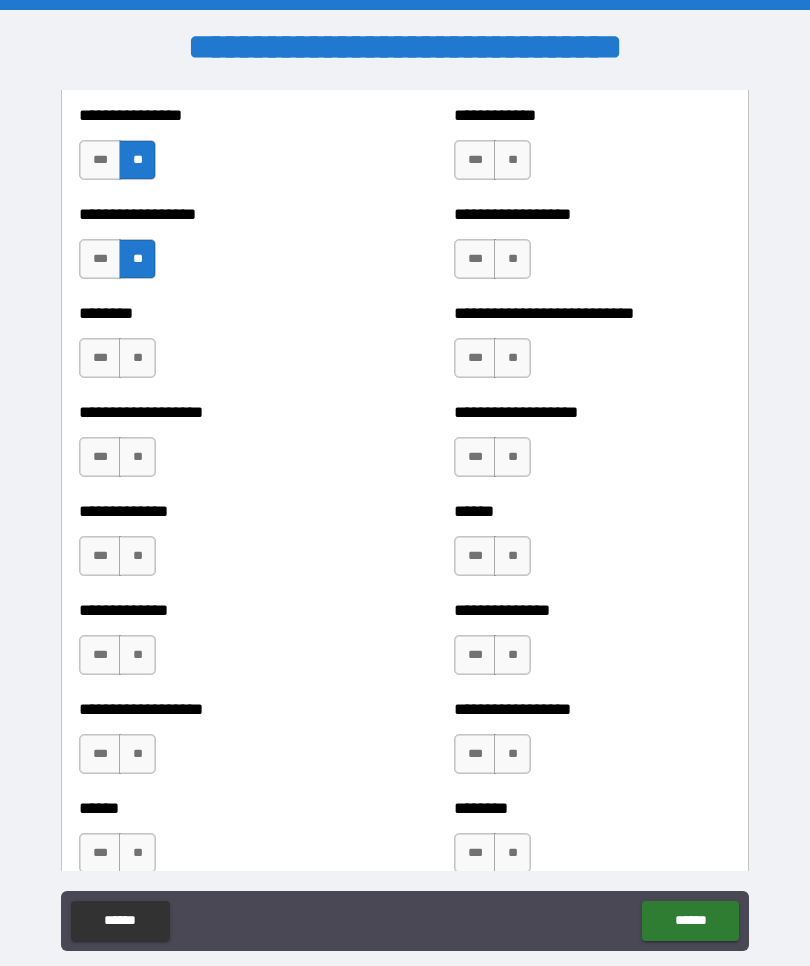 scroll, scrollTop: 4333, scrollLeft: 0, axis: vertical 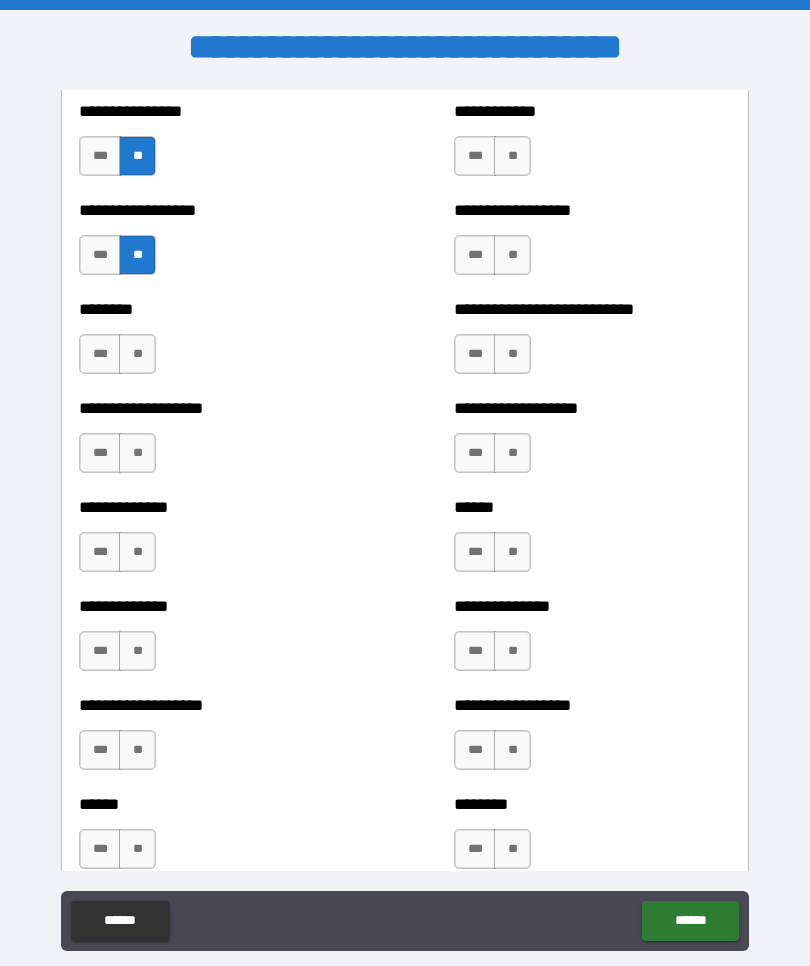 click on "**" at bounding box center (137, 354) 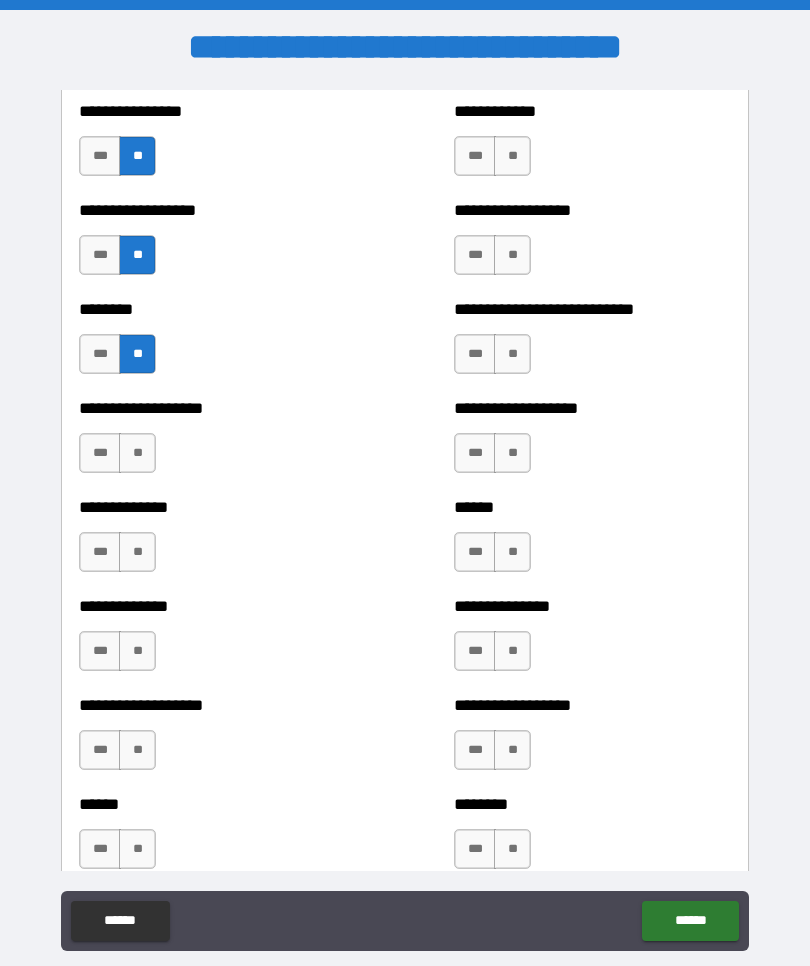 click on "**" at bounding box center [137, 453] 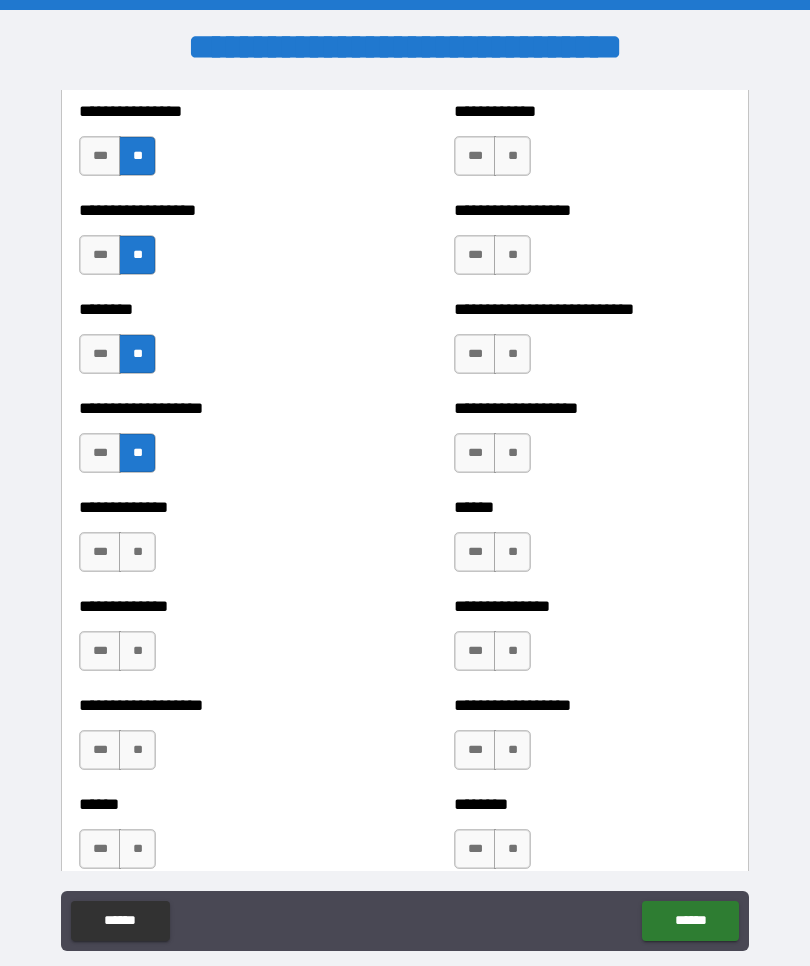 click on "**" at bounding box center (137, 552) 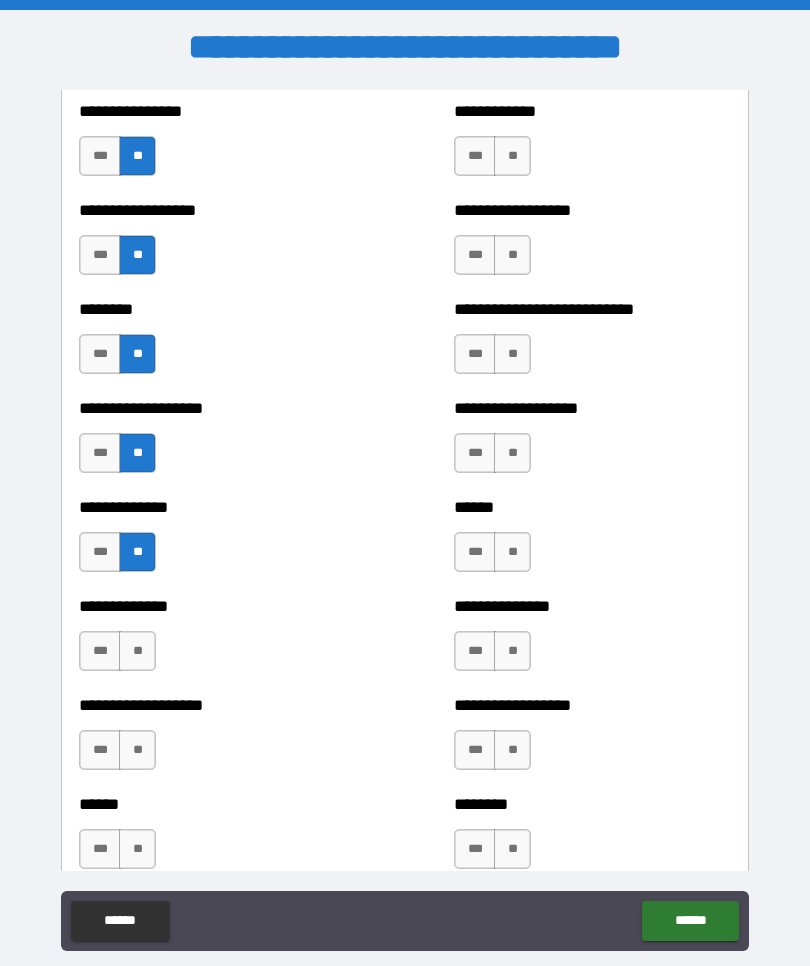 click on "**" at bounding box center [137, 651] 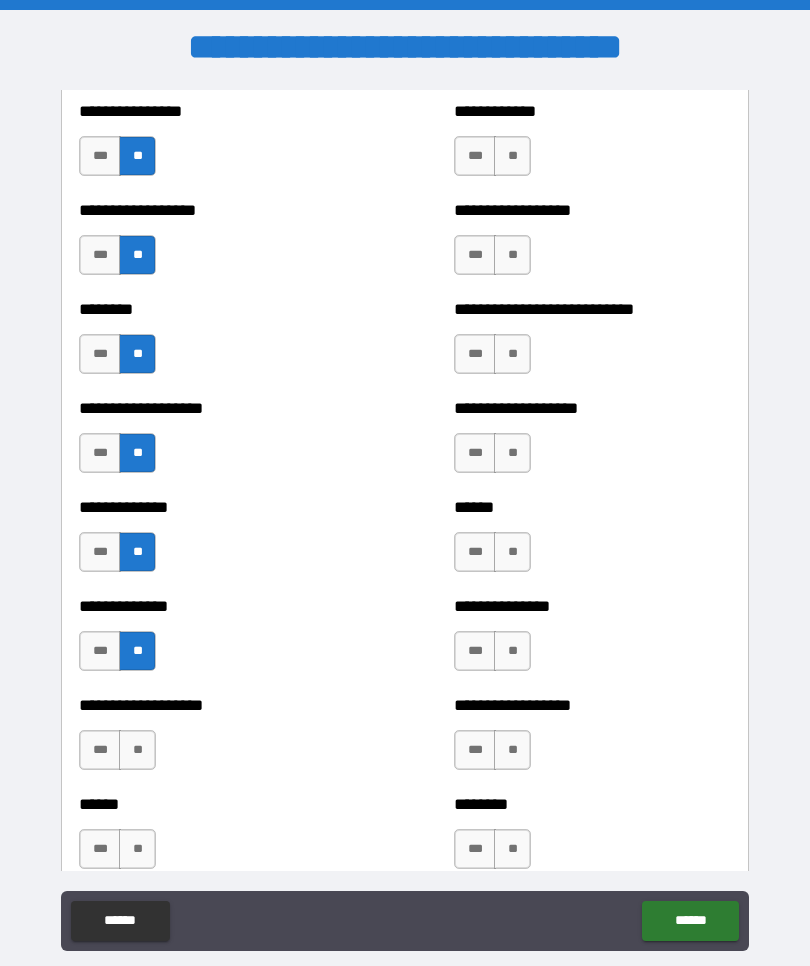 click on "**" at bounding box center [137, 750] 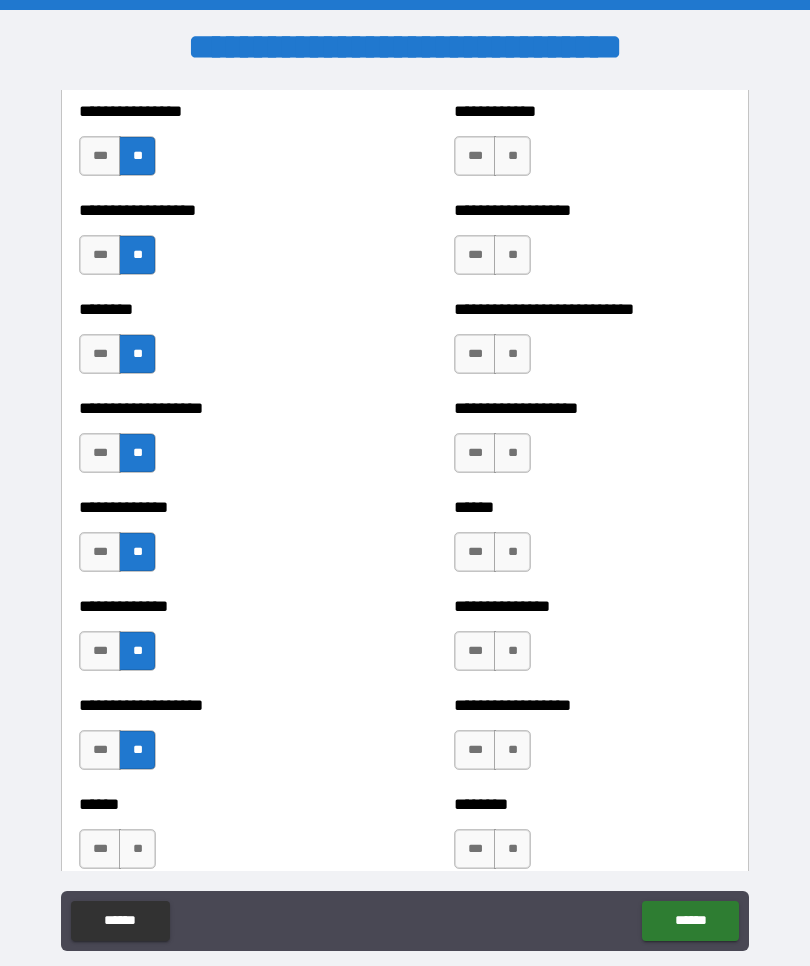 click on "**" at bounding box center [137, 849] 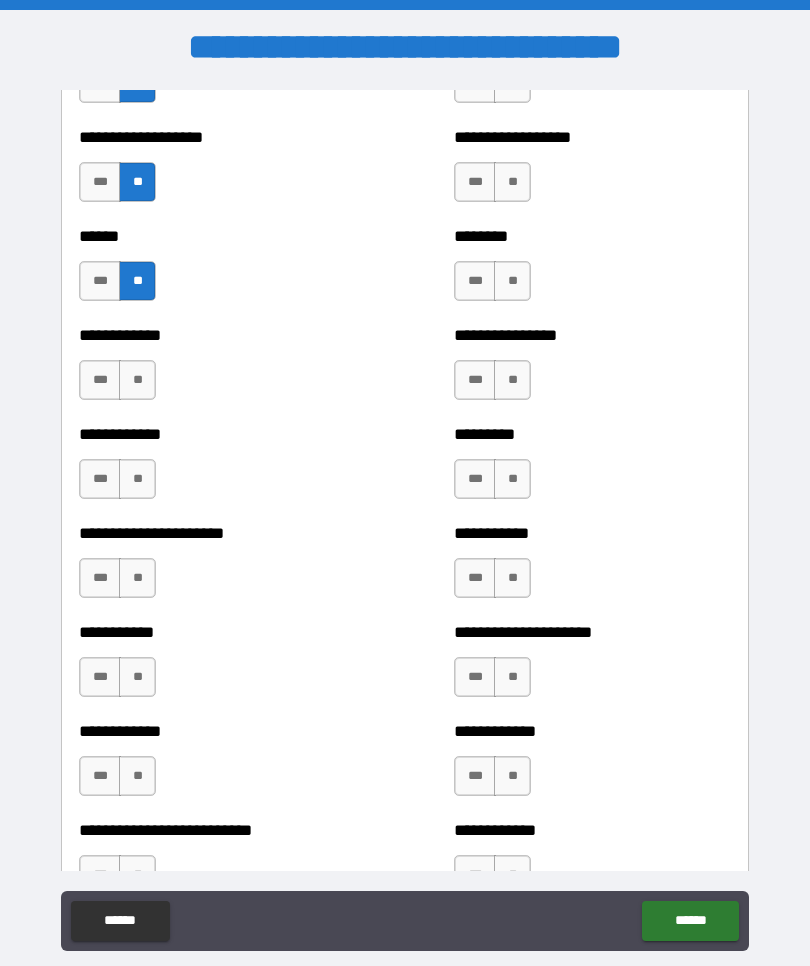 scroll, scrollTop: 4903, scrollLeft: 0, axis: vertical 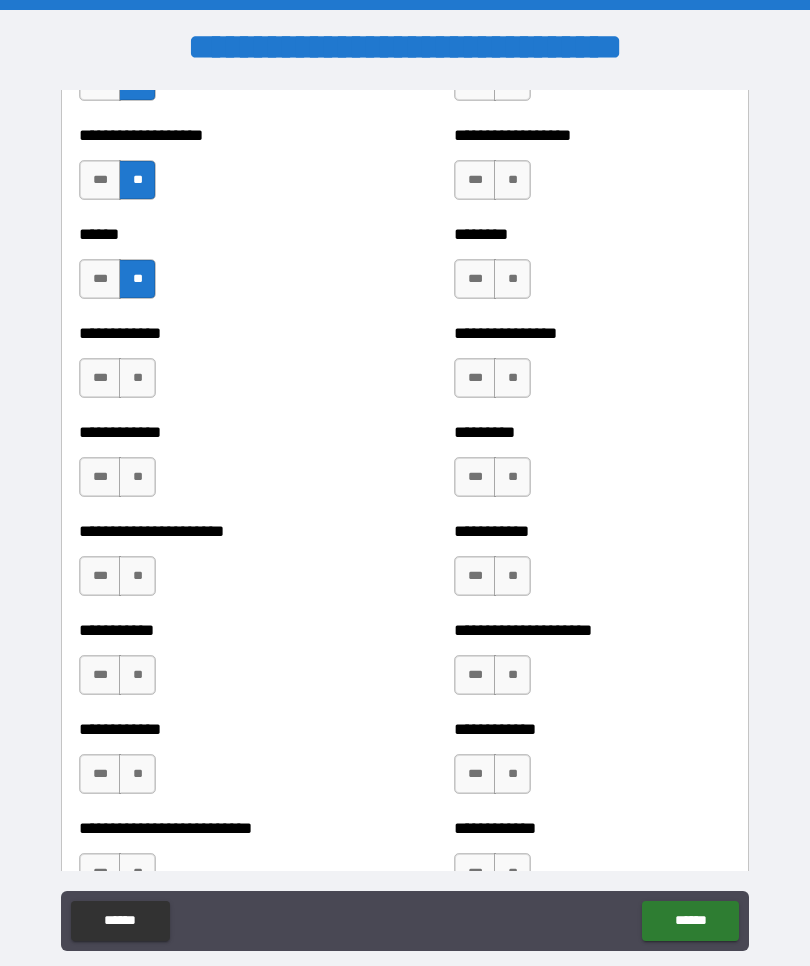 click on "**" at bounding box center (137, 378) 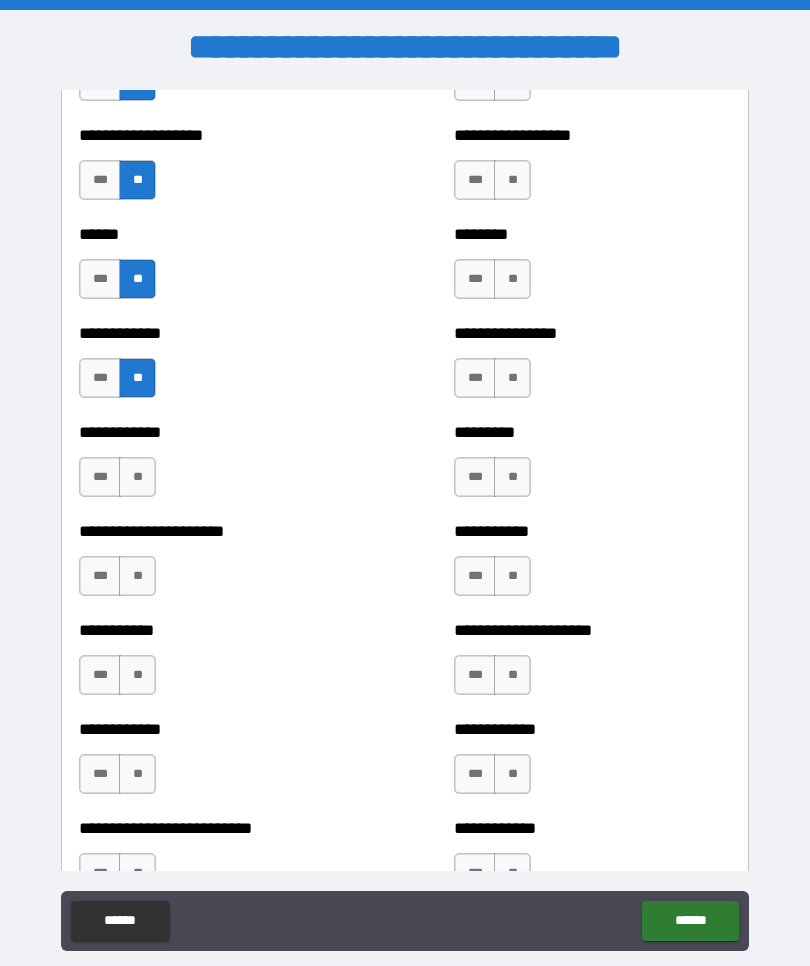 click on "**" at bounding box center [137, 477] 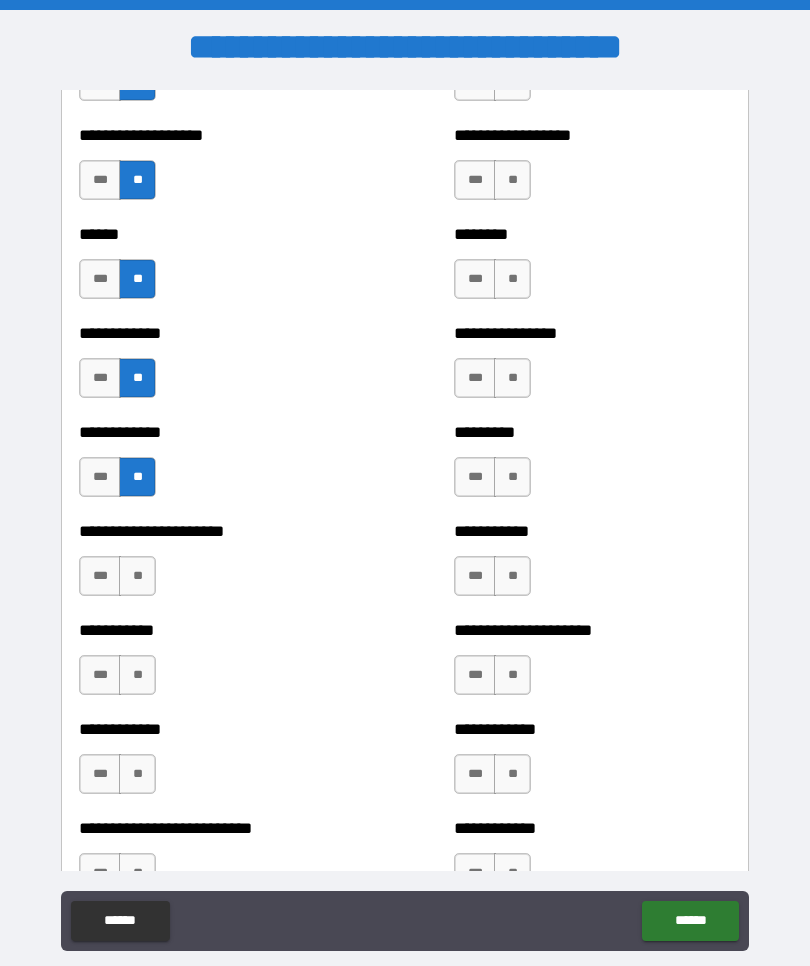 click on "**" at bounding box center [137, 576] 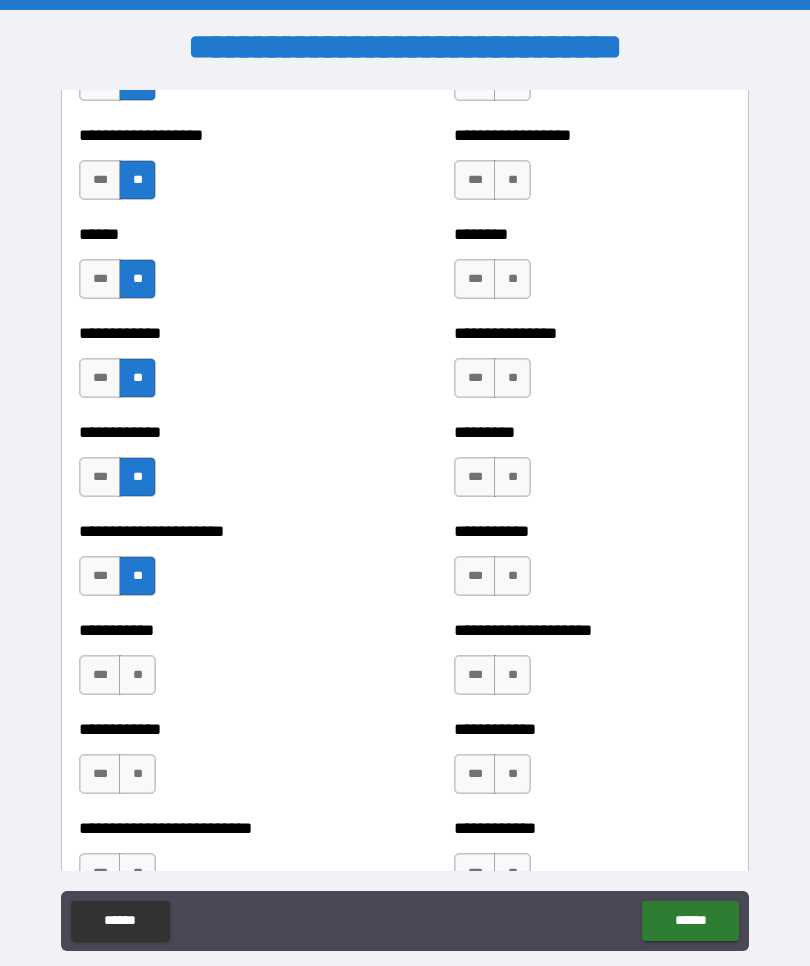 click on "**" at bounding box center [137, 675] 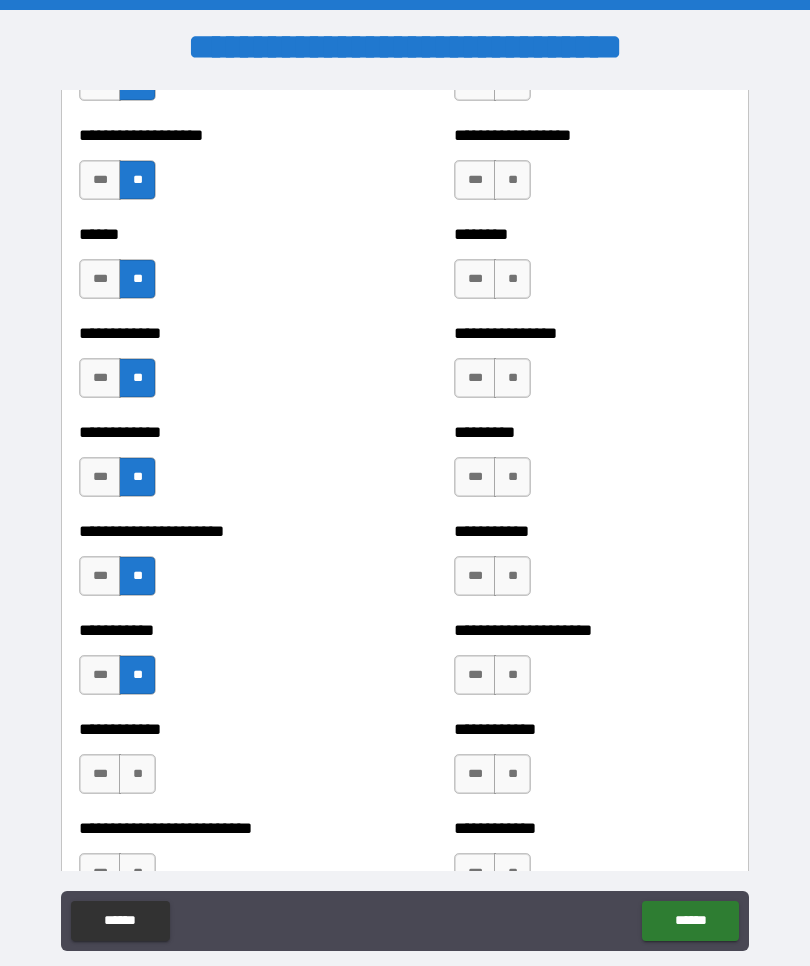 click on "**" at bounding box center [137, 774] 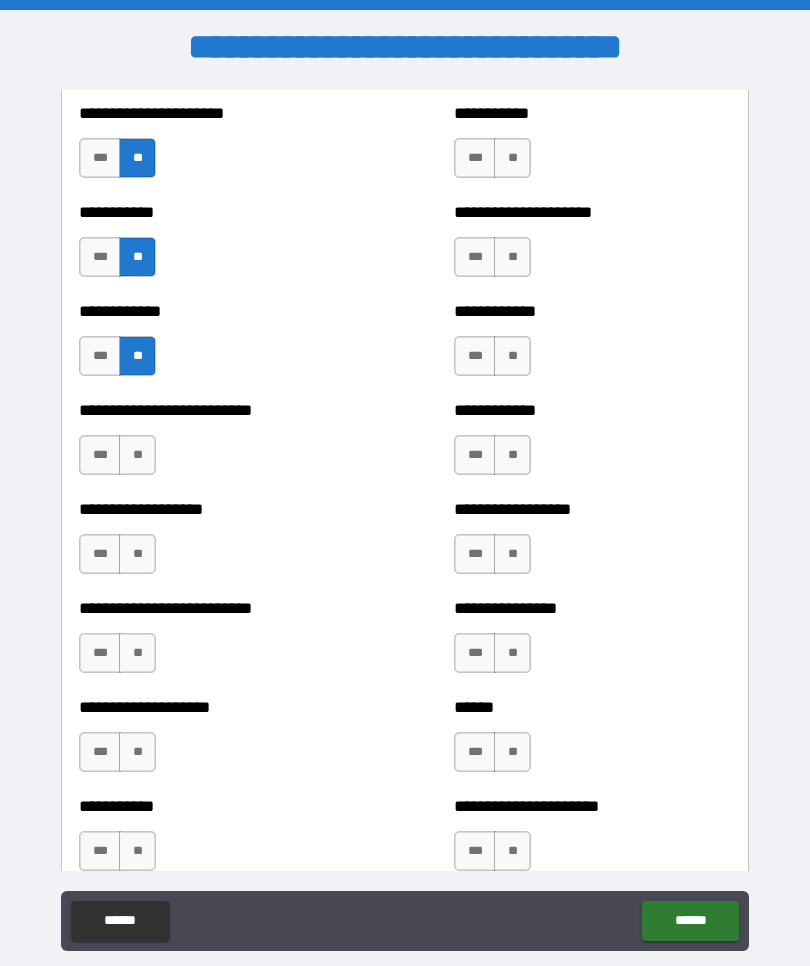scroll, scrollTop: 5322, scrollLeft: 0, axis: vertical 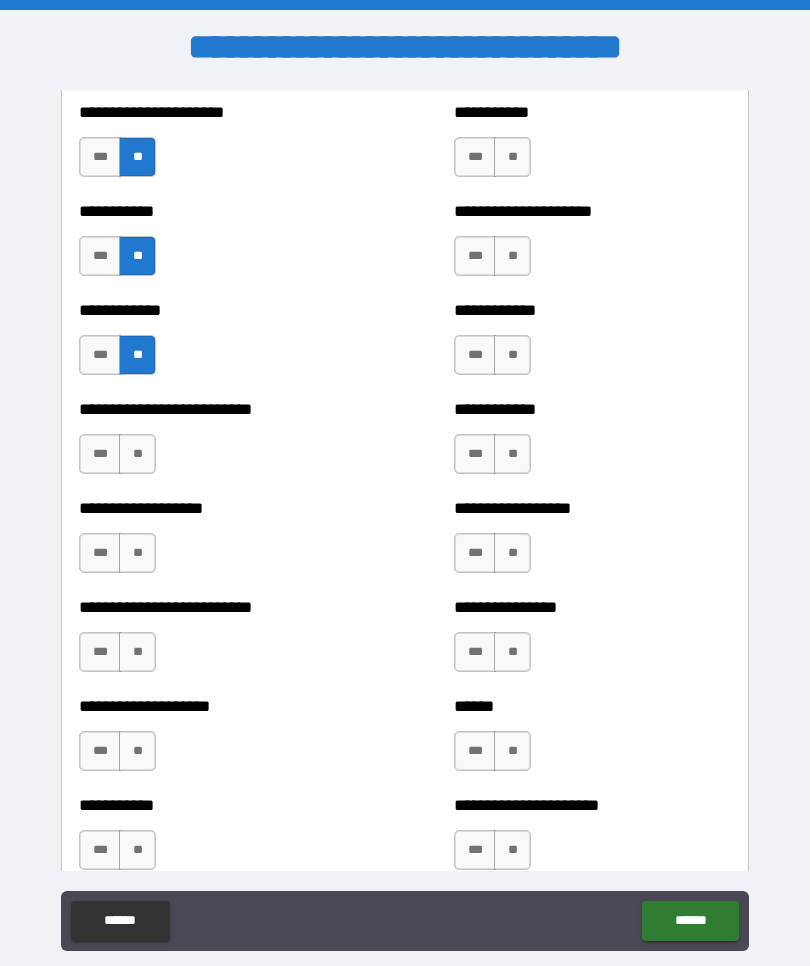 click on "**" at bounding box center [137, 454] 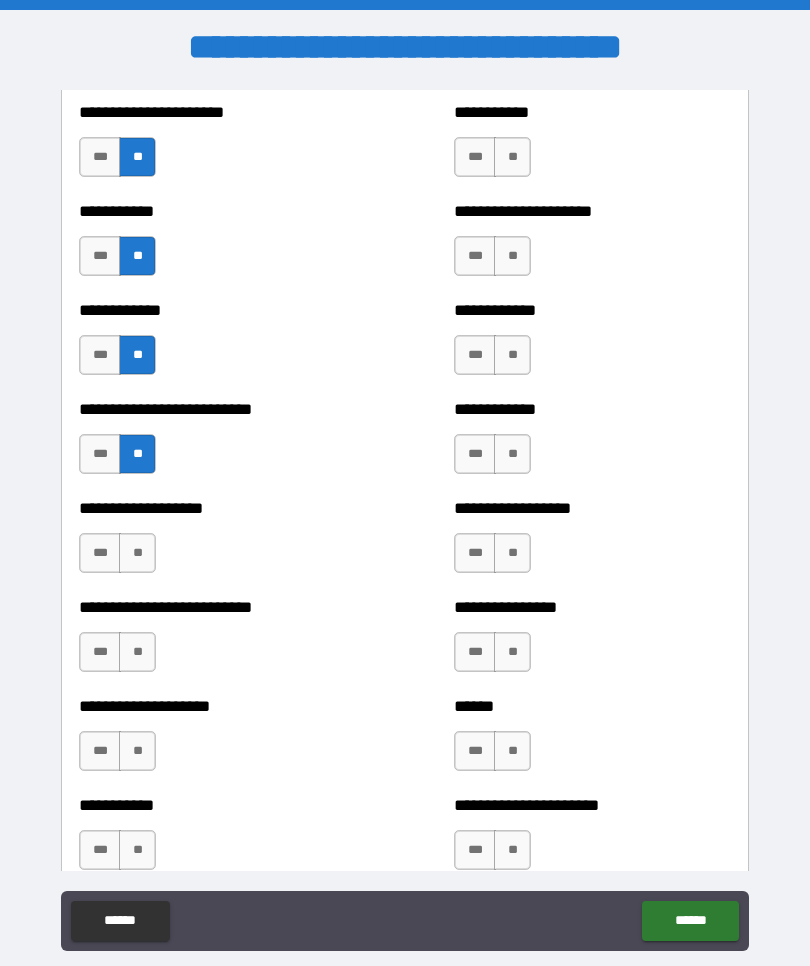 click on "**" at bounding box center (137, 553) 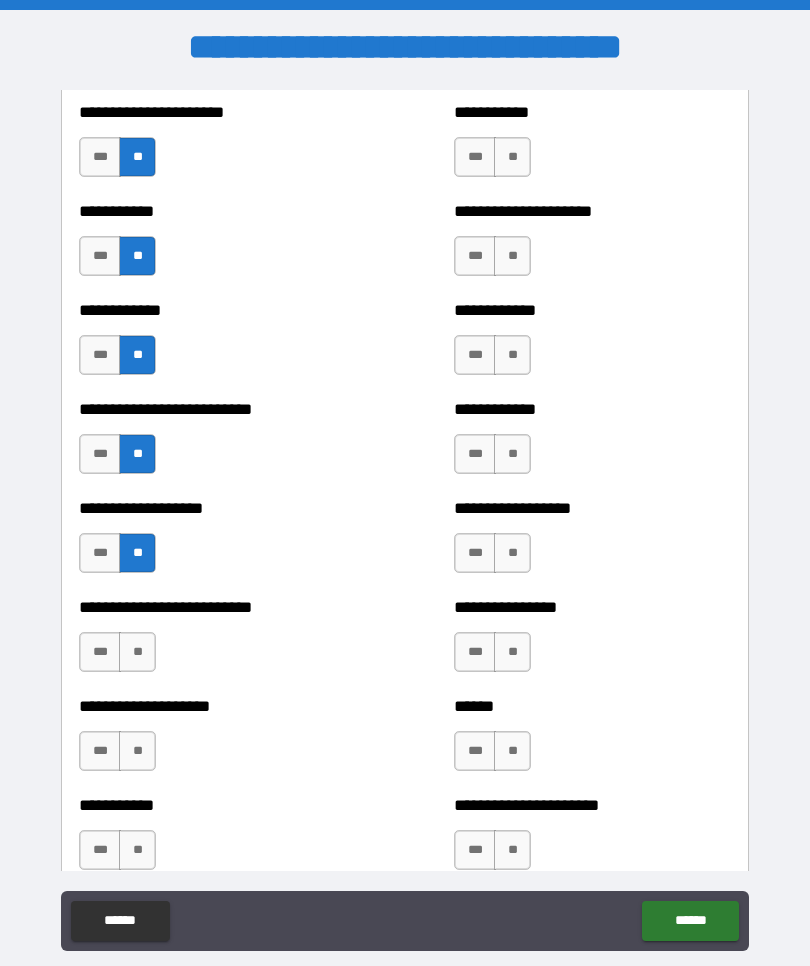 click on "**" at bounding box center (137, 652) 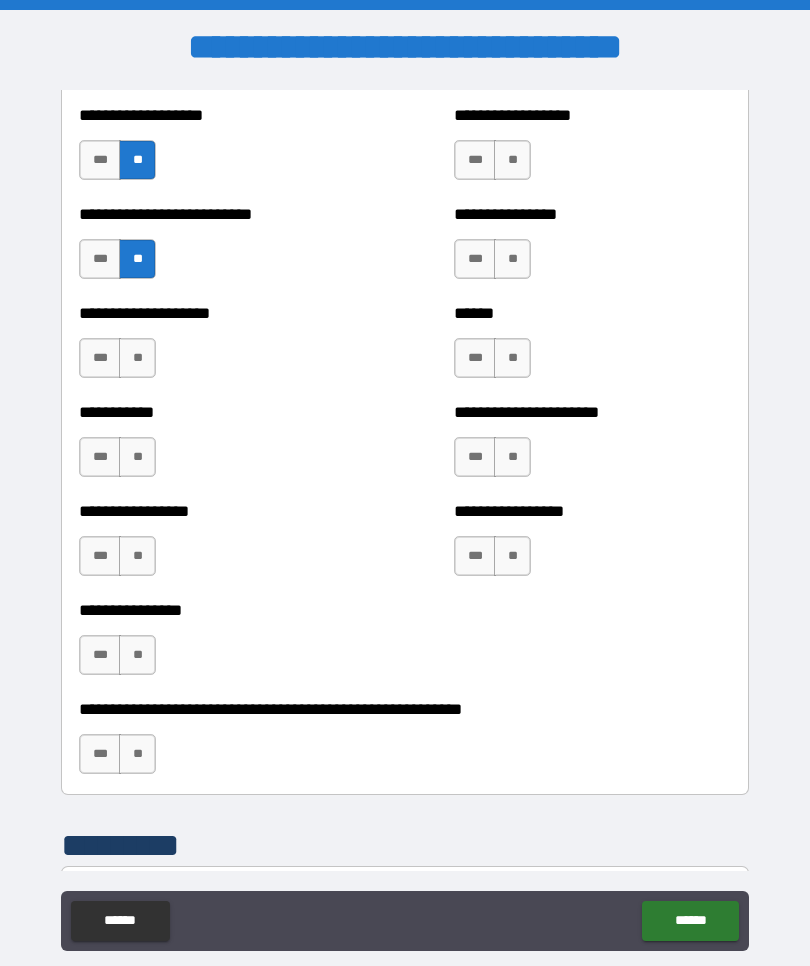 scroll, scrollTop: 5716, scrollLeft: 0, axis: vertical 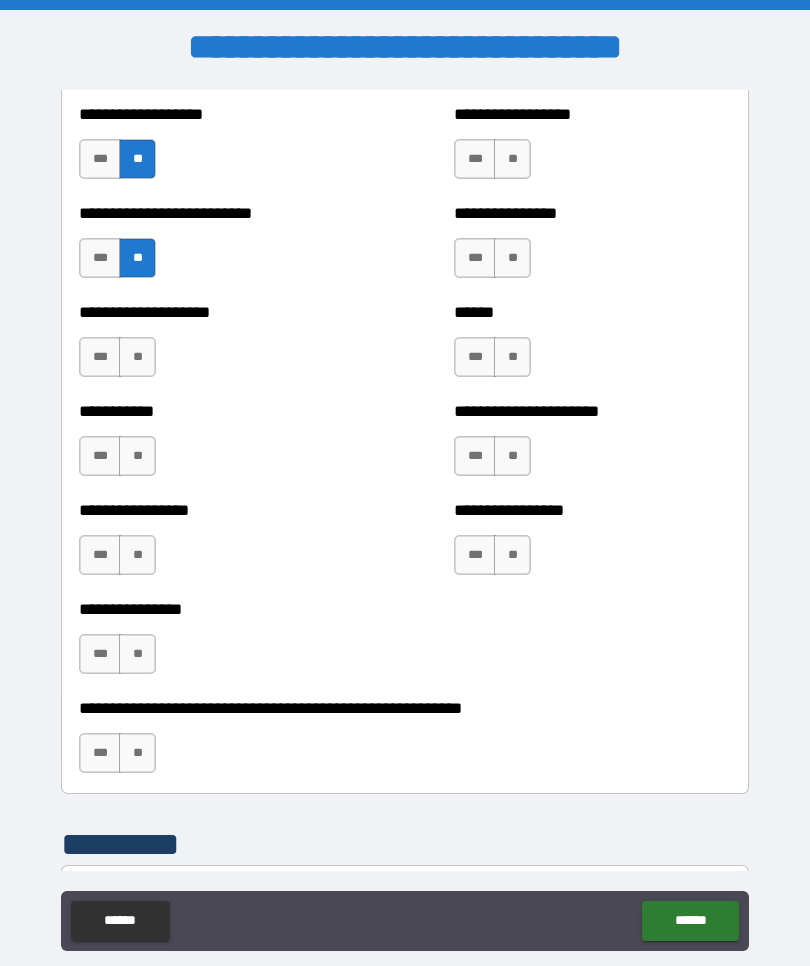 click on "**" at bounding box center (137, 357) 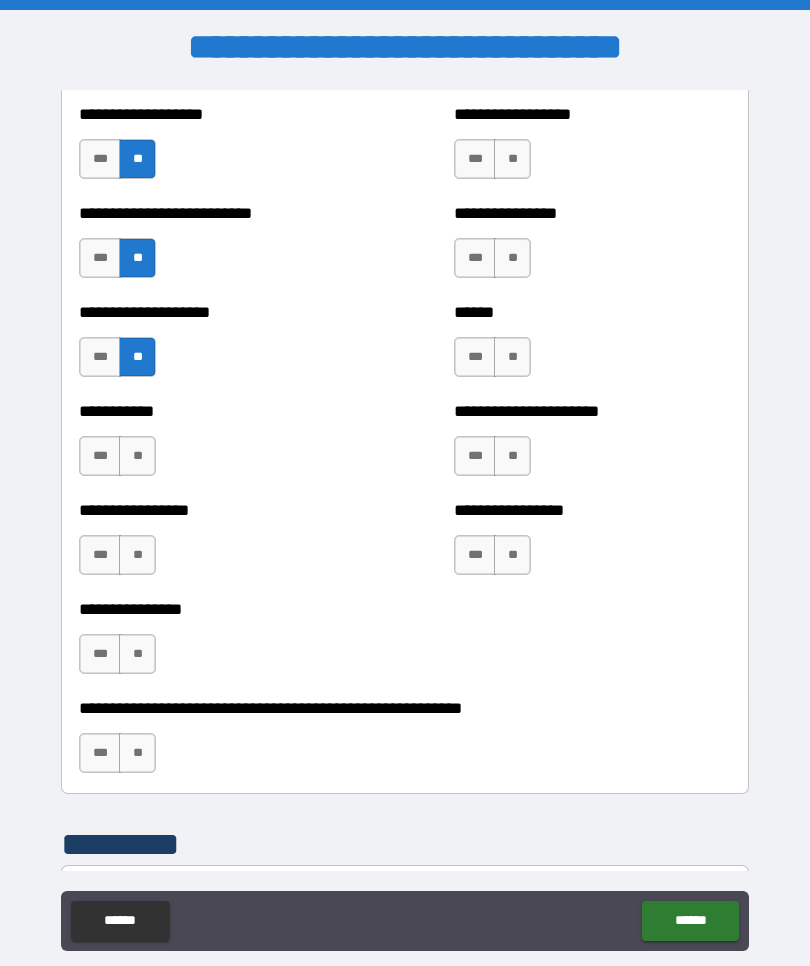 click on "**" at bounding box center [137, 456] 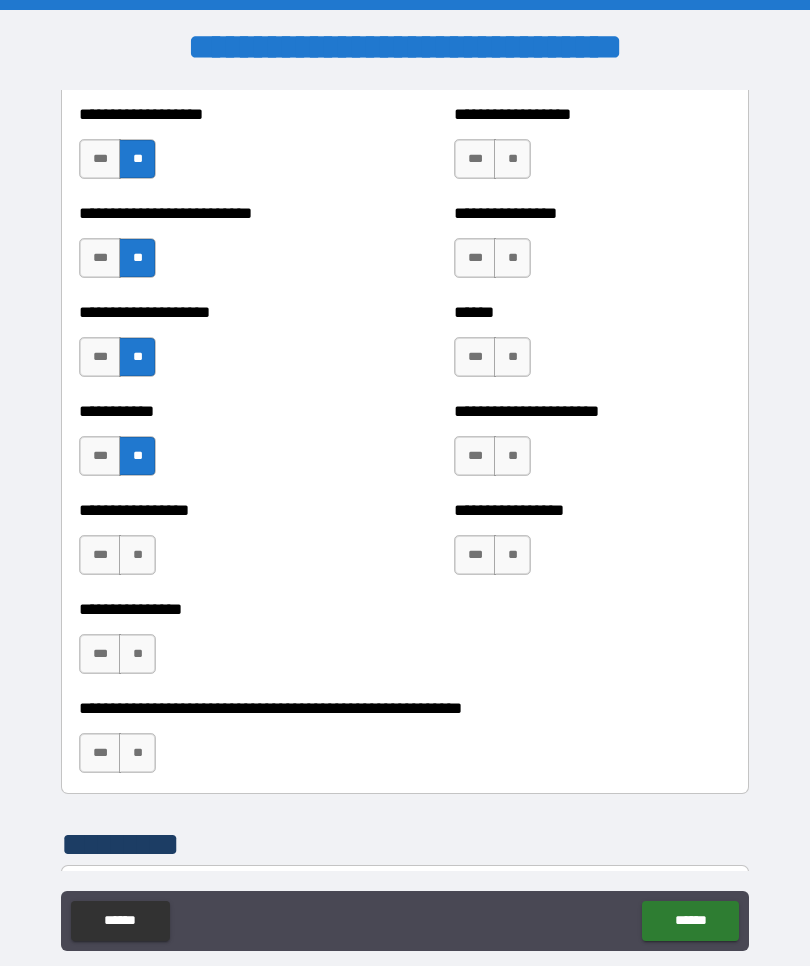 click on "**" at bounding box center [137, 555] 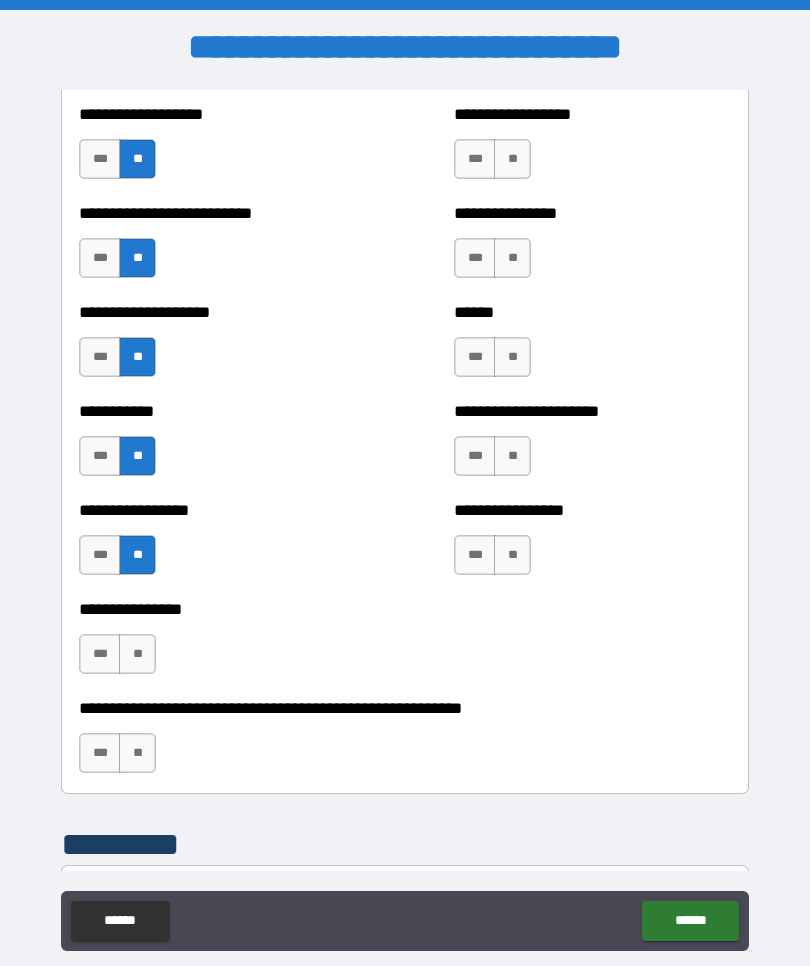click on "**" at bounding box center (137, 654) 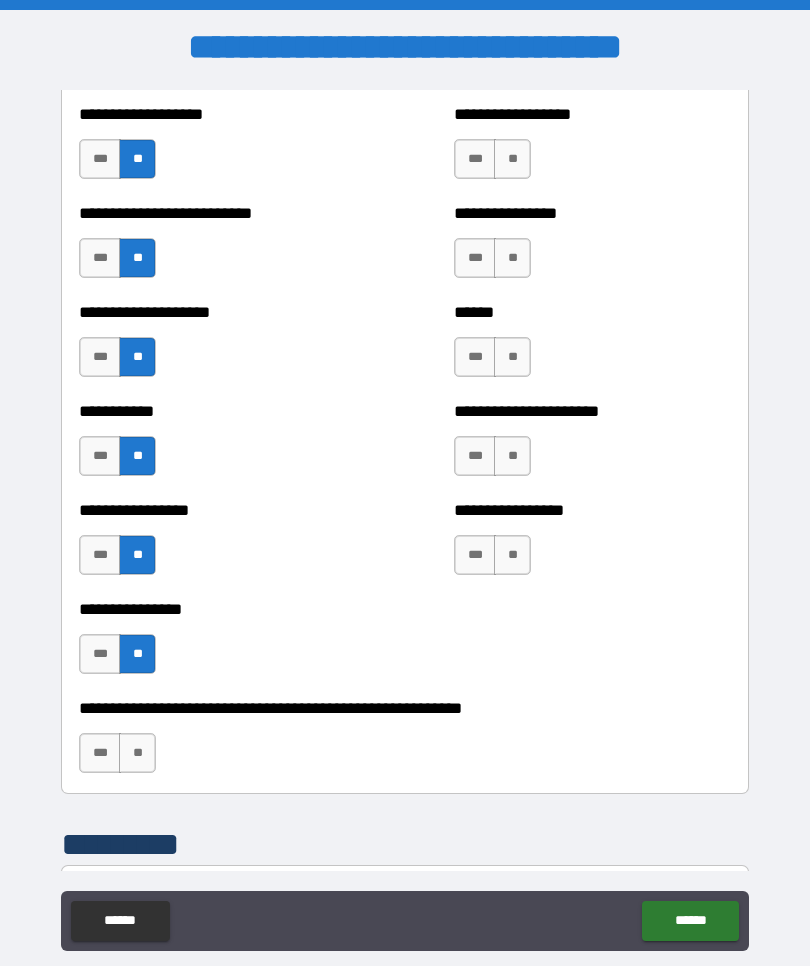 click on "**" at bounding box center (137, 753) 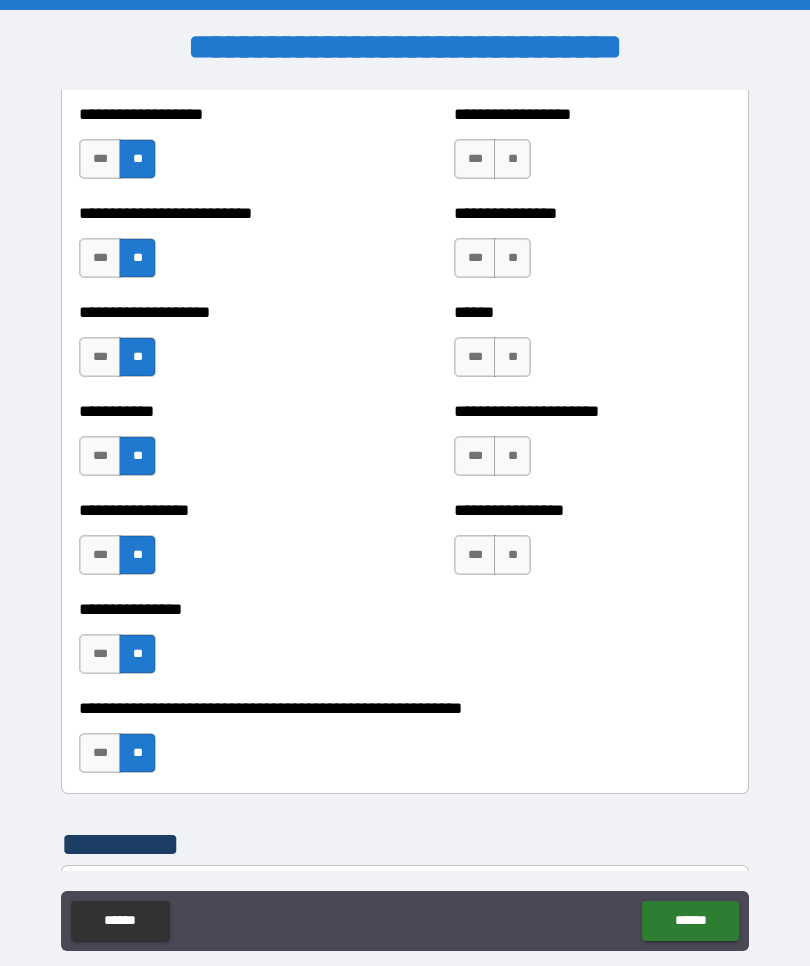 click on "**" at bounding box center (512, 555) 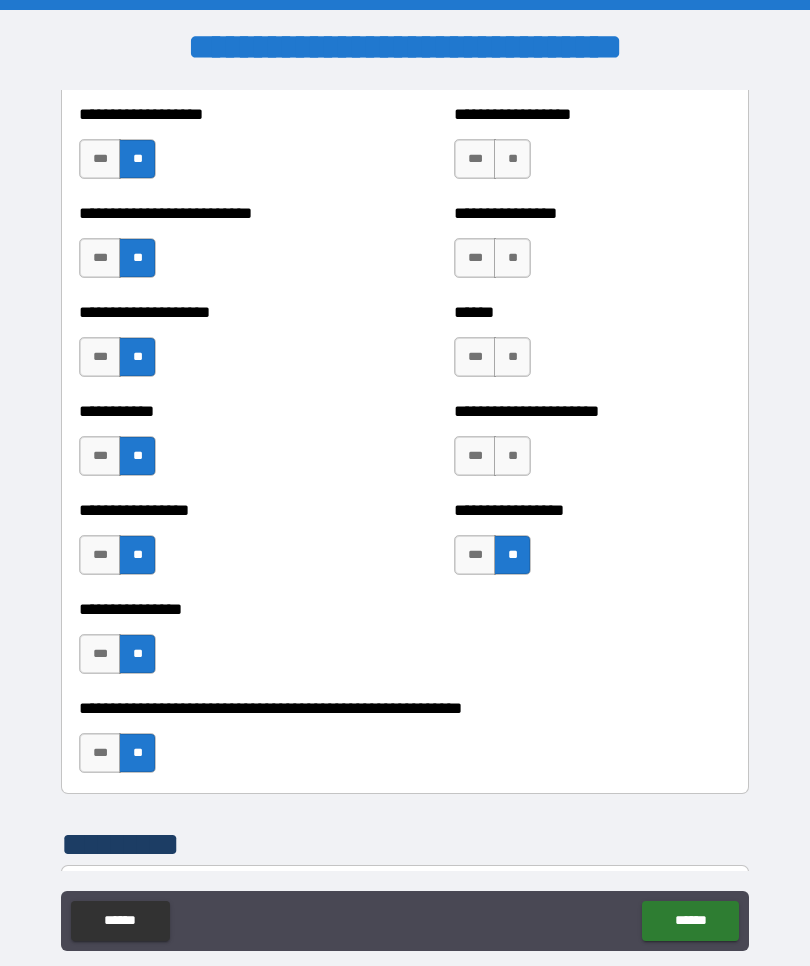 click on "**" at bounding box center (512, 456) 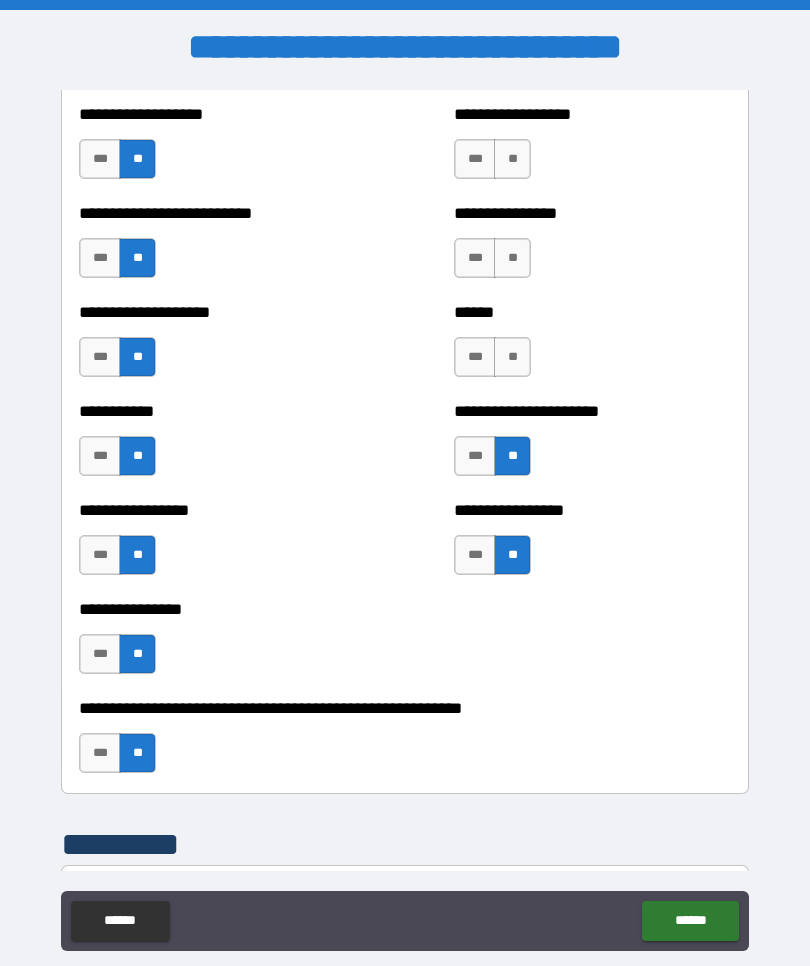 click on "**" at bounding box center [512, 357] 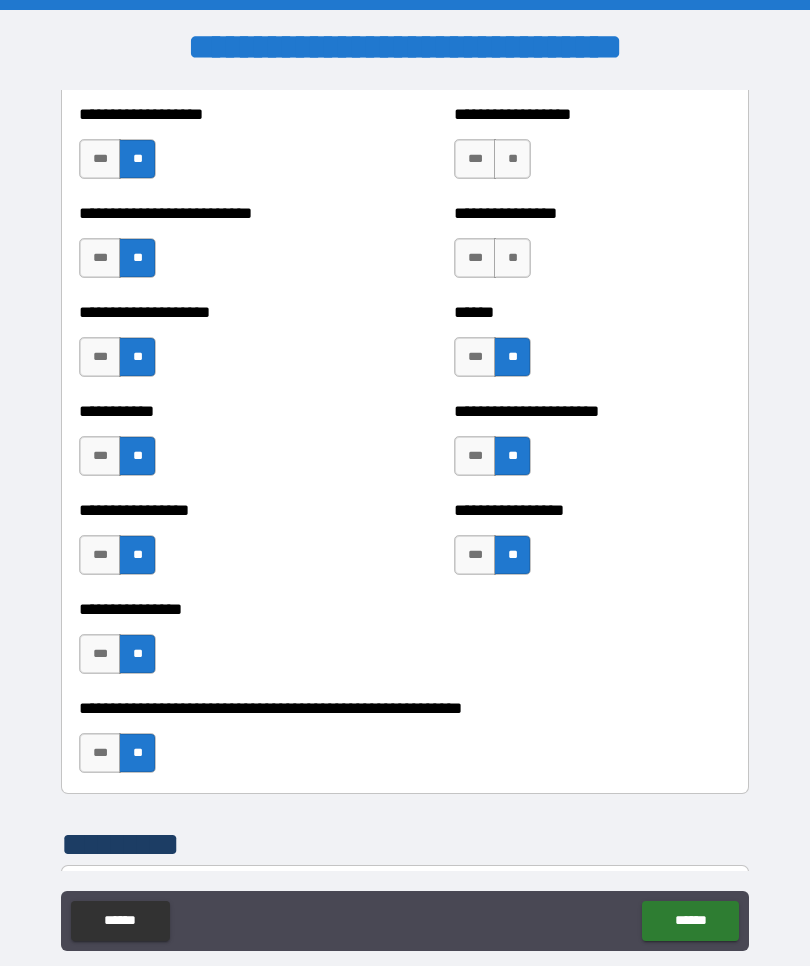 click on "**" at bounding box center [512, 258] 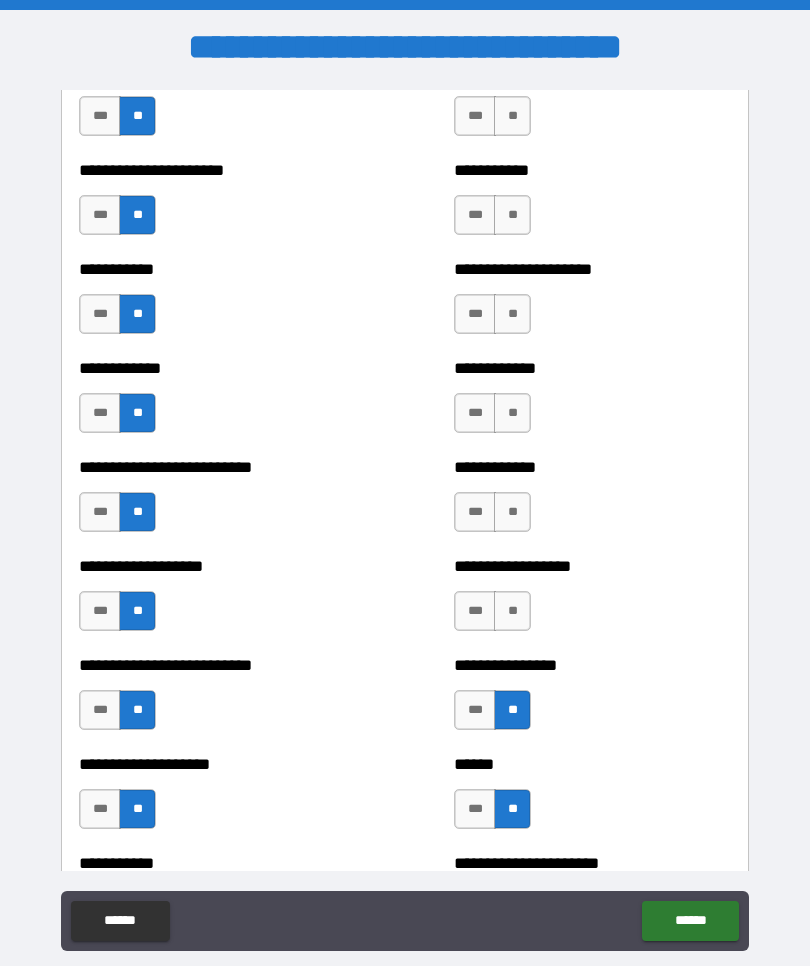scroll, scrollTop: 5325, scrollLeft: 0, axis: vertical 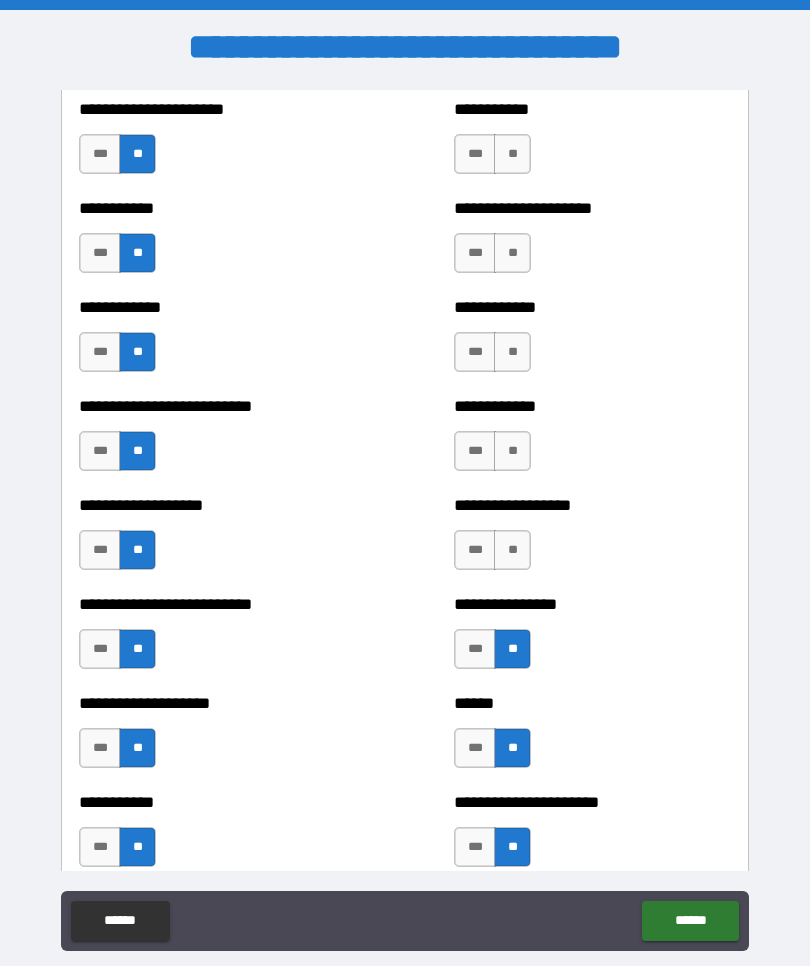 click on "**" at bounding box center (512, 550) 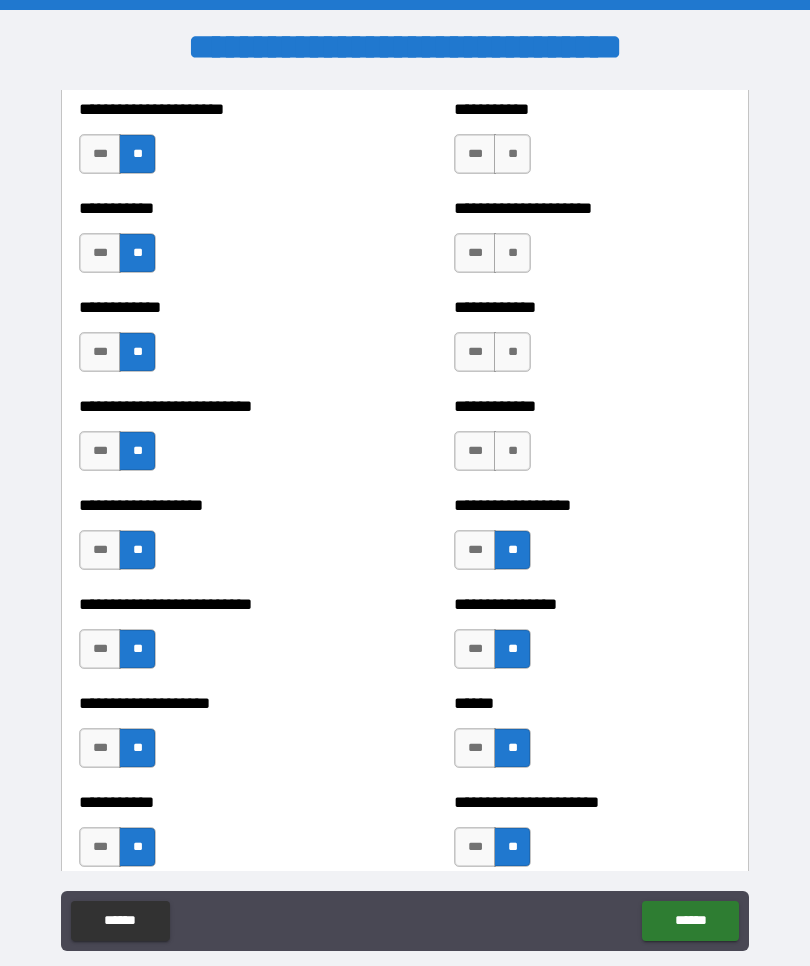 click on "**" at bounding box center (512, 451) 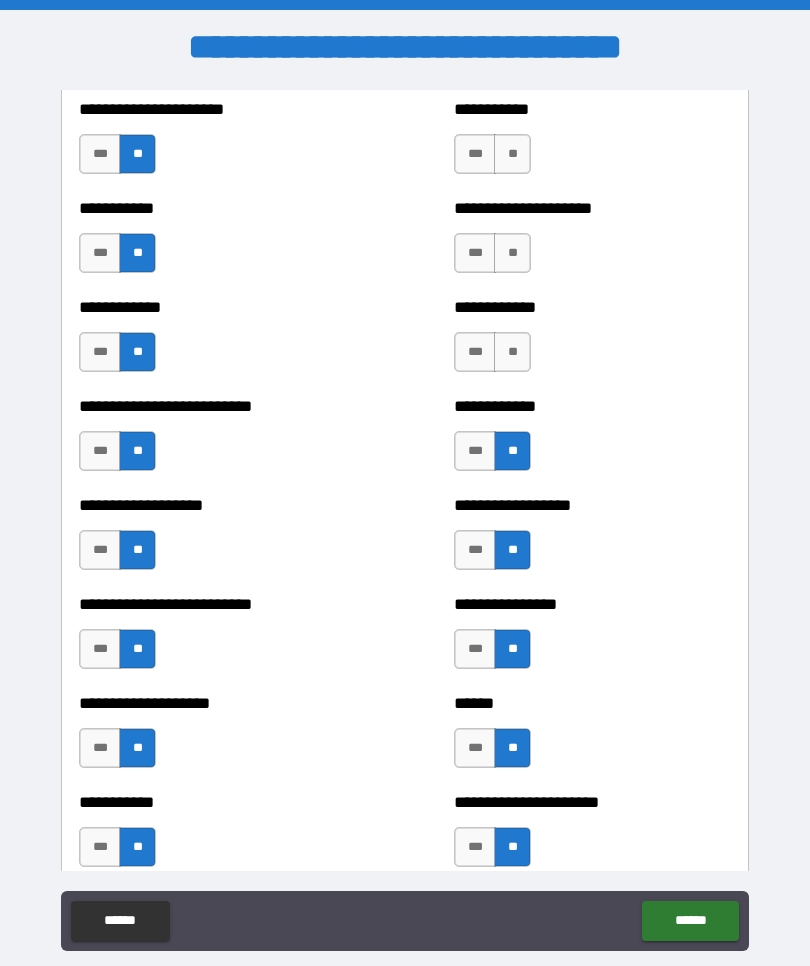 click on "**" at bounding box center [512, 352] 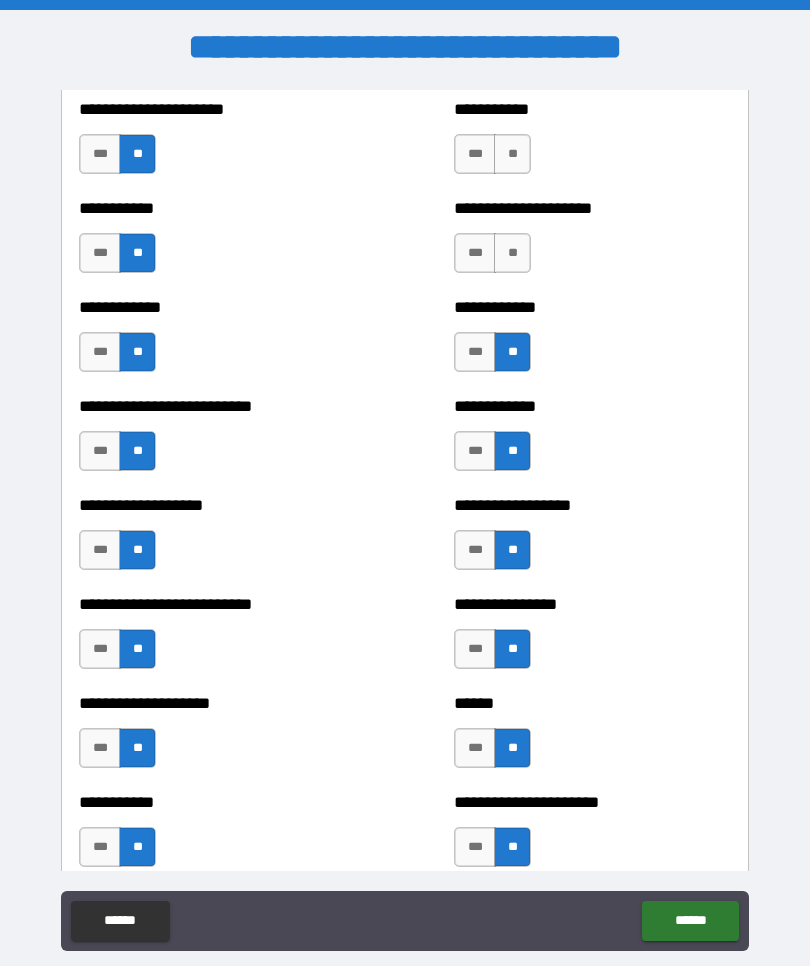 click on "**" at bounding box center (512, 253) 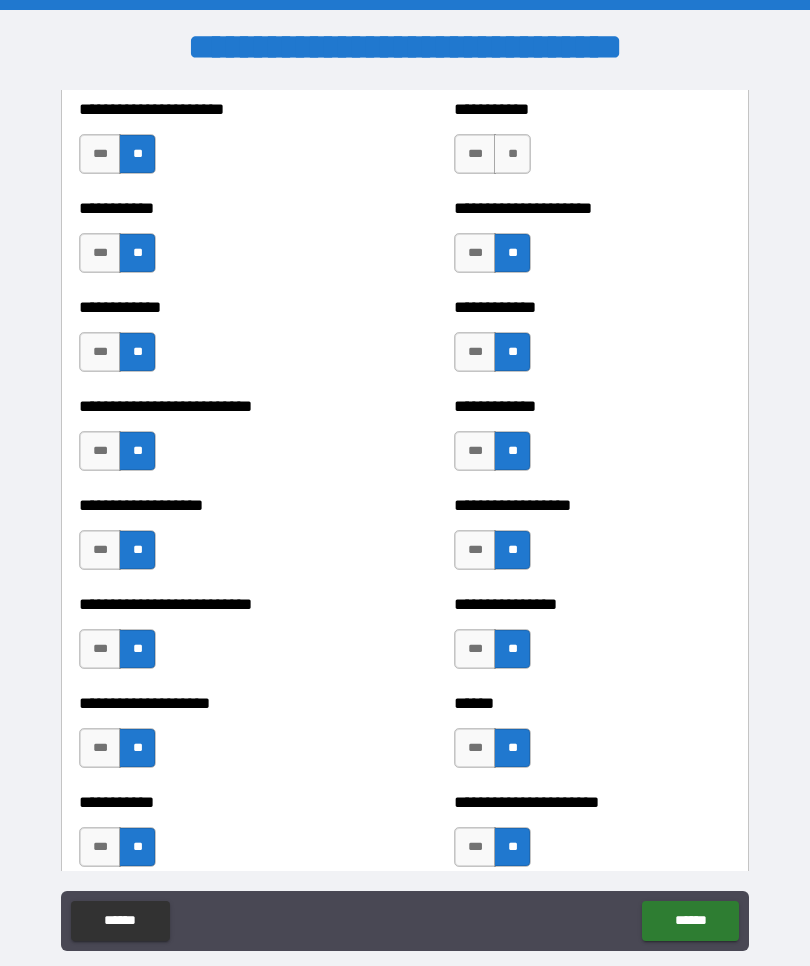 click on "**" at bounding box center (512, 154) 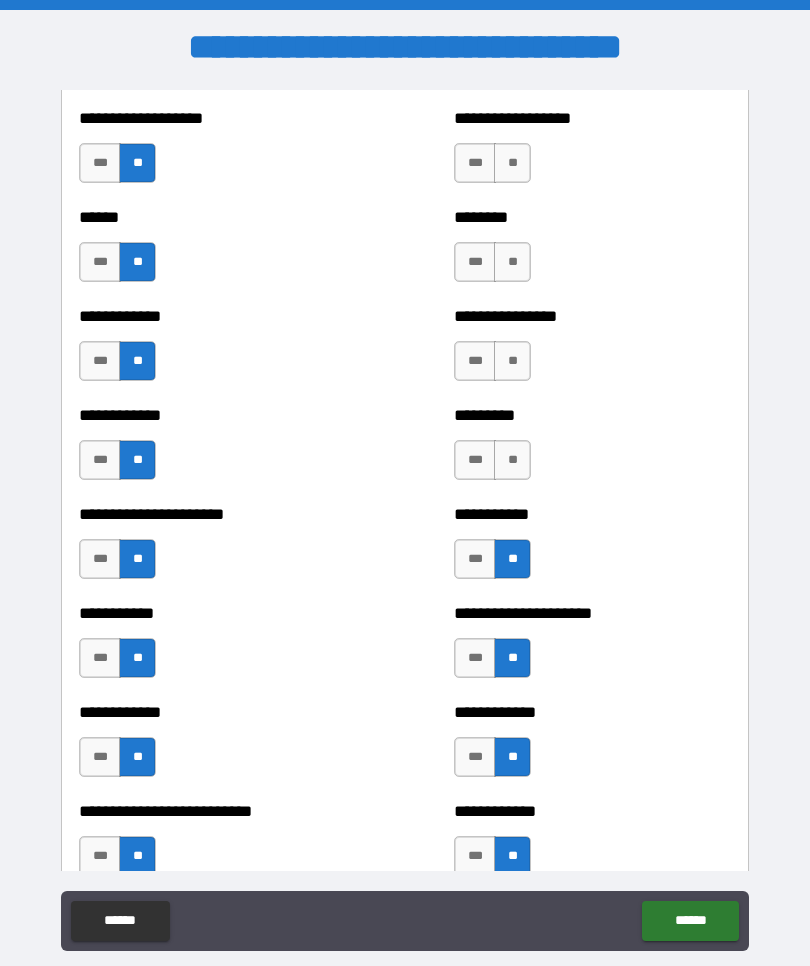 scroll, scrollTop: 4924, scrollLeft: 0, axis: vertical 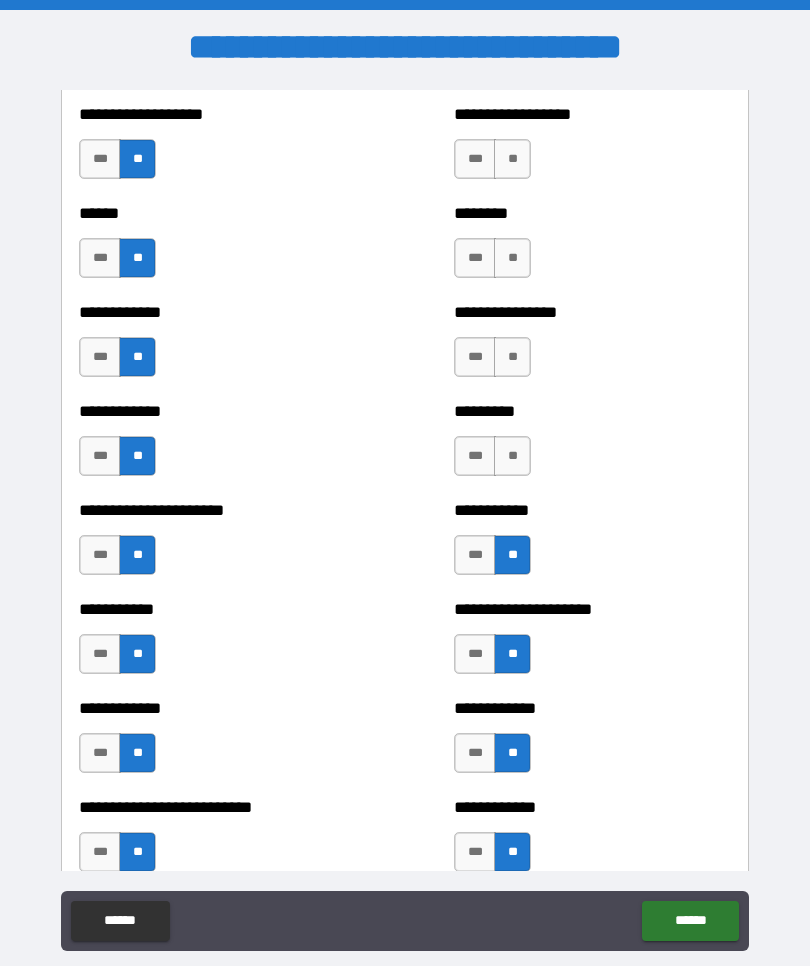 click on "********* *** **" at bounding box center [592, 446] 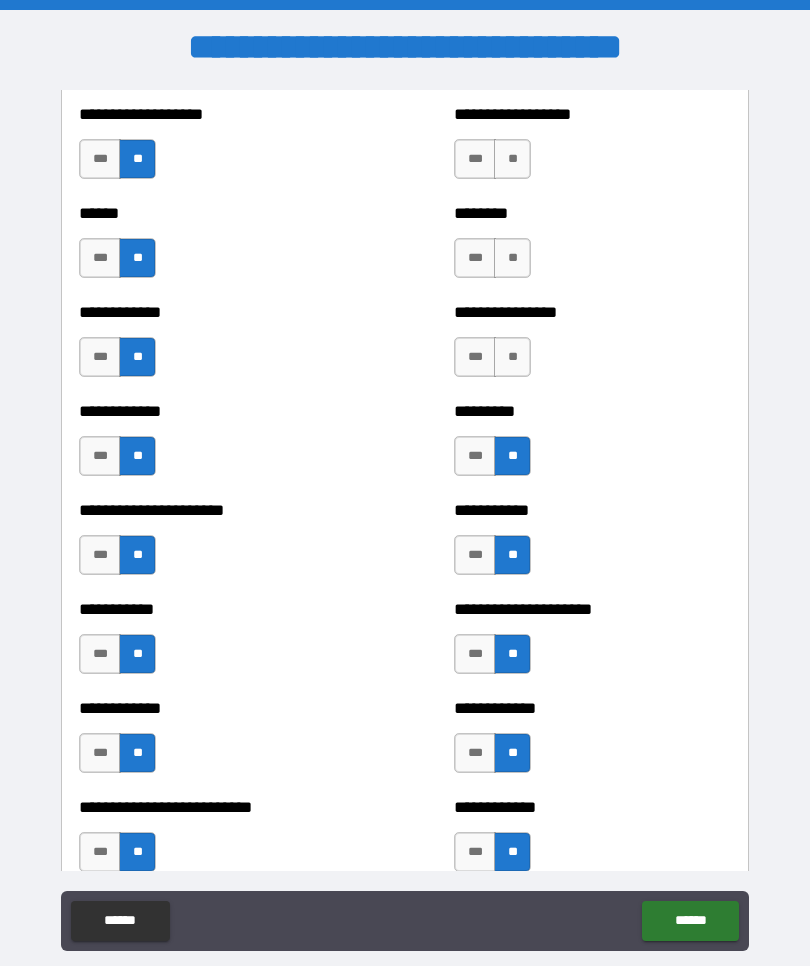 click on "**" at bounding box center [512, 357] 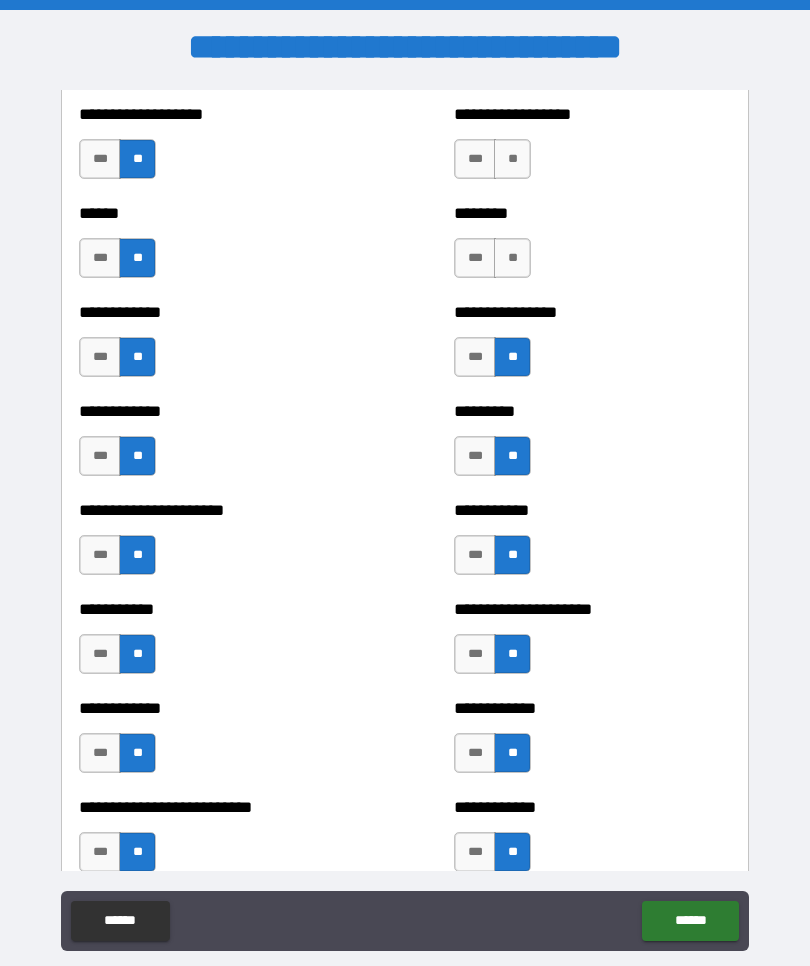 click on "**" at bounding box center (512, 258) 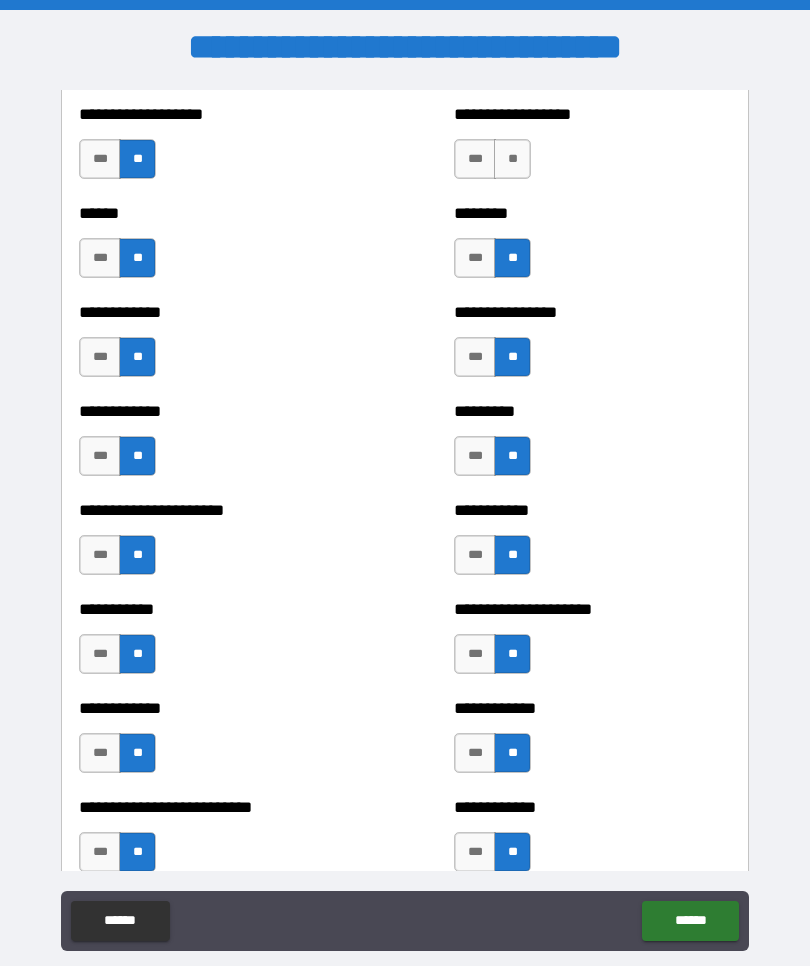 click on "**" at bounding box center [512, 159] 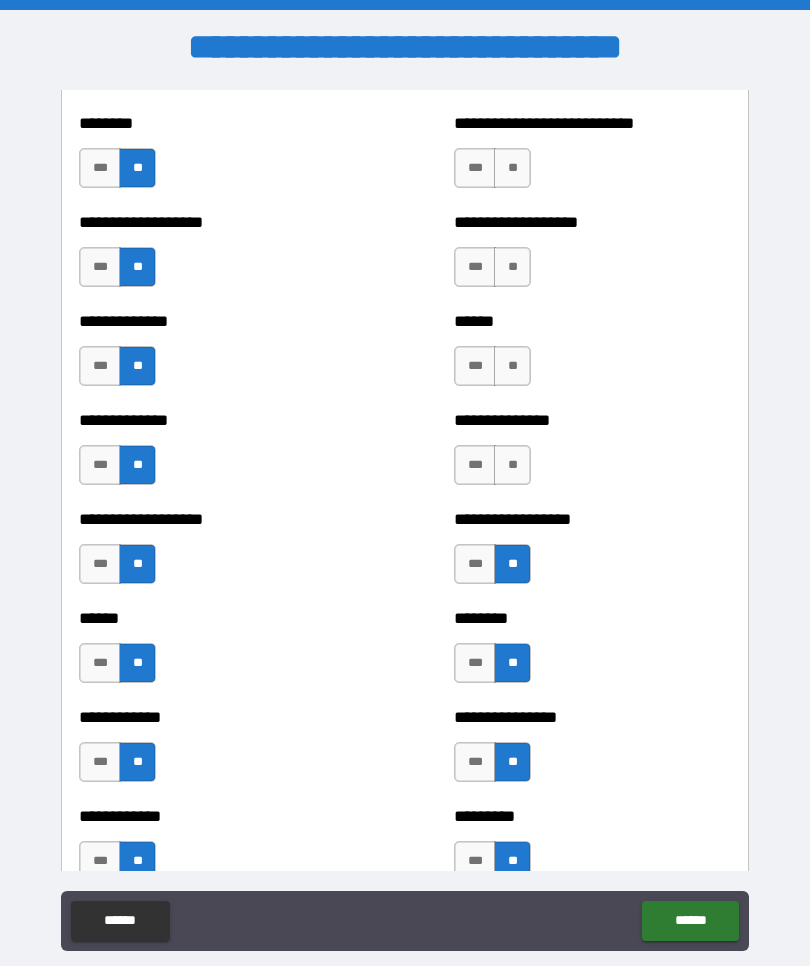 scroll, scrollTop: 4492, scrollLeft: 0, axis: vertical 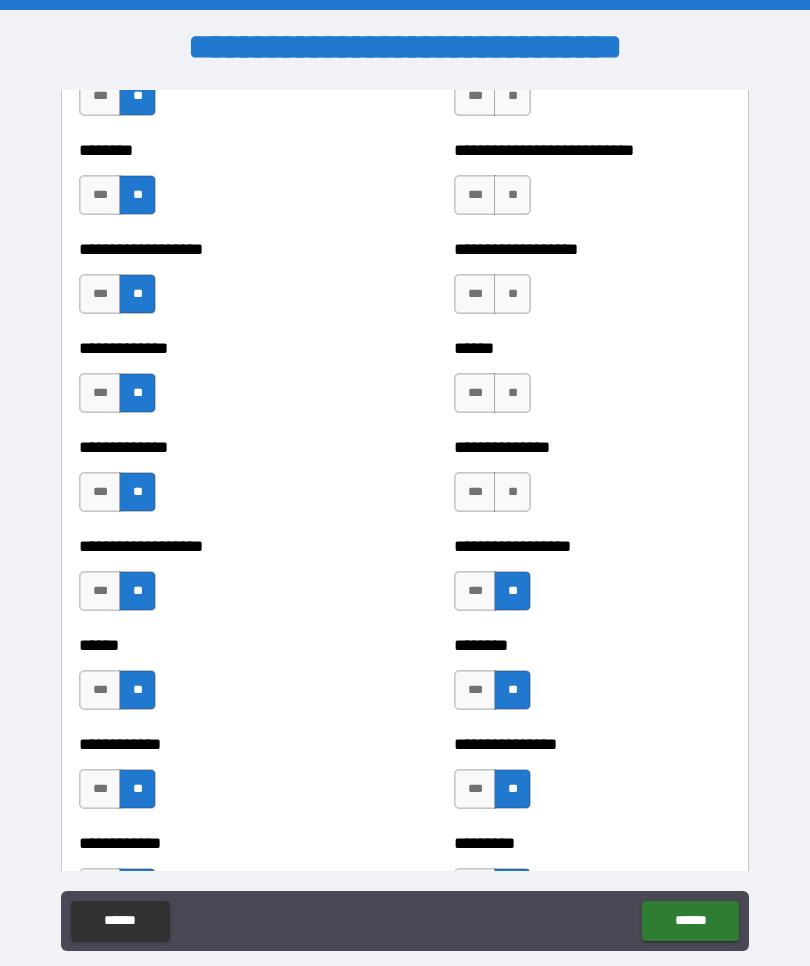 click on "**" at bounding box center (512, 492) 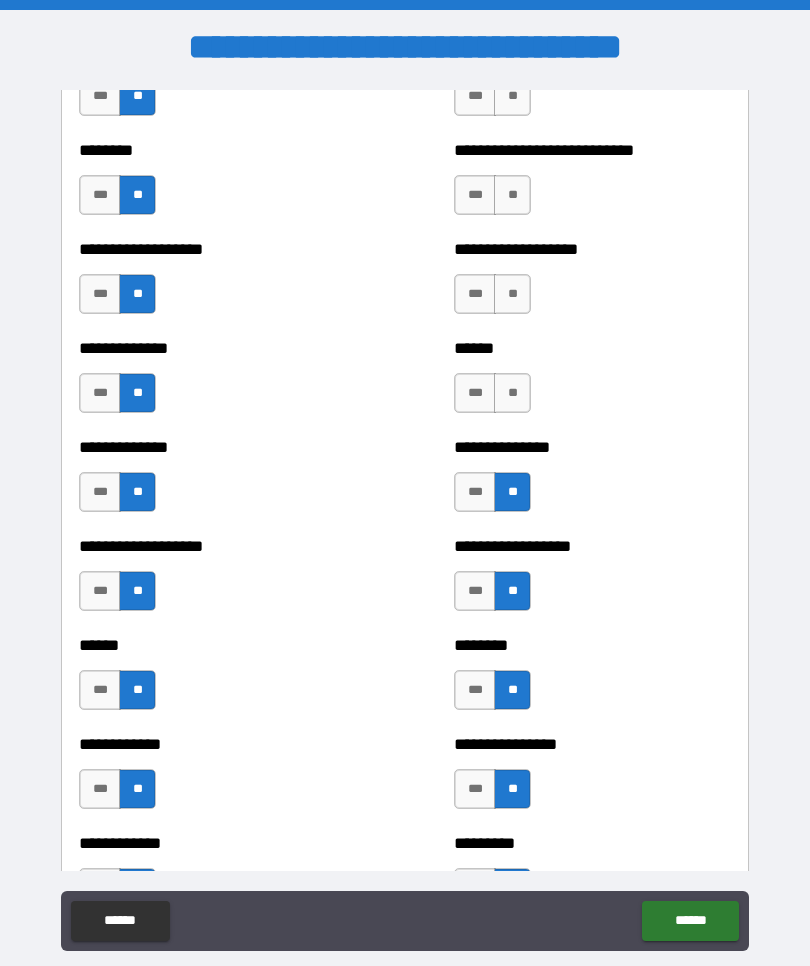 click on "**" at bounding box center [512, 393] 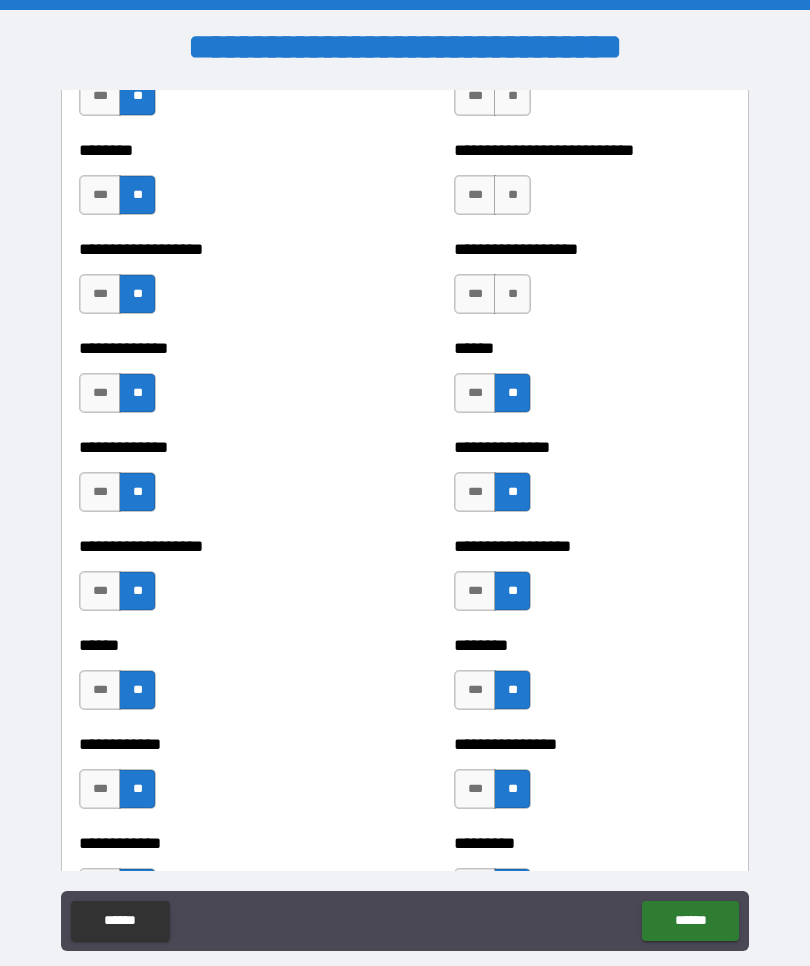 click on "**" at bounding box center (512, 294) 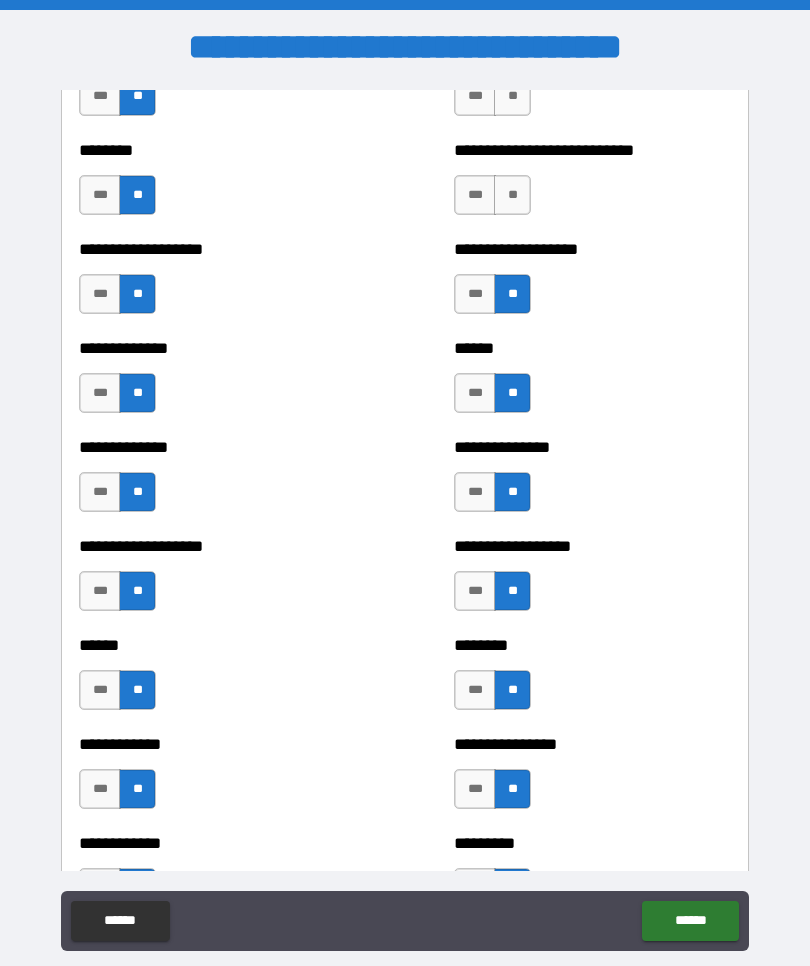 click on "**" at bounding box center [512, 195] 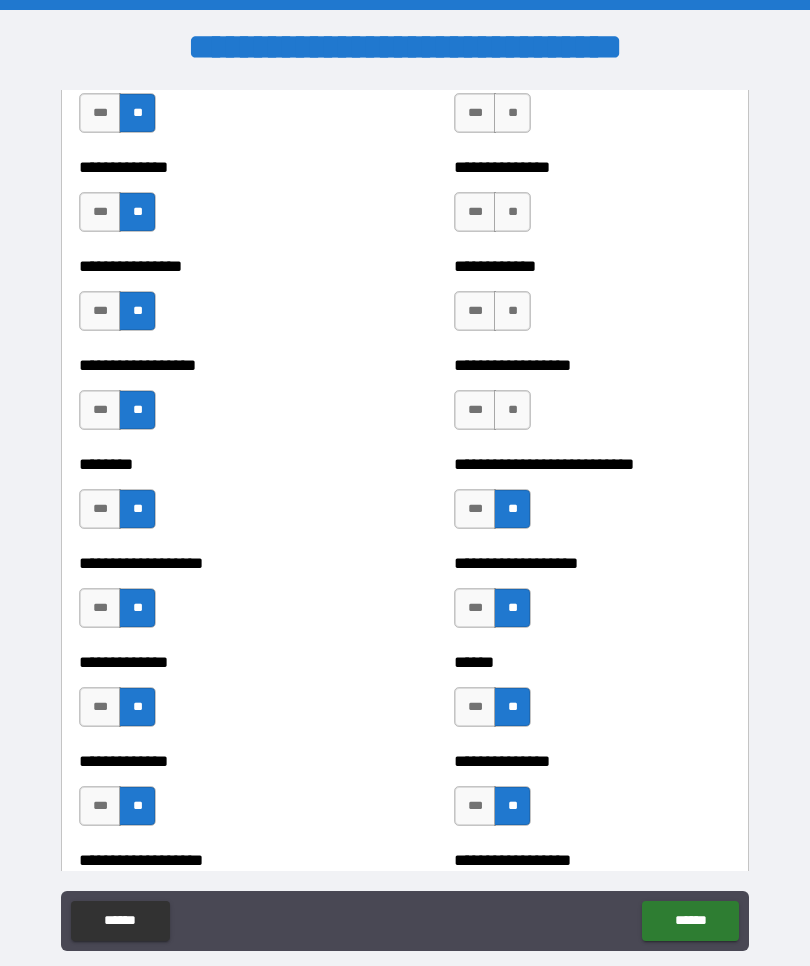 scroll, scrollTop: 4182, scrollLeft: 0, axis: vertical 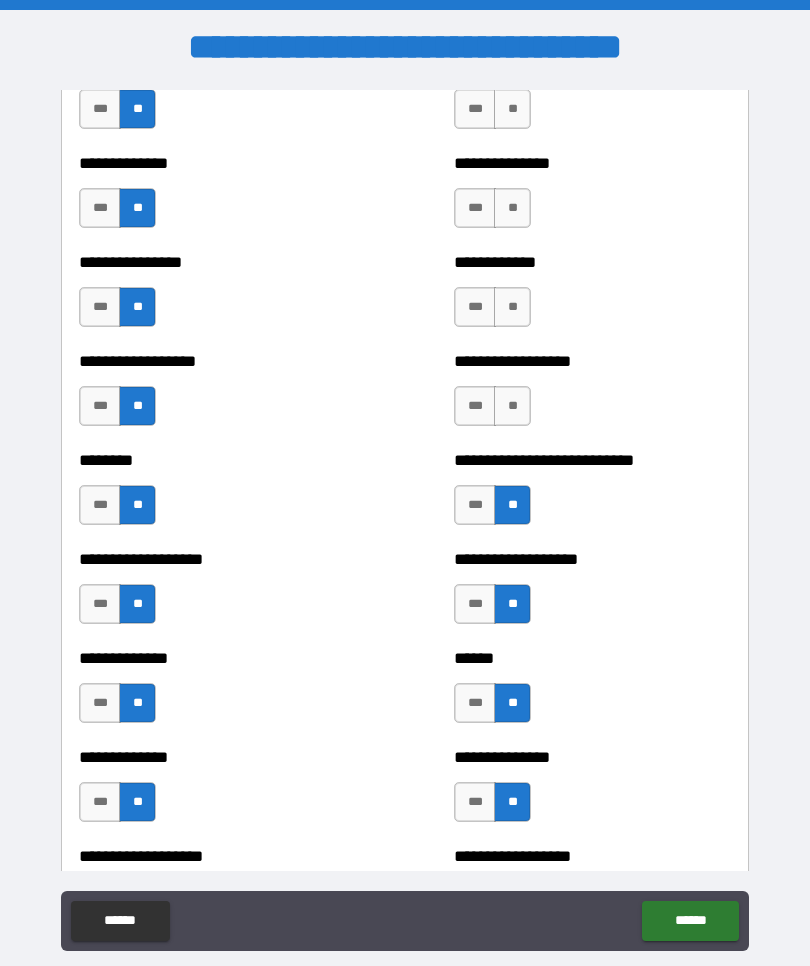 click on "**" at bounding box center (512, 406) 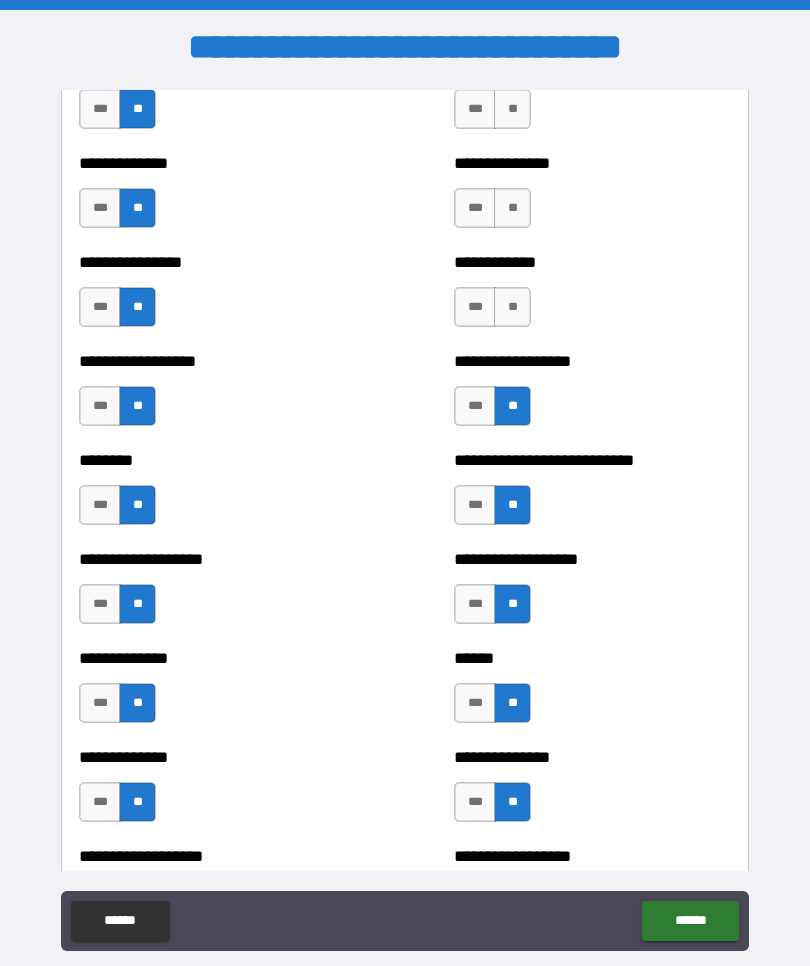 click on "**" at bounding box center (512, 307) 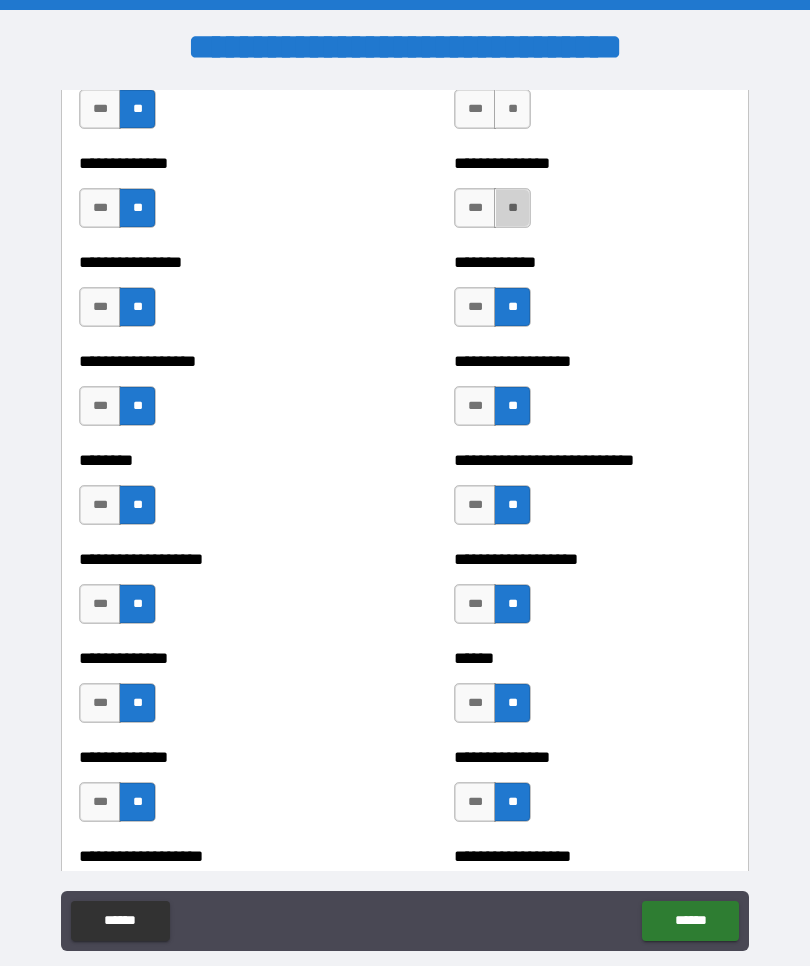 click on "**" at bounding box center [512, 208] 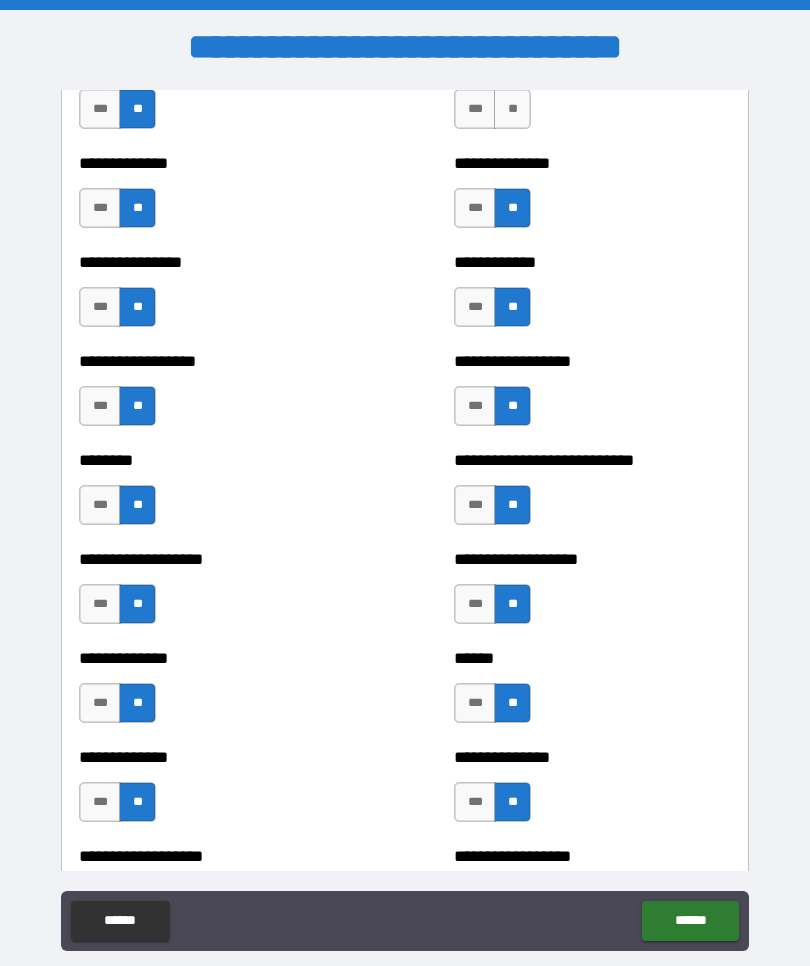 click on "**" at bounding box center (512, 109) 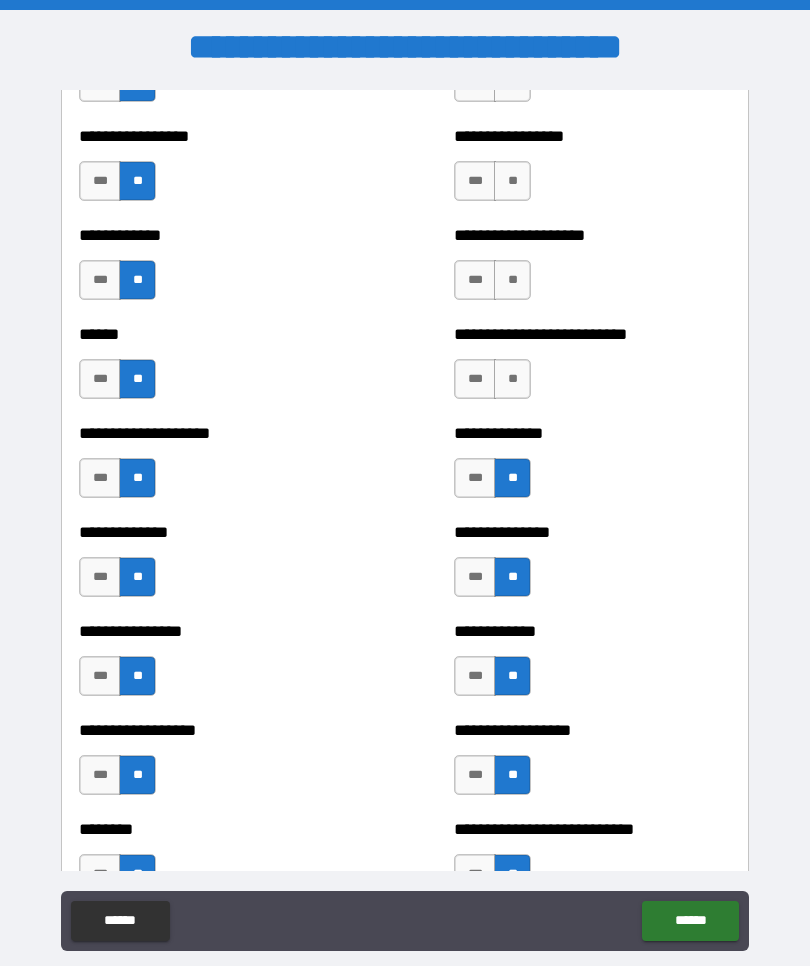 scroll, scrollTop: 3813, scrollLeft: 0, axis: vertical 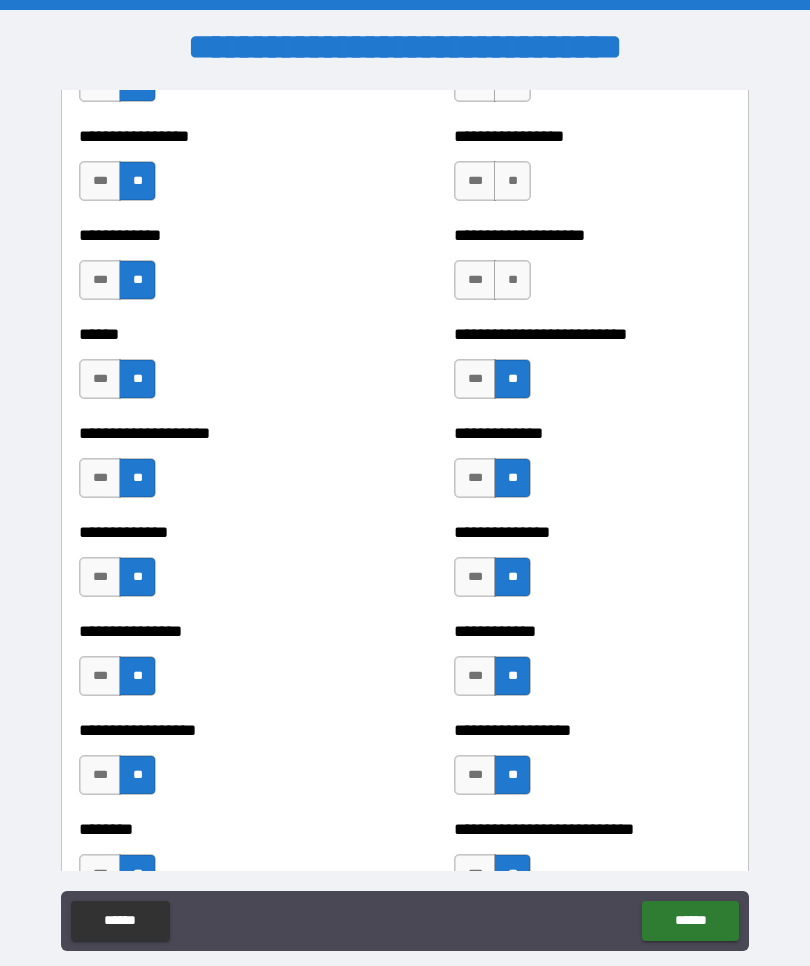 click on "**" at bounding box center (512, 280) 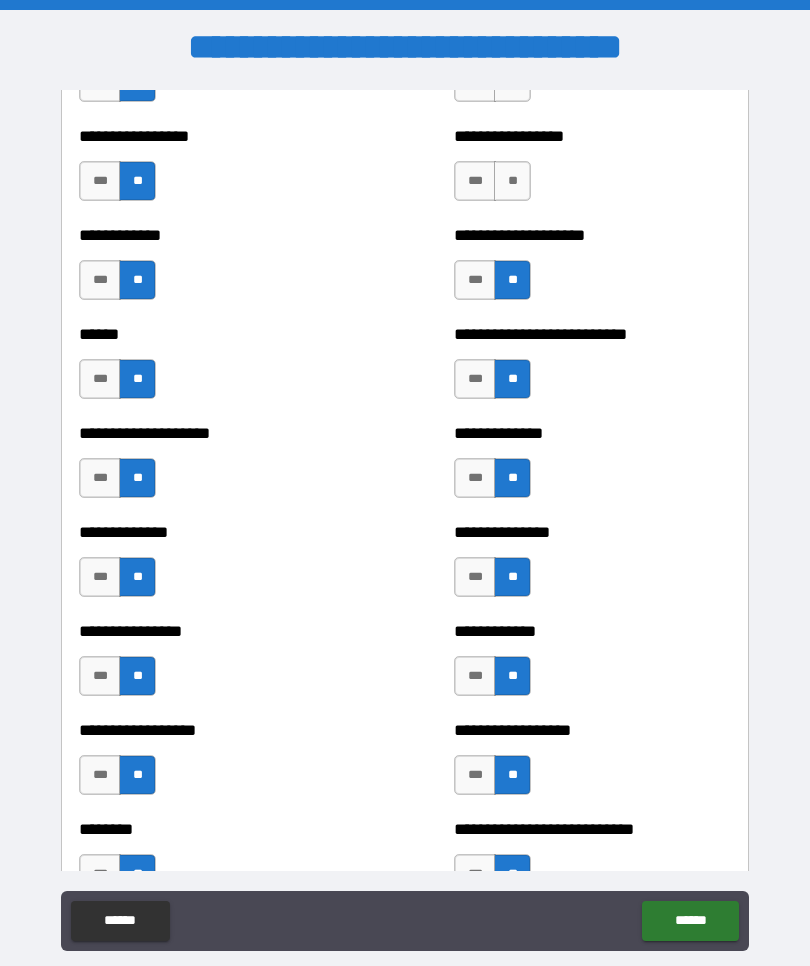 click on "**" at bounding box center [512, 181] 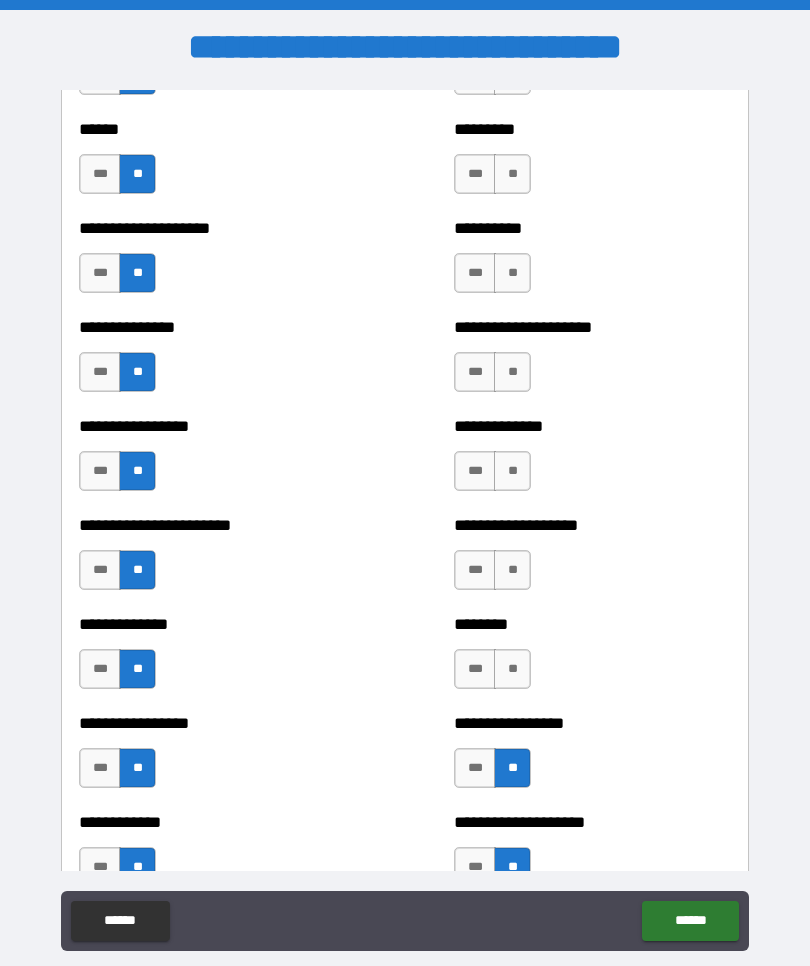 scroll, scrollTop: 3268, scrollLeft: 0, axis: vertical 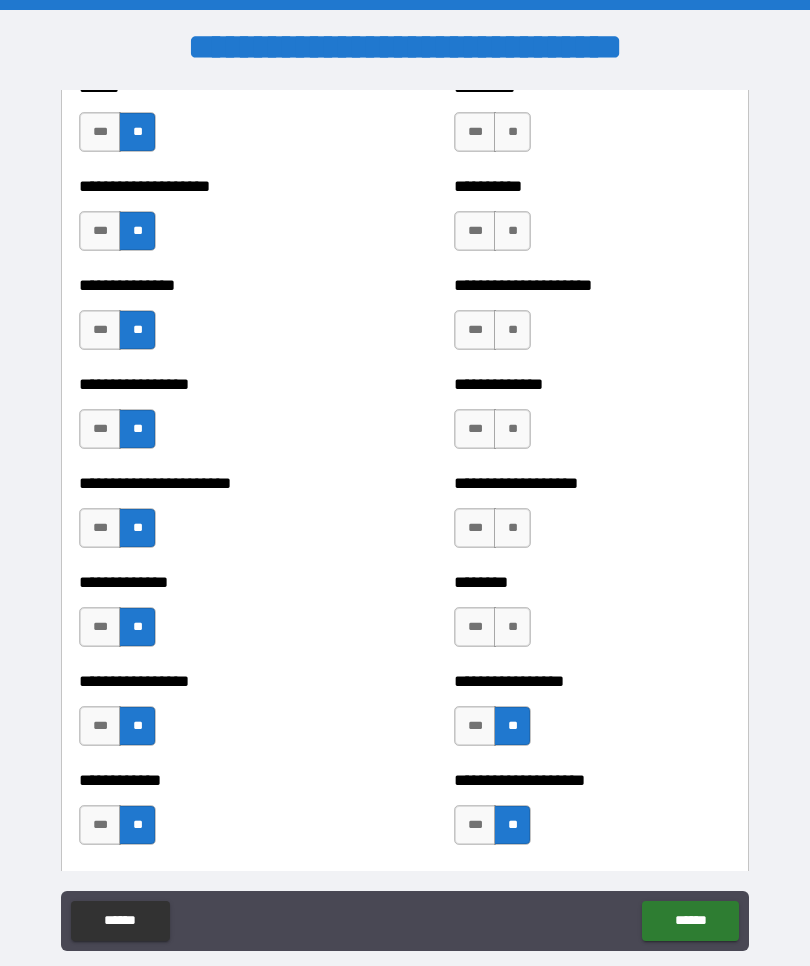 click on "**" at bounding box center (512, 627) 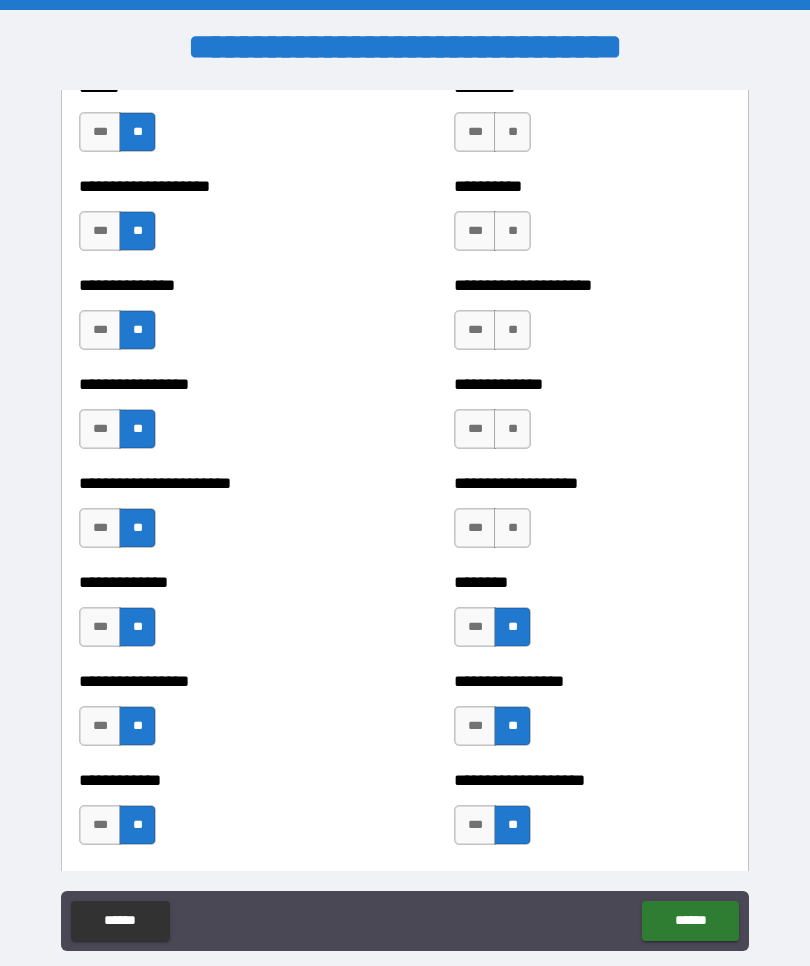 click on "**" at bounding box center (512, 528) 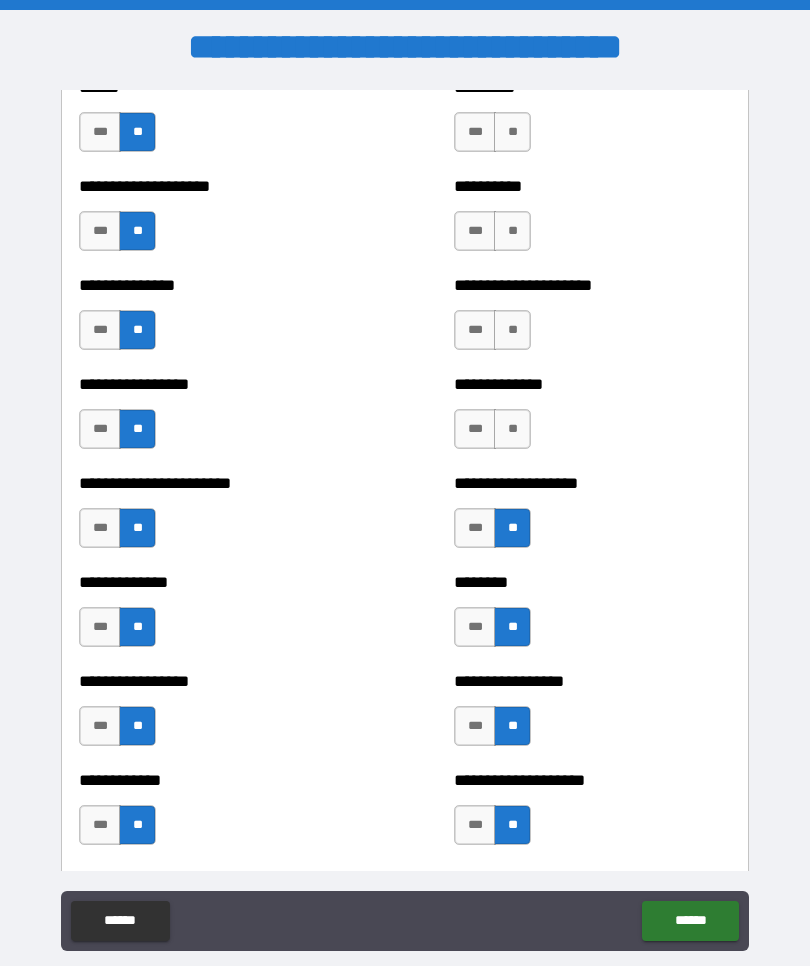 click on "**" at bounding box center [512, 429] 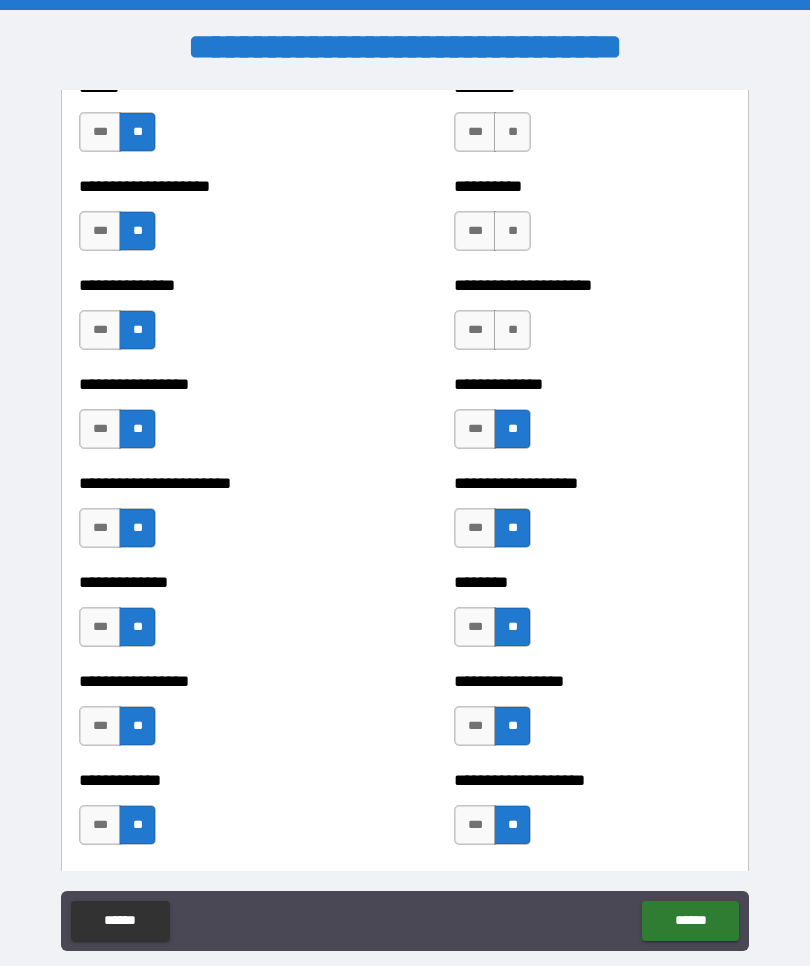 click on "**" at bounding box center (512, 330) 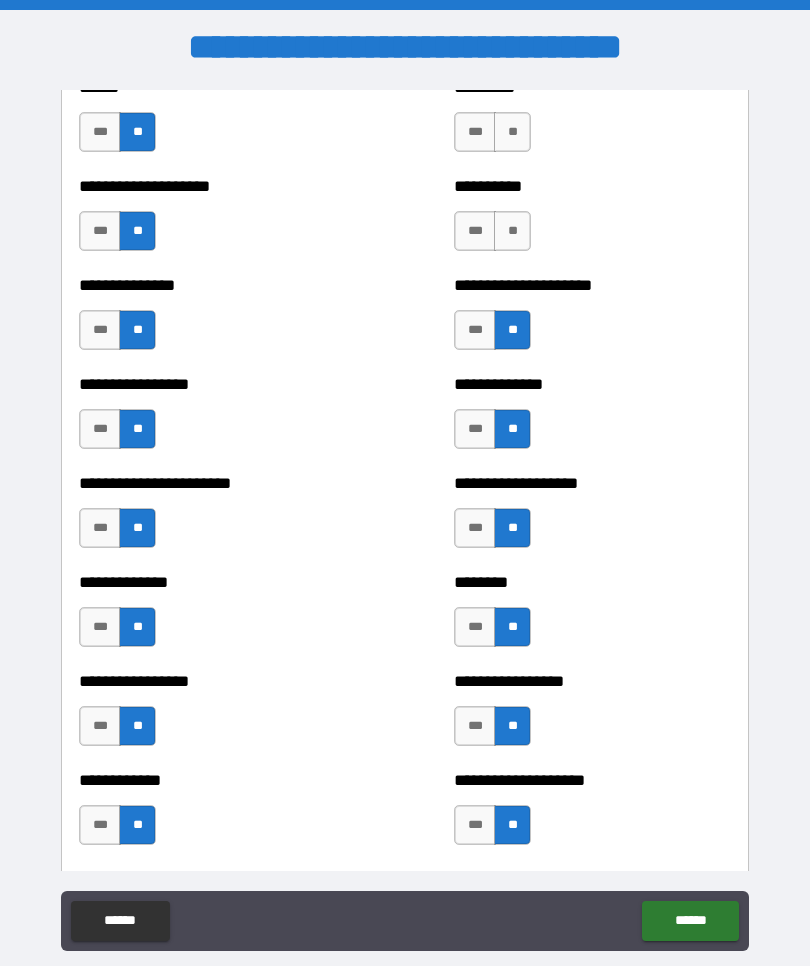 click on "**" at bounding box center [512, 231] 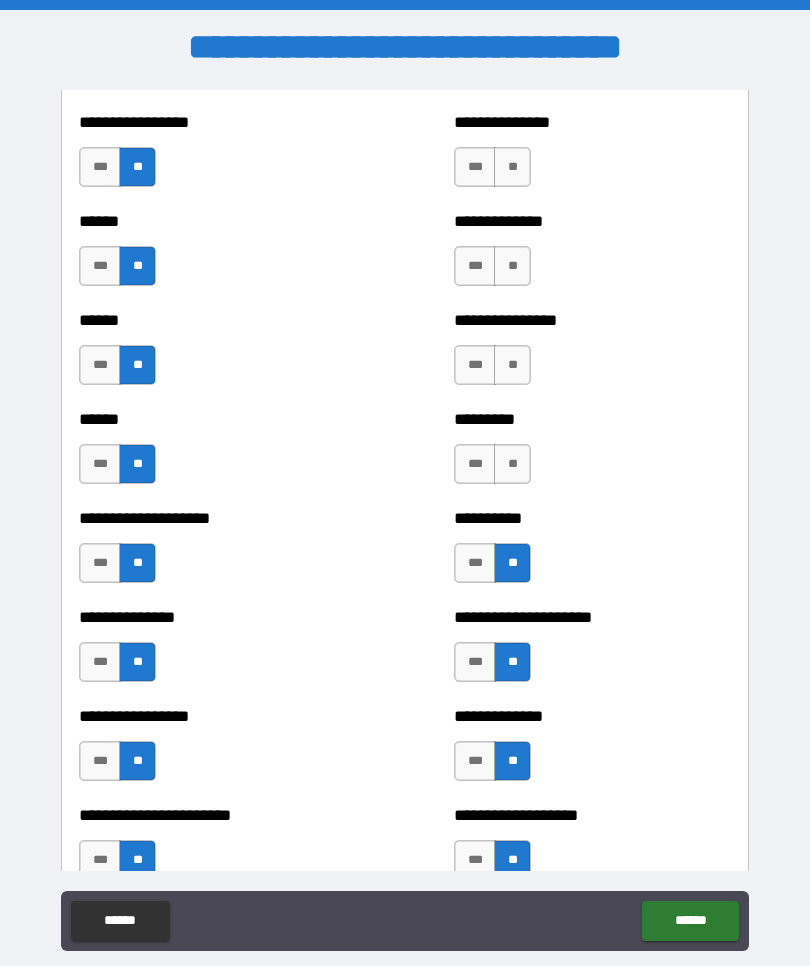 scroll, scrollTop: 2936, scrollLeft: 0, axis: vertical 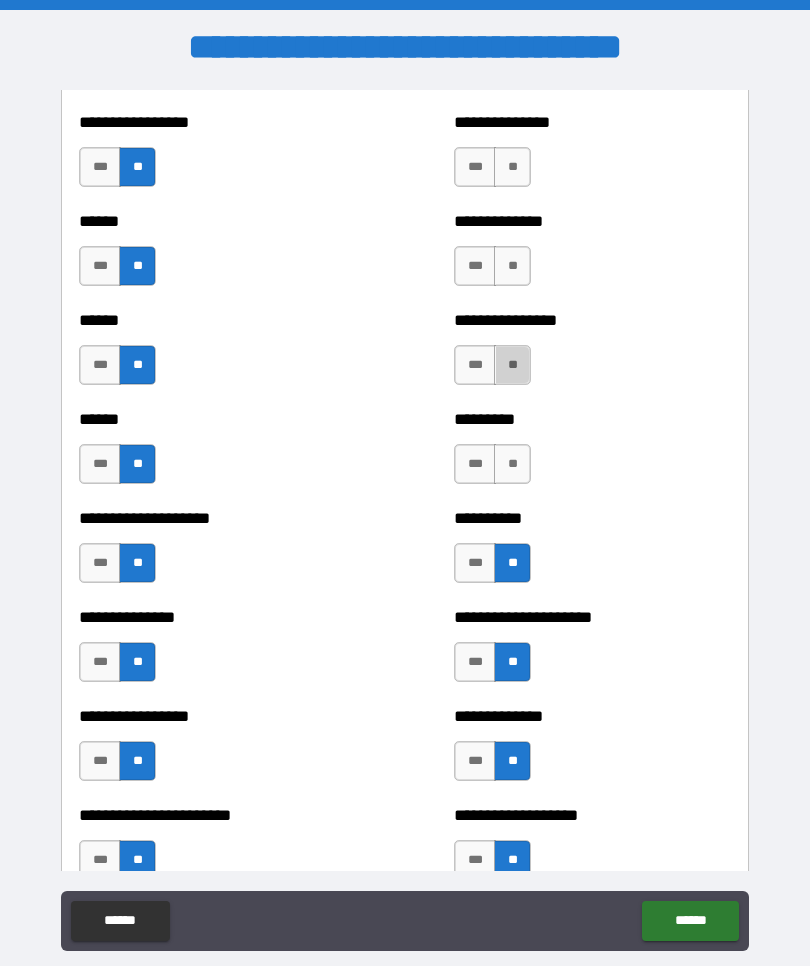 click on "**" at bounding box center (512, 365) 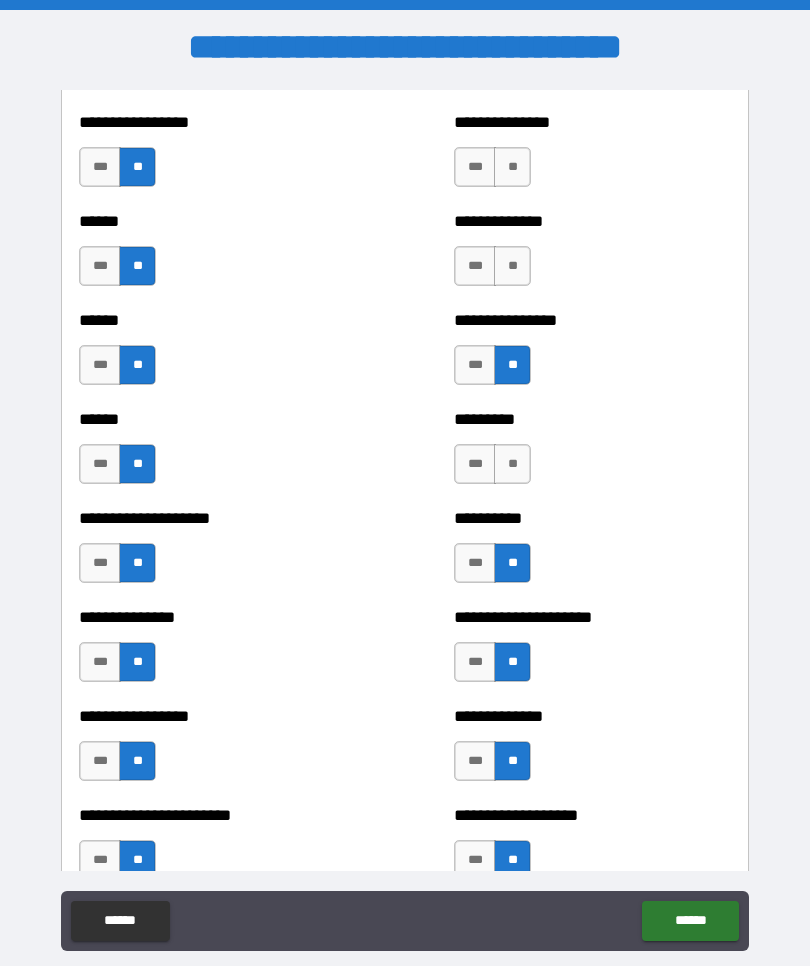 click on "**" at bounding box center [512, 266] 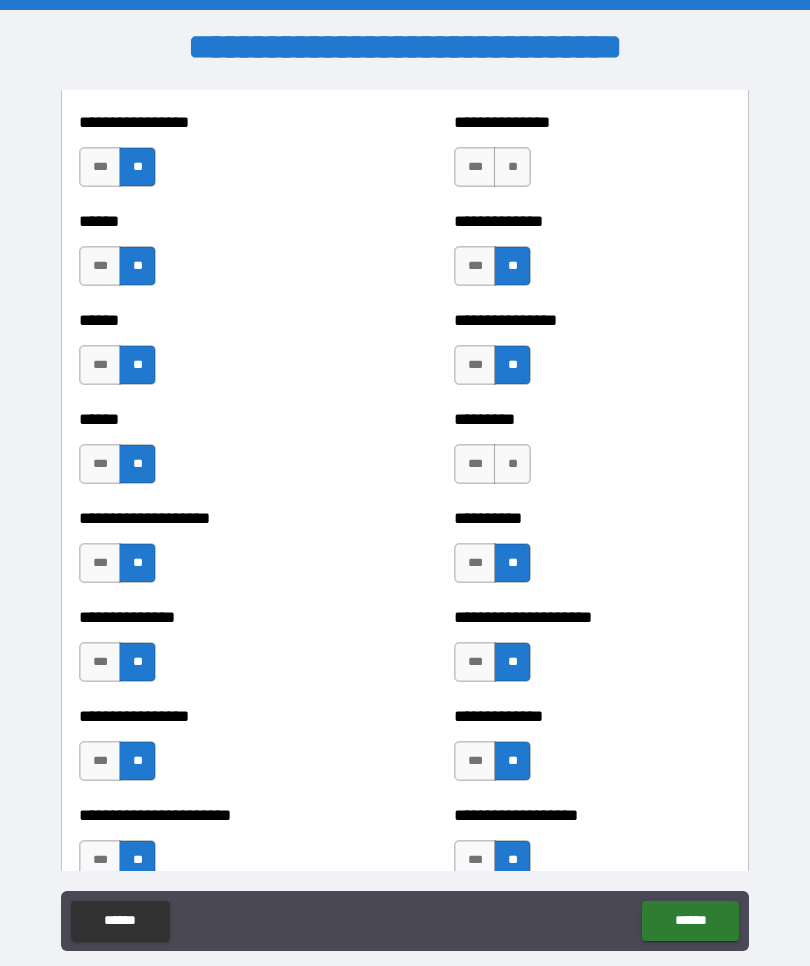 click on "**" at bounding box center (512, 464) 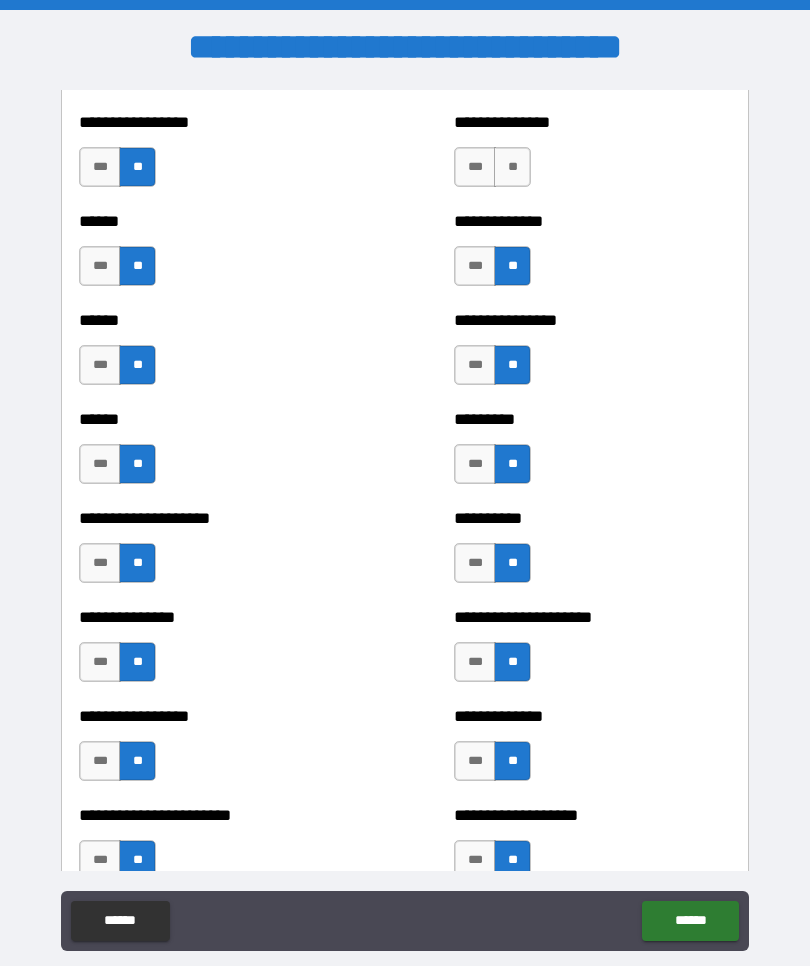 click on "**" at bounding box center [512, 167] 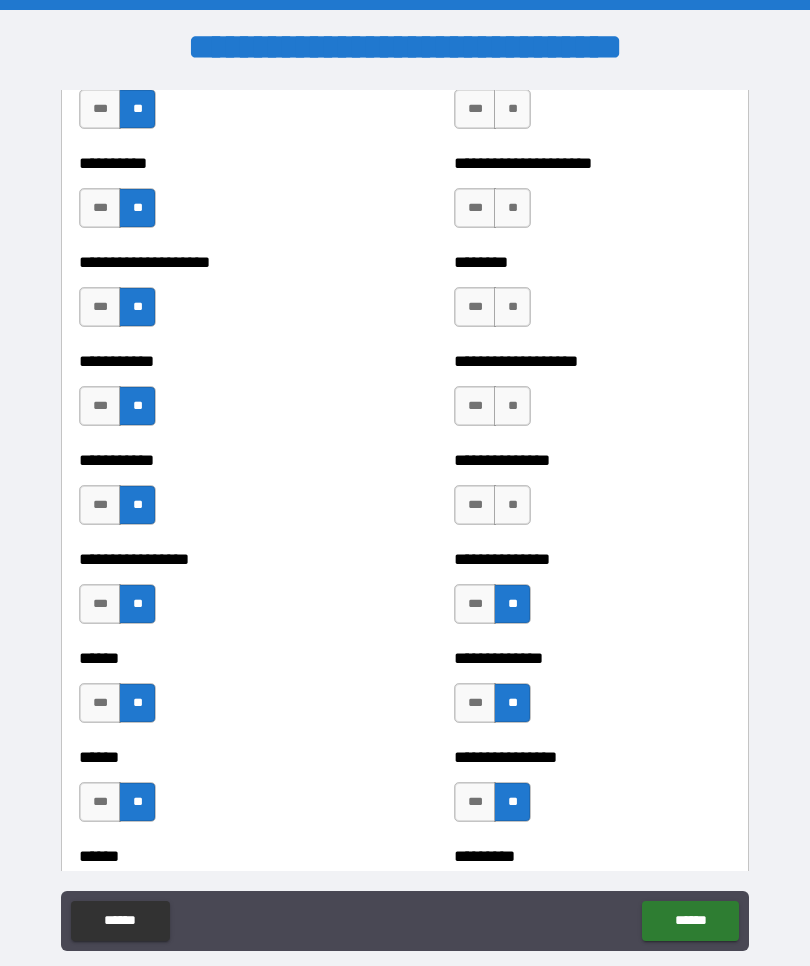 scroll, scrollTop: 2507, scrollLeft: 0, axis: vertical 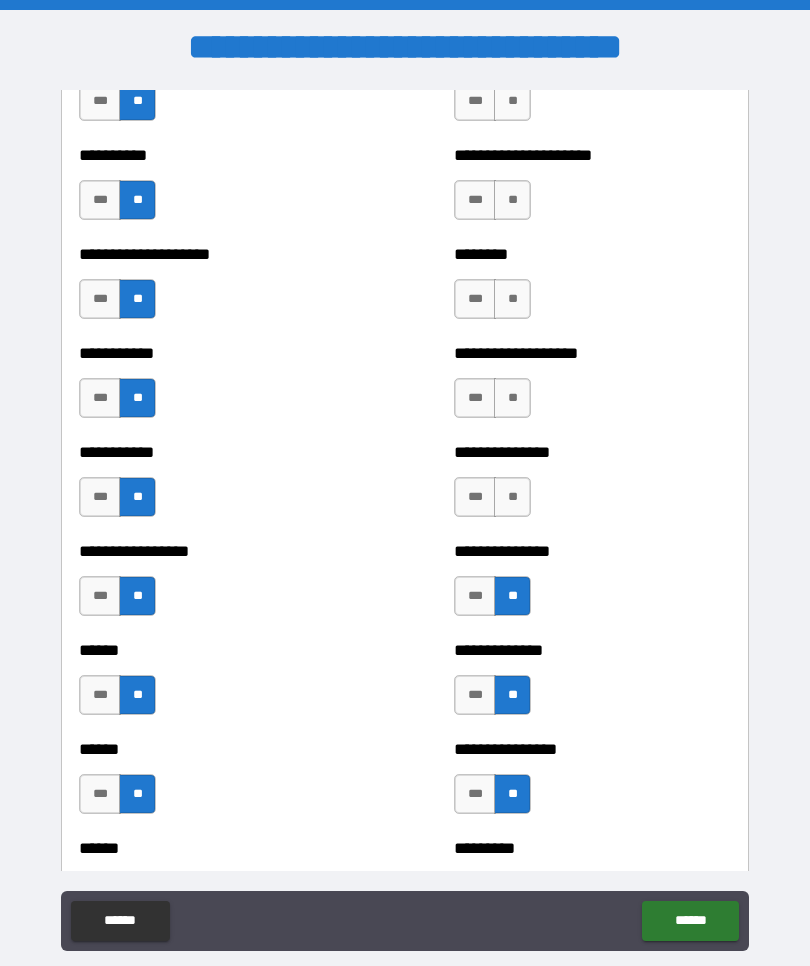 click on "**" at bounding box center [512, 497] 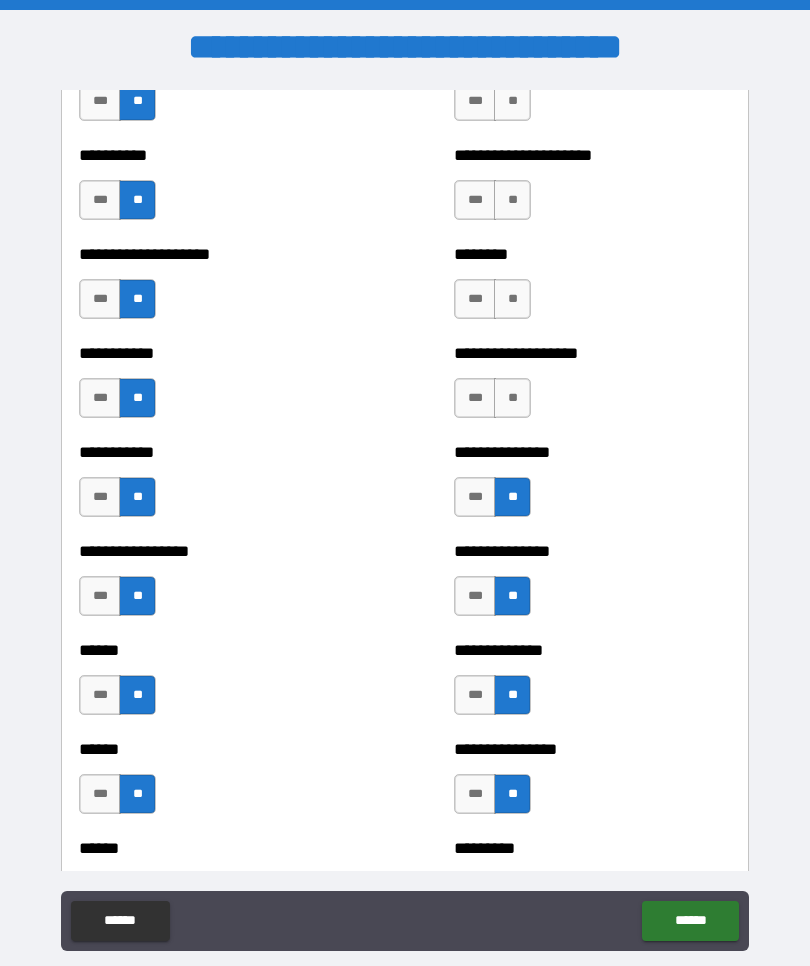 click on "**" at bounding box center [512, 398] 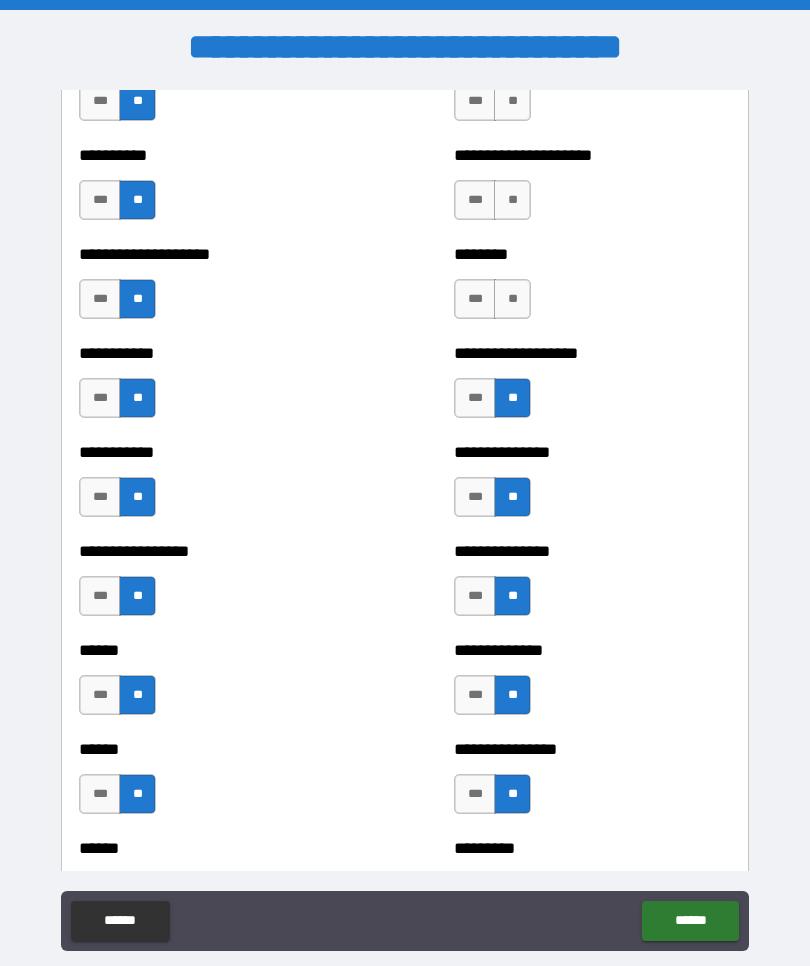 click on "**" at bounding box center [512, 299] 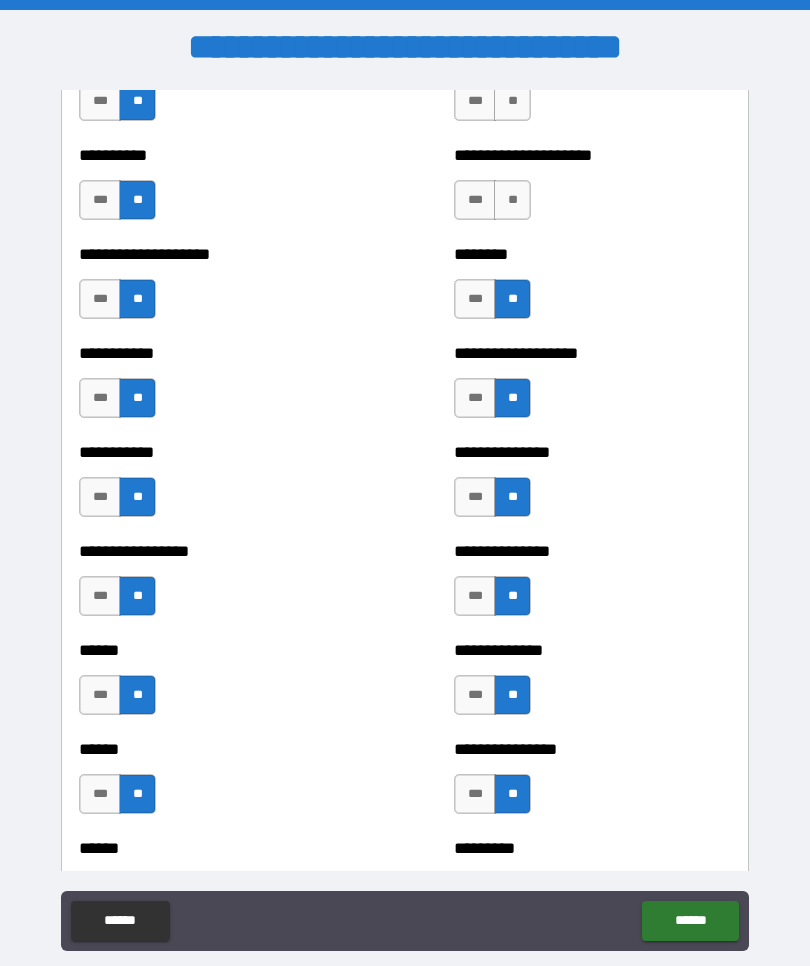 click on "**" at bounding box center [512, 200] 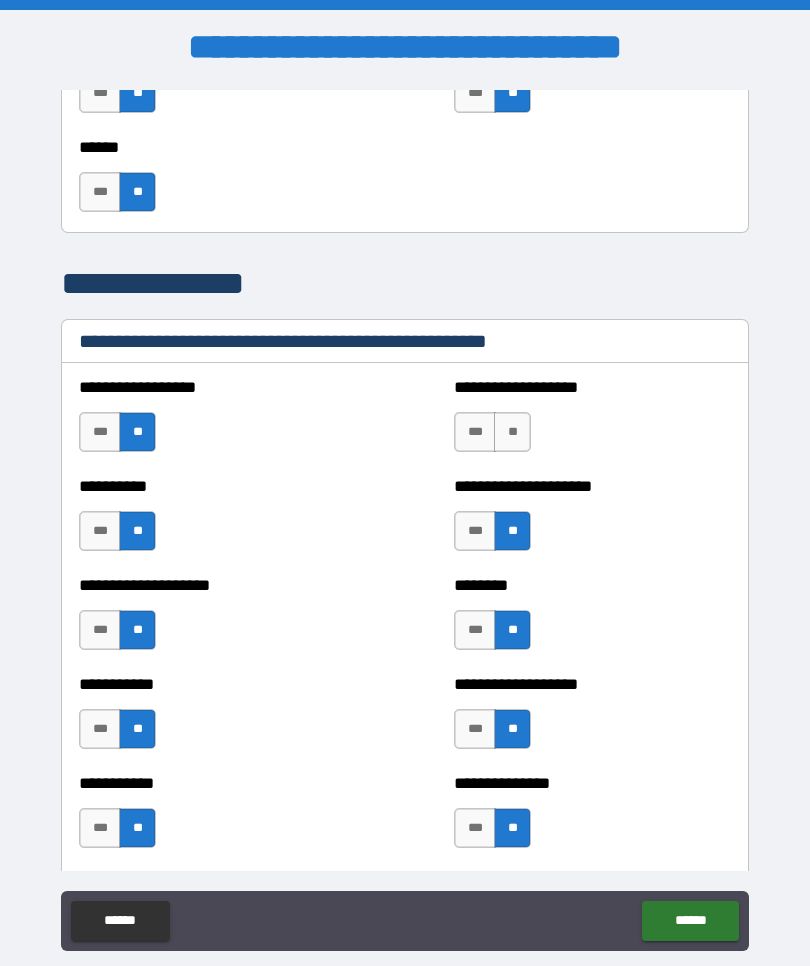 scroll, scrollTop: 2179, scrollLeft: 0, axis: vertical 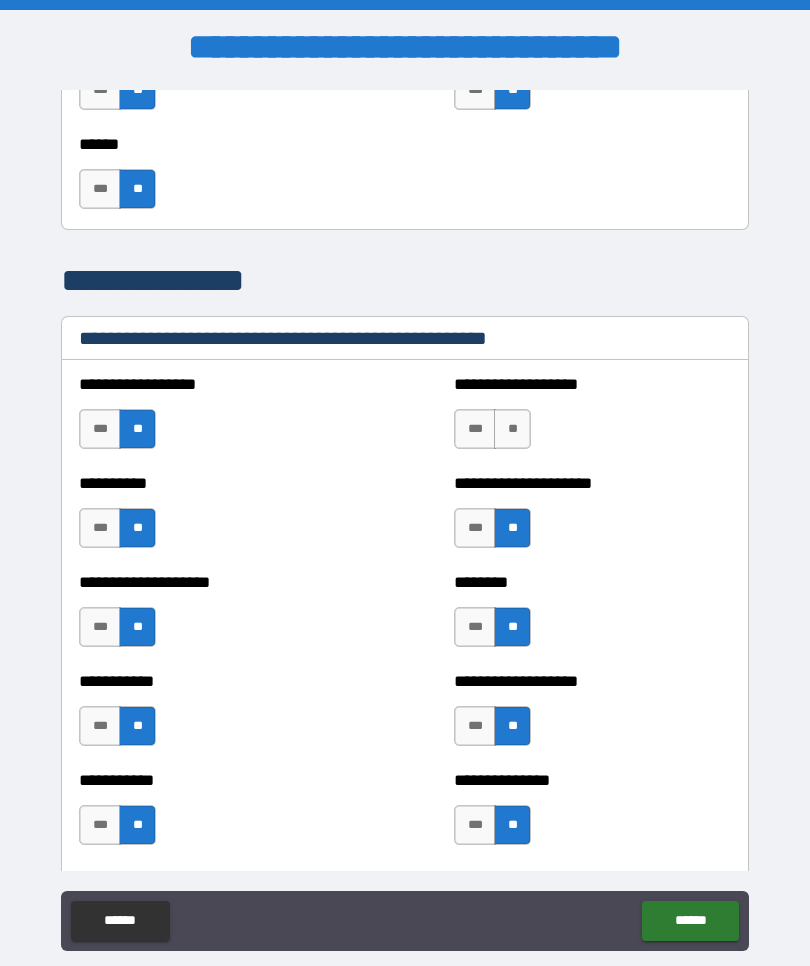 click on "**" at bounding box center (512, 429) 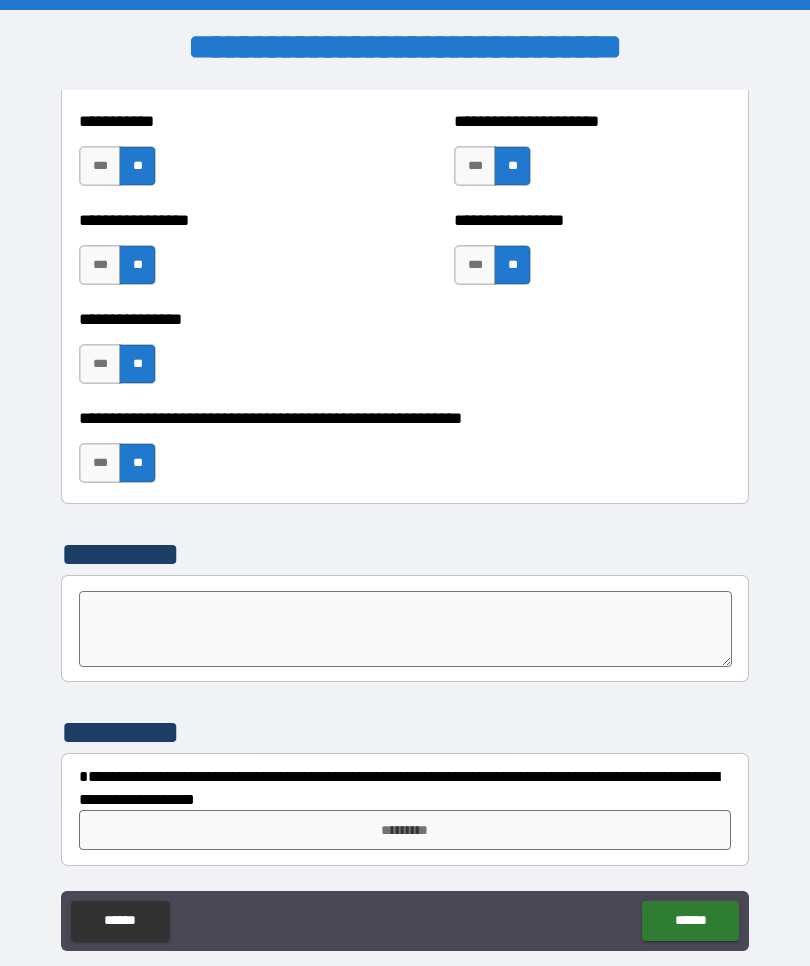 scroll, scrollTop: 6006, scrollLeft: 0, axis: vertical 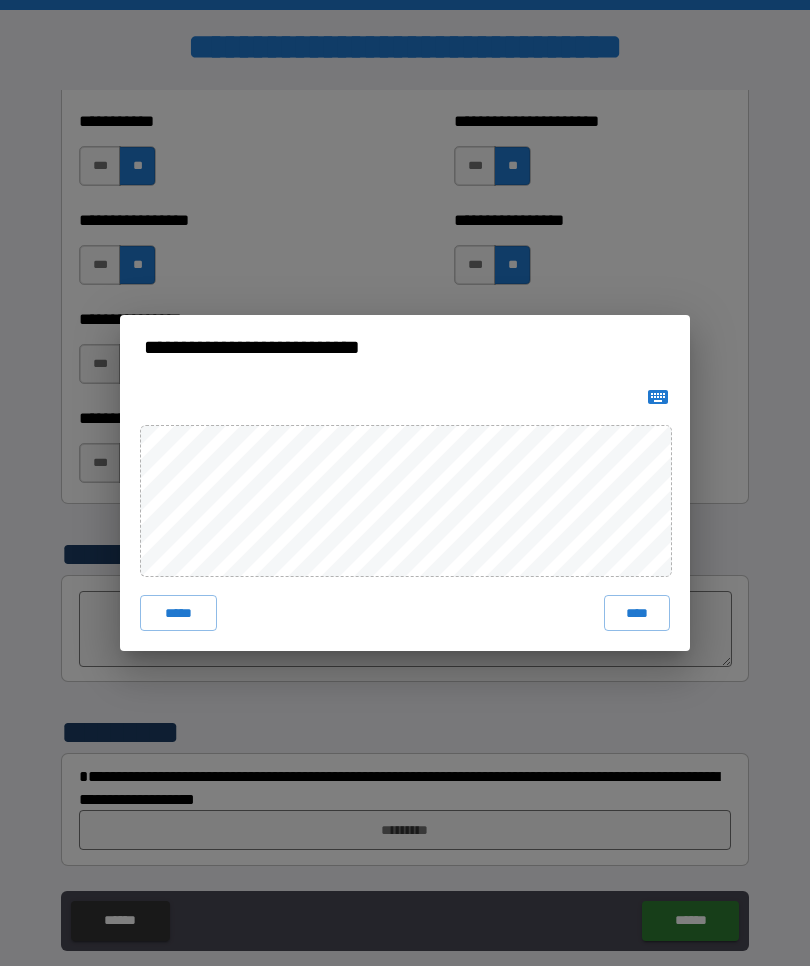 click on "****" at bounding box center [637, 613] 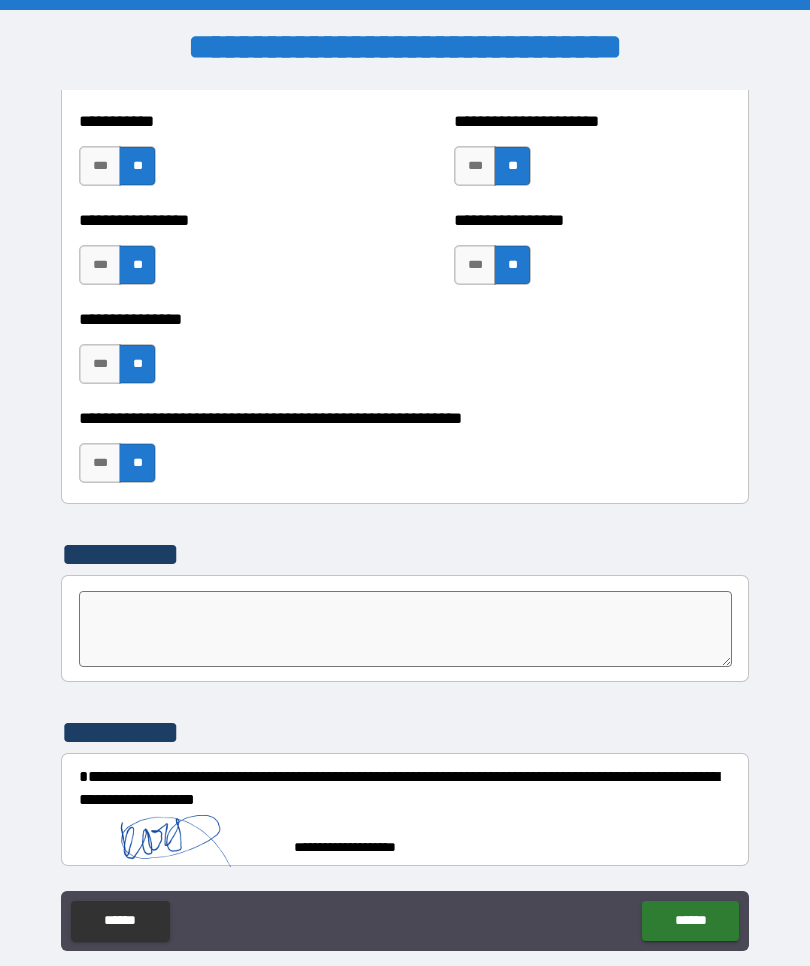 scroll, scrollTop: 5996, scrollLeft: 0, axis: vertical 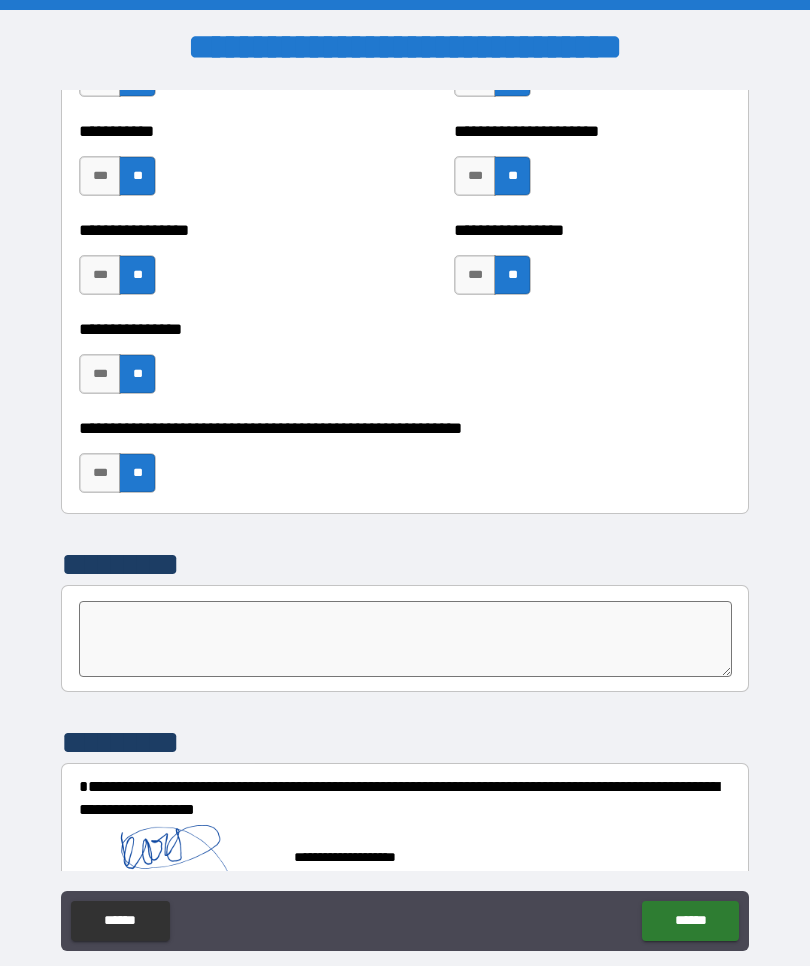 click on "******" at bounding box center (690, 921) 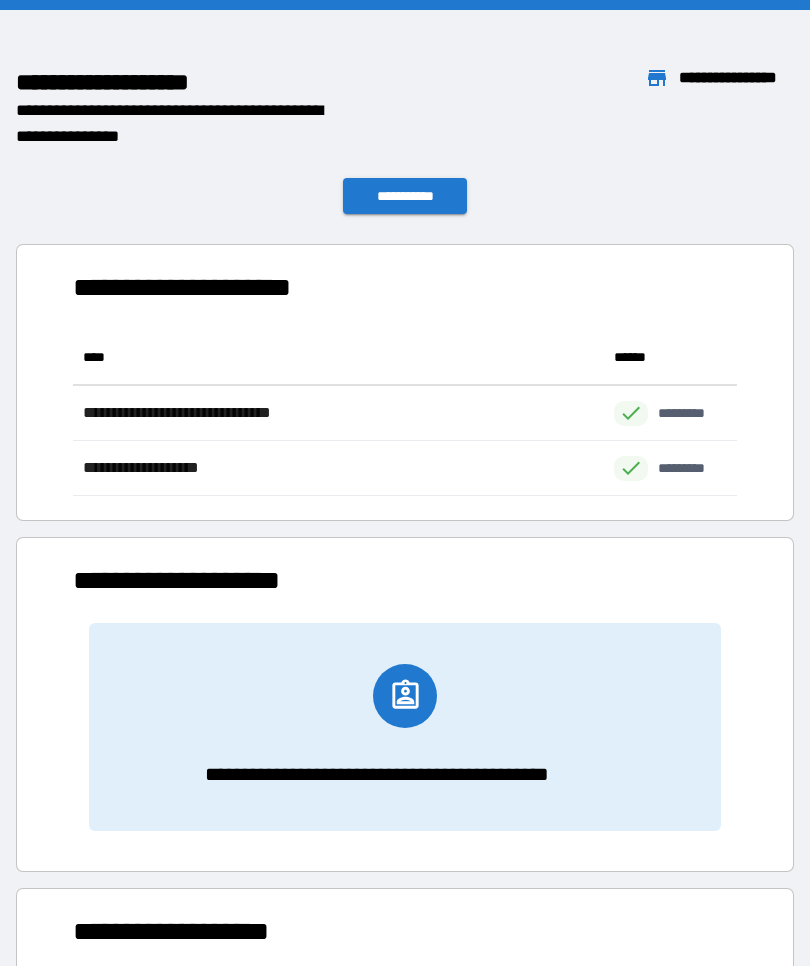 scroll, scrollTop: 1, scrollLeft: 1, axis: both 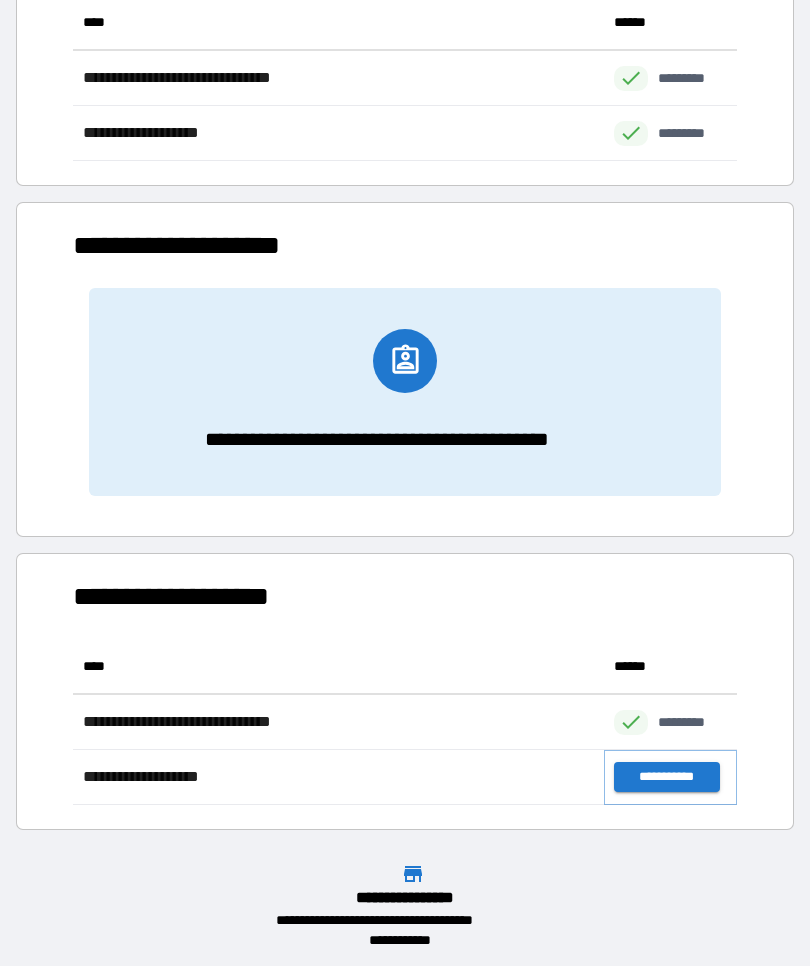 click on "**********" at bounding box center [666, 777] 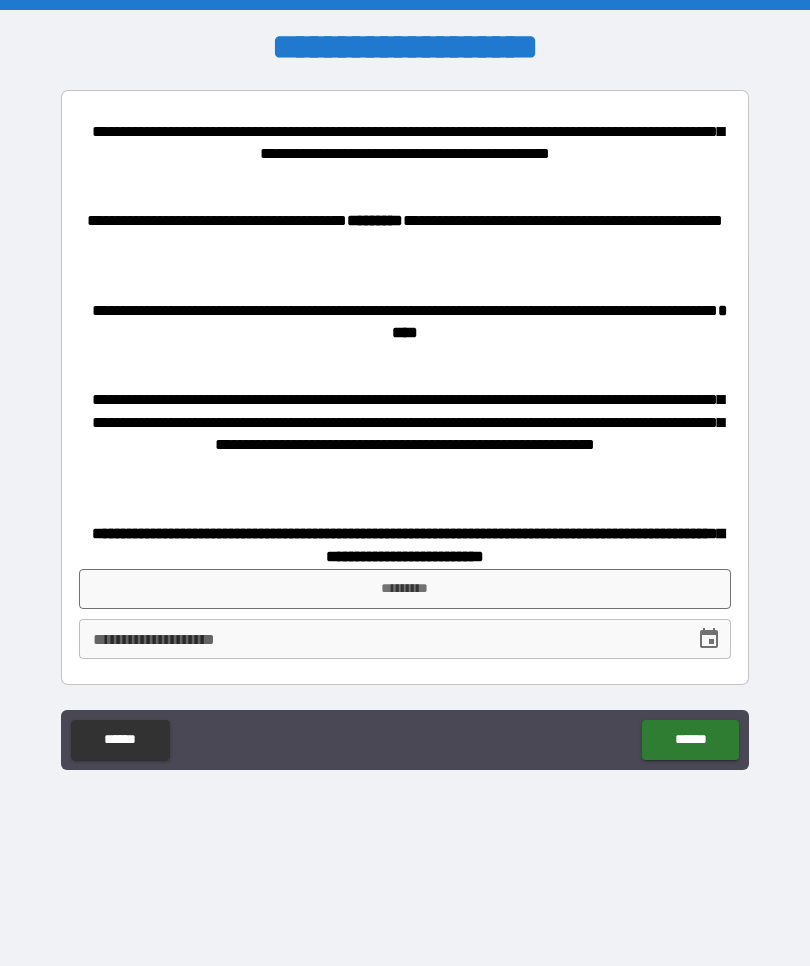 click on "*********" at bounding box center [405, 589] 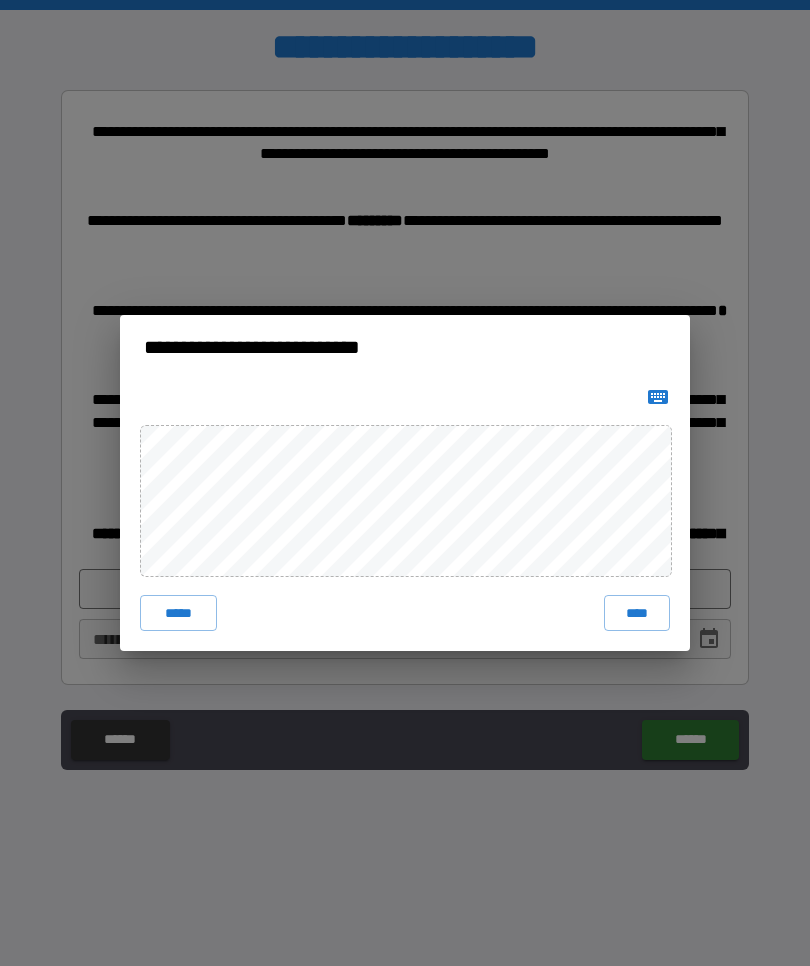 click on "****" at bounding box center [637, 613] 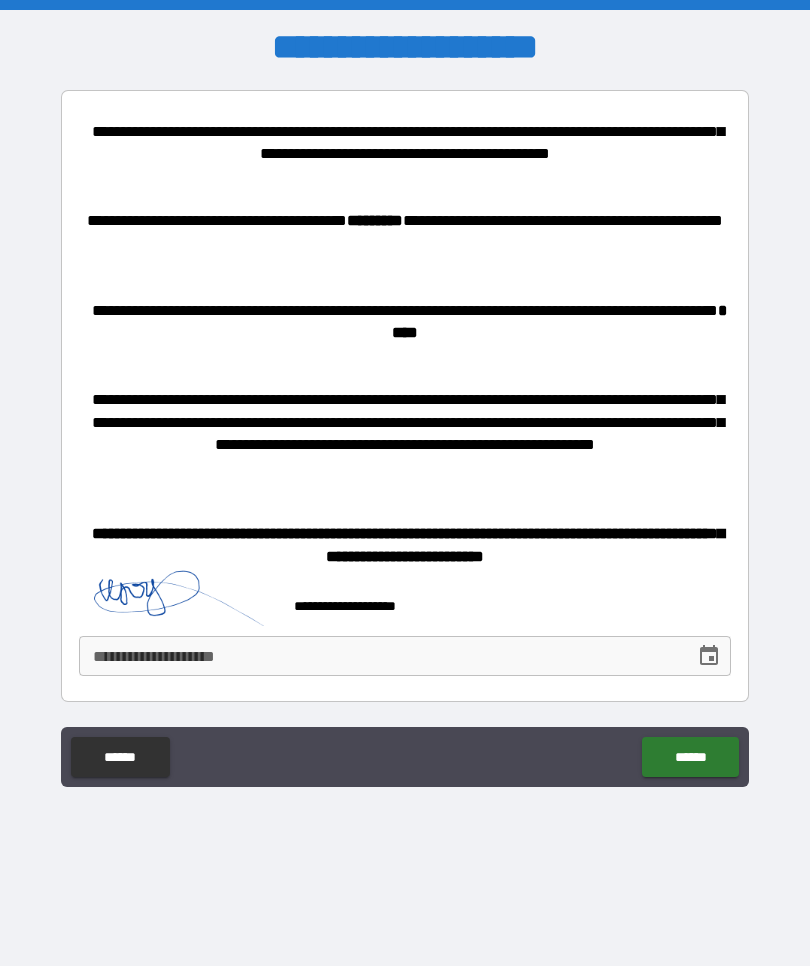 click 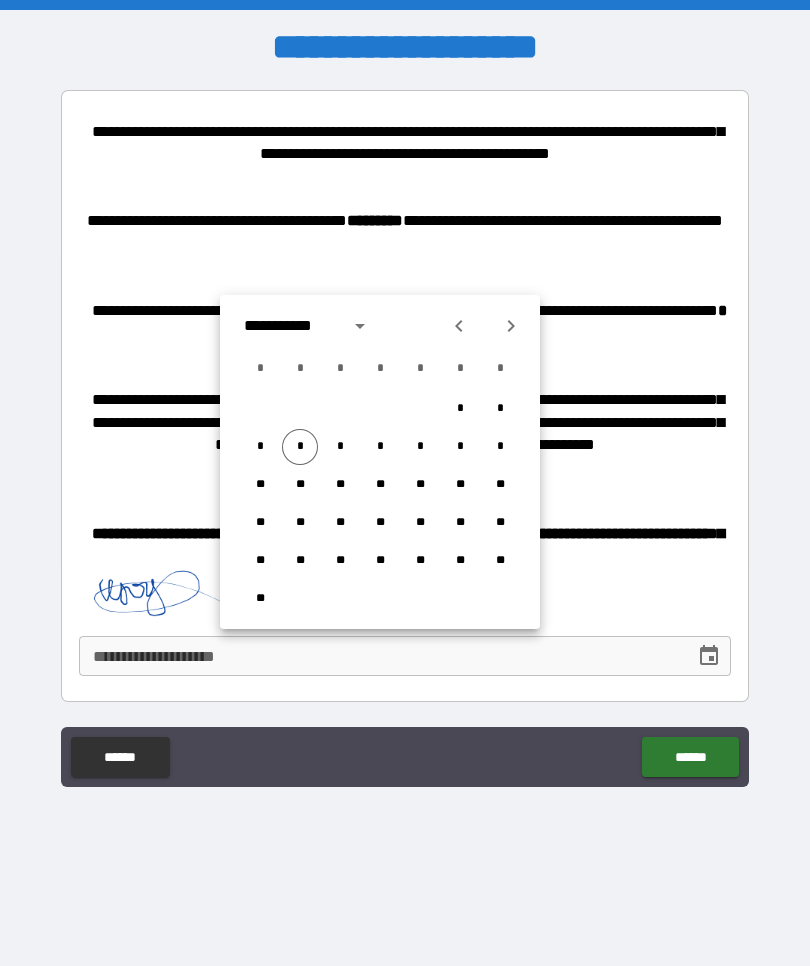 click on "*" at bounding box center [300, 447] 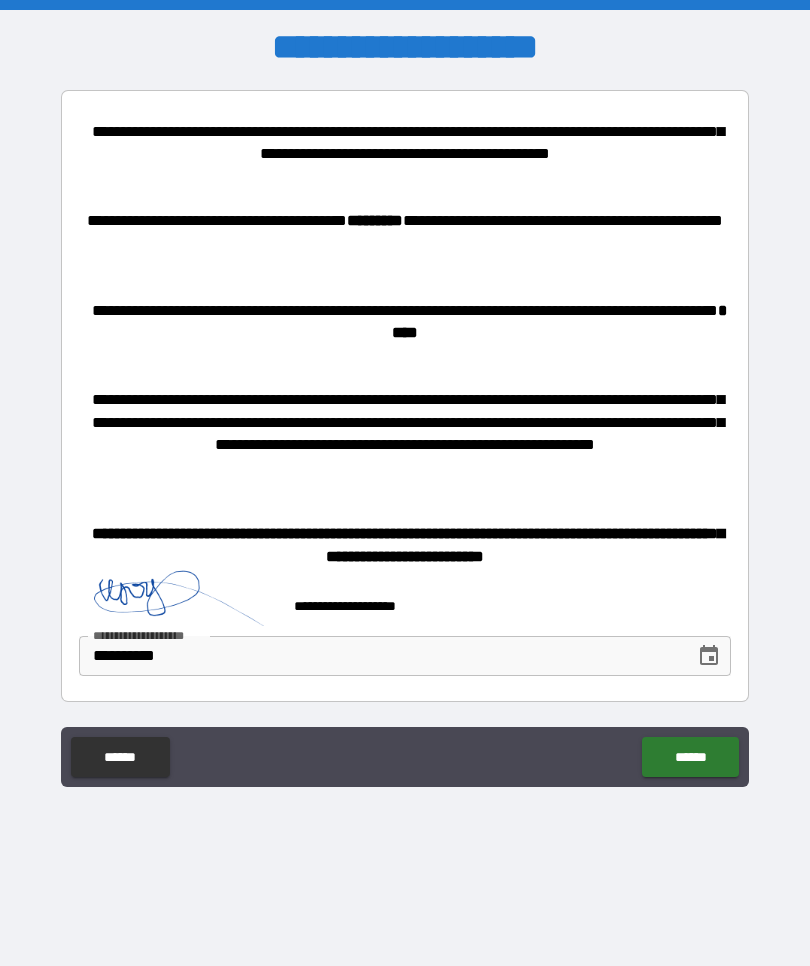 click on "******" at bounding box center [690, 757] 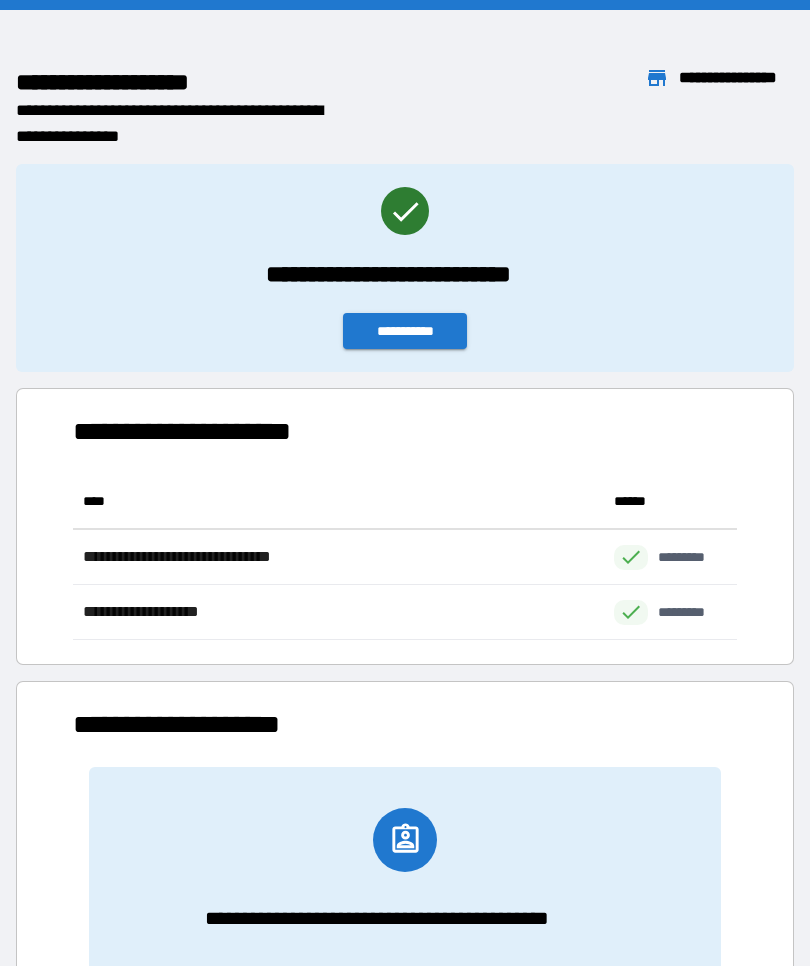 scroll, scrollTop: 1, scrollLeft: 1, axis: both 